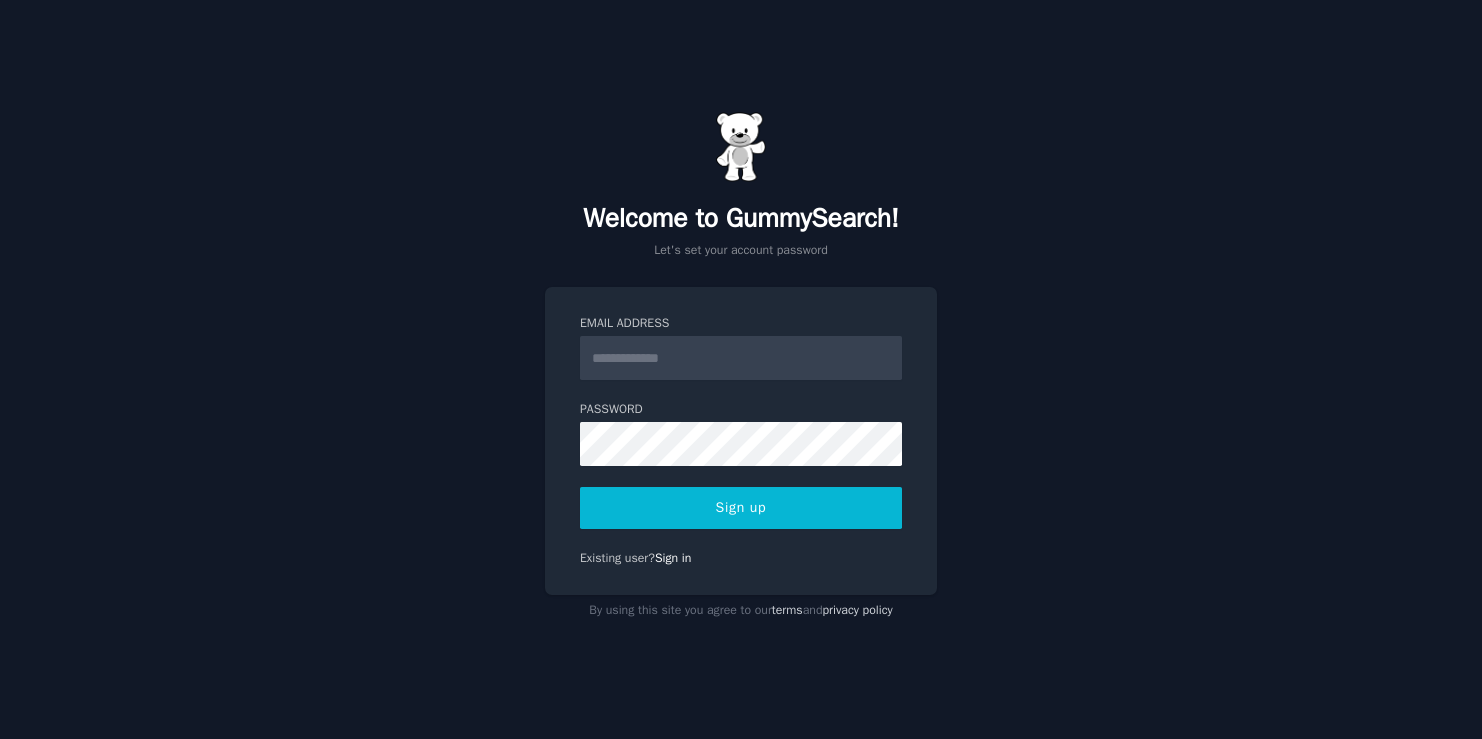 scroll, scrollTop: 0, scrollLeft: 0, axis: both 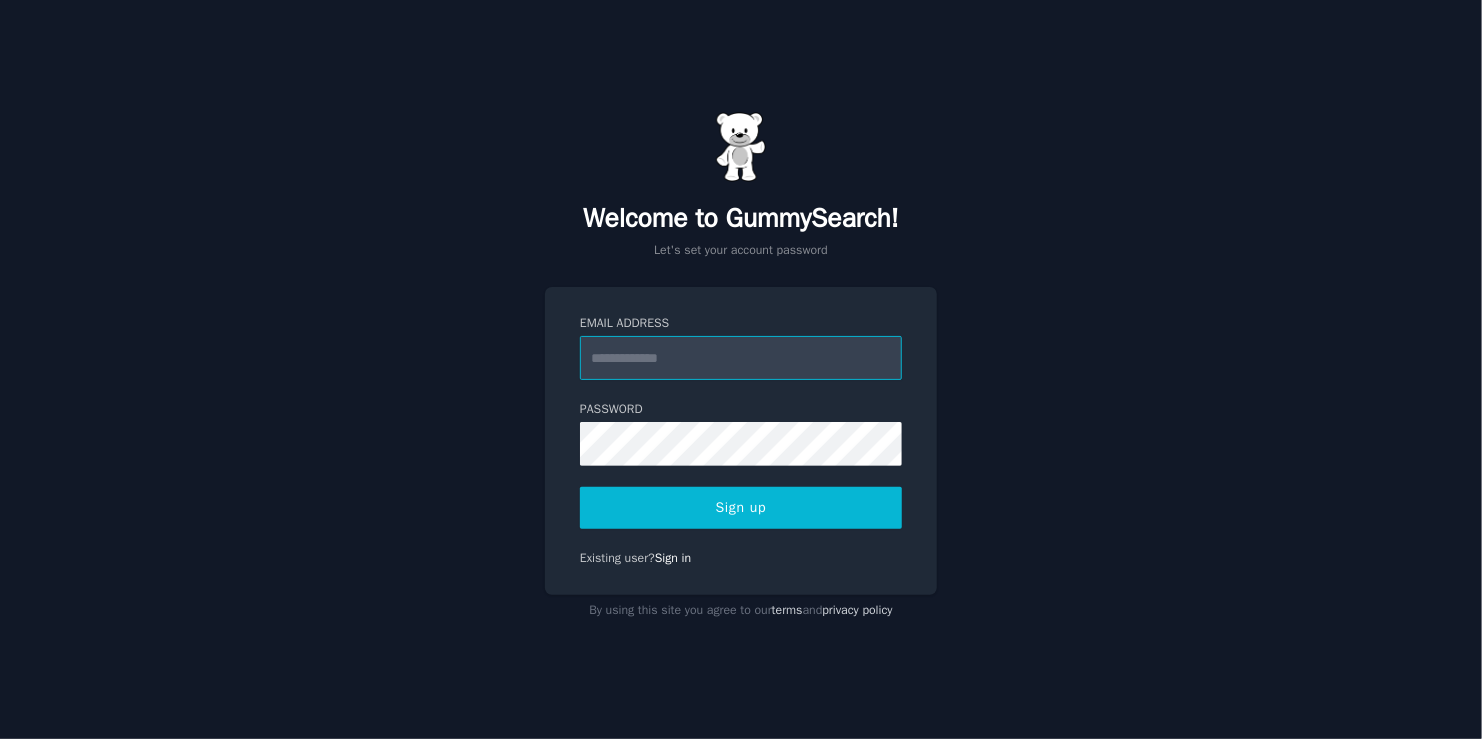 click on "Email Address" at bounding box center (741, 358) 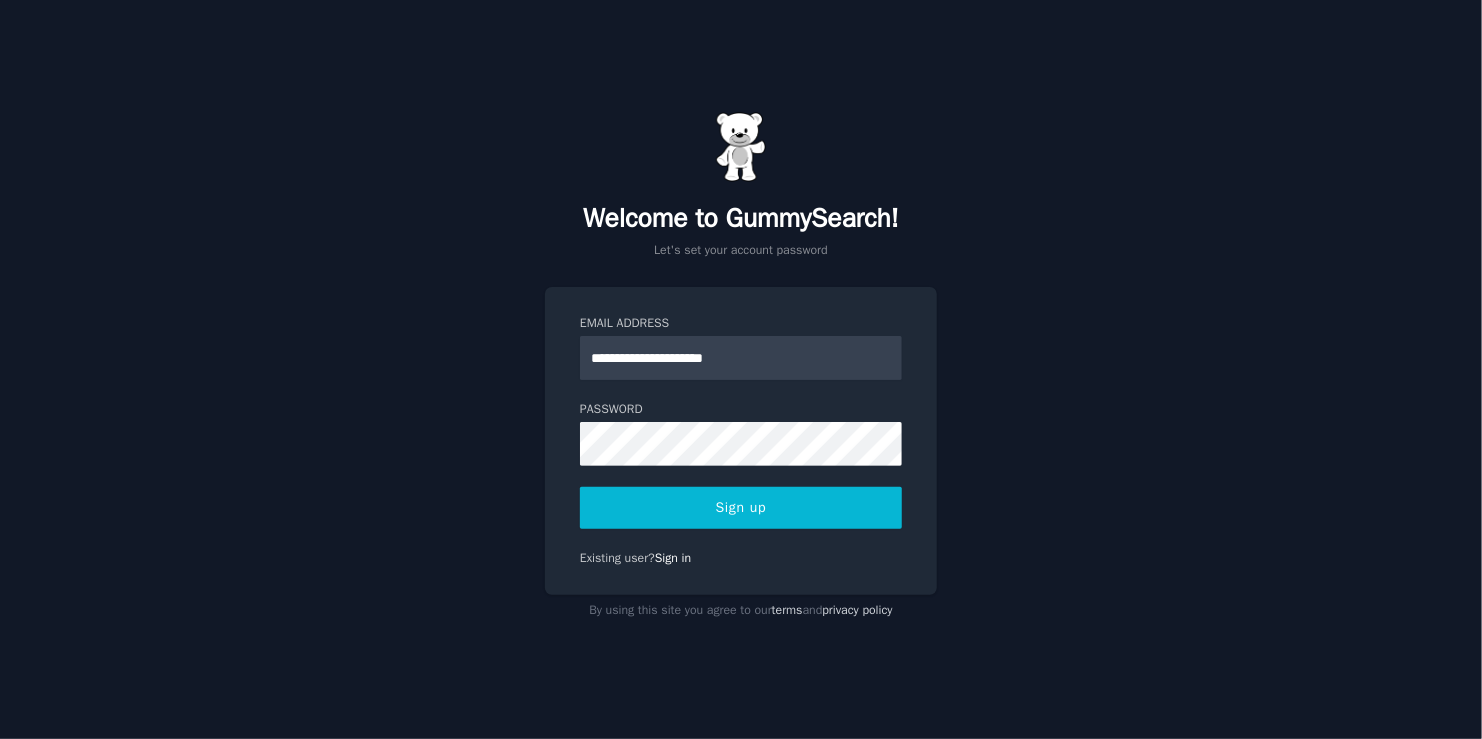 click on "Sign up" at bounding box center (741, 508) 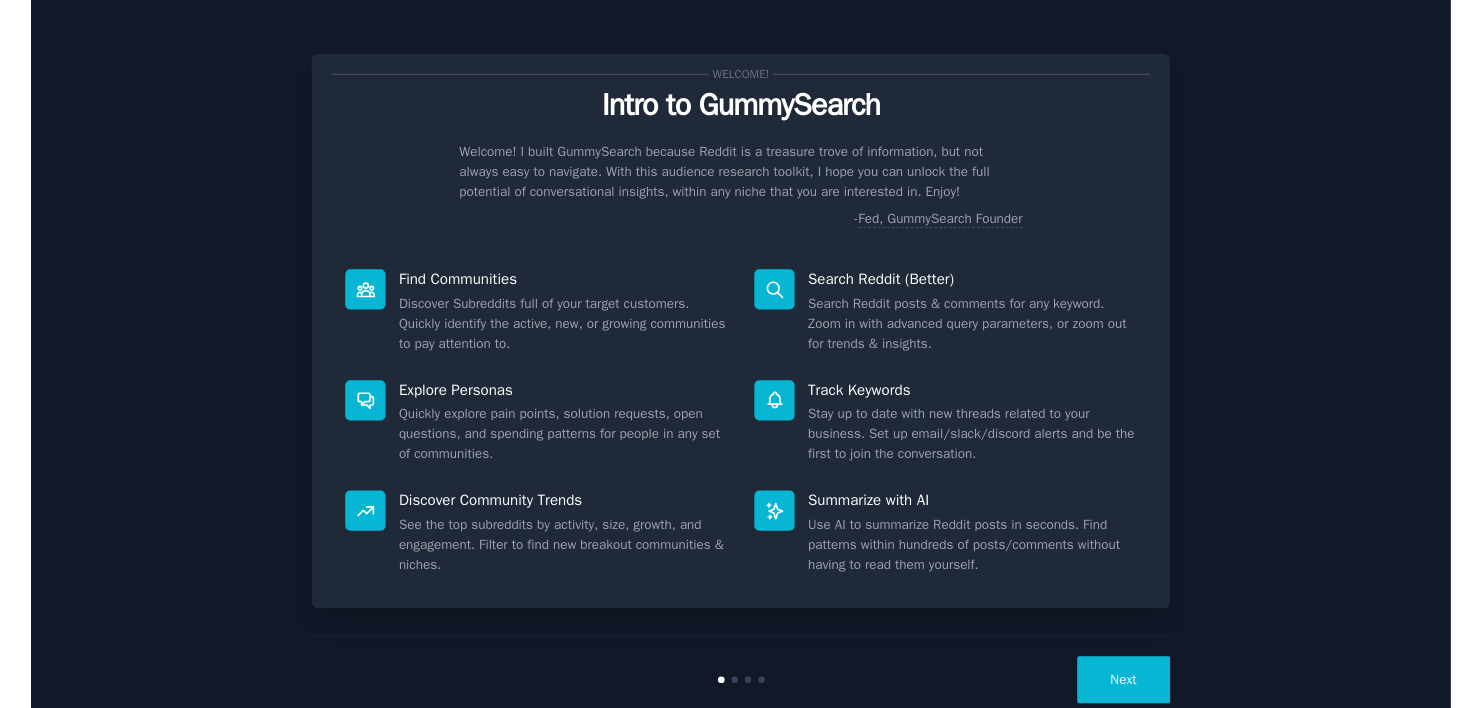 scroll, scrollTop: 0, scrollLeft: 0, axis: both 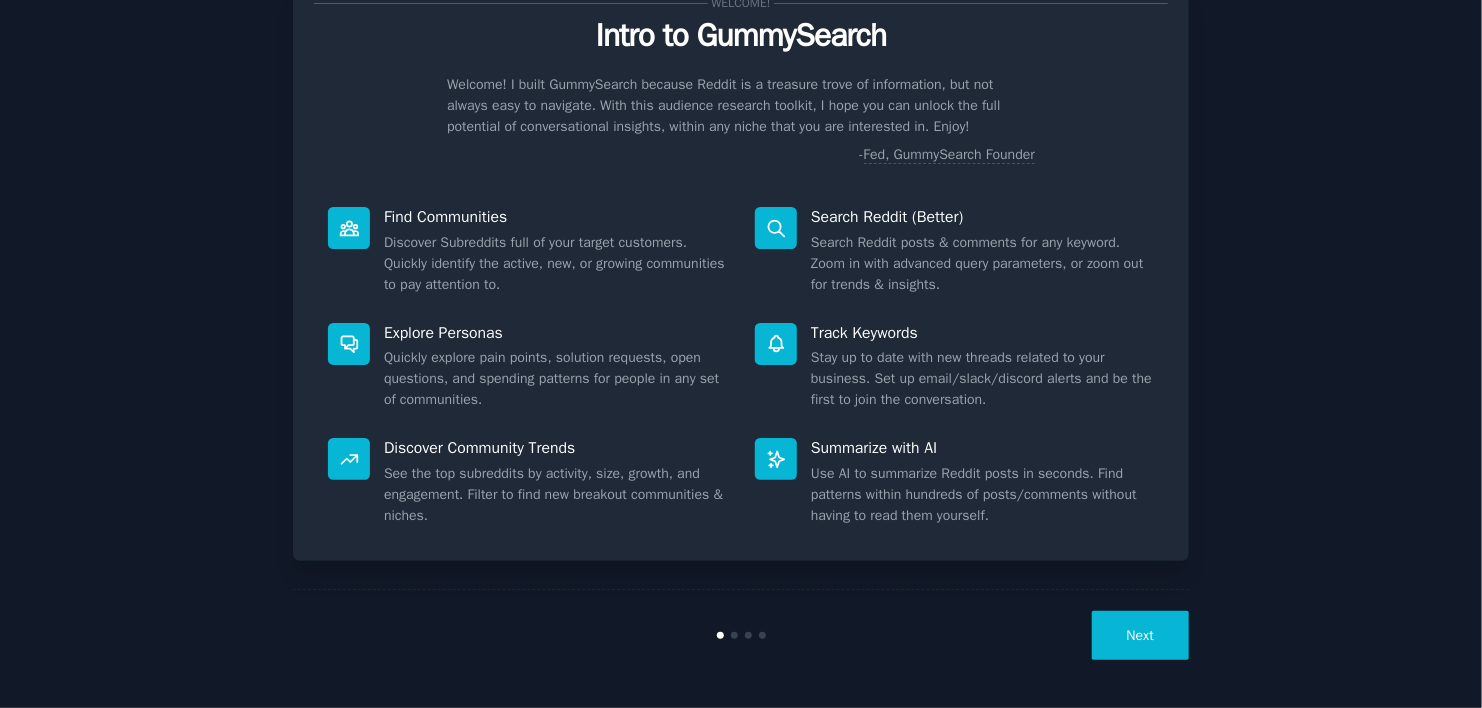 click on "Next" at bounding box center (1140, 635) 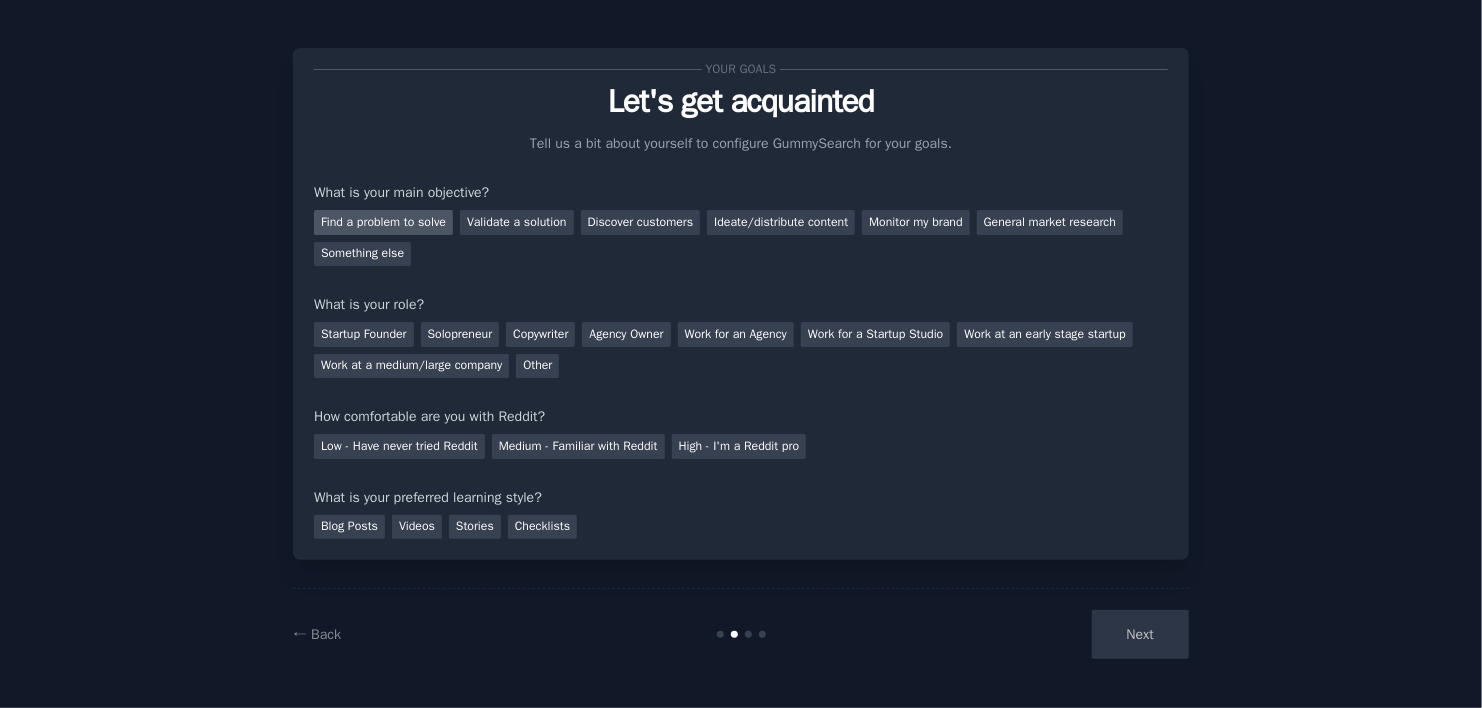 click on "Find a problem to solve" at bounding box center (383, 222) 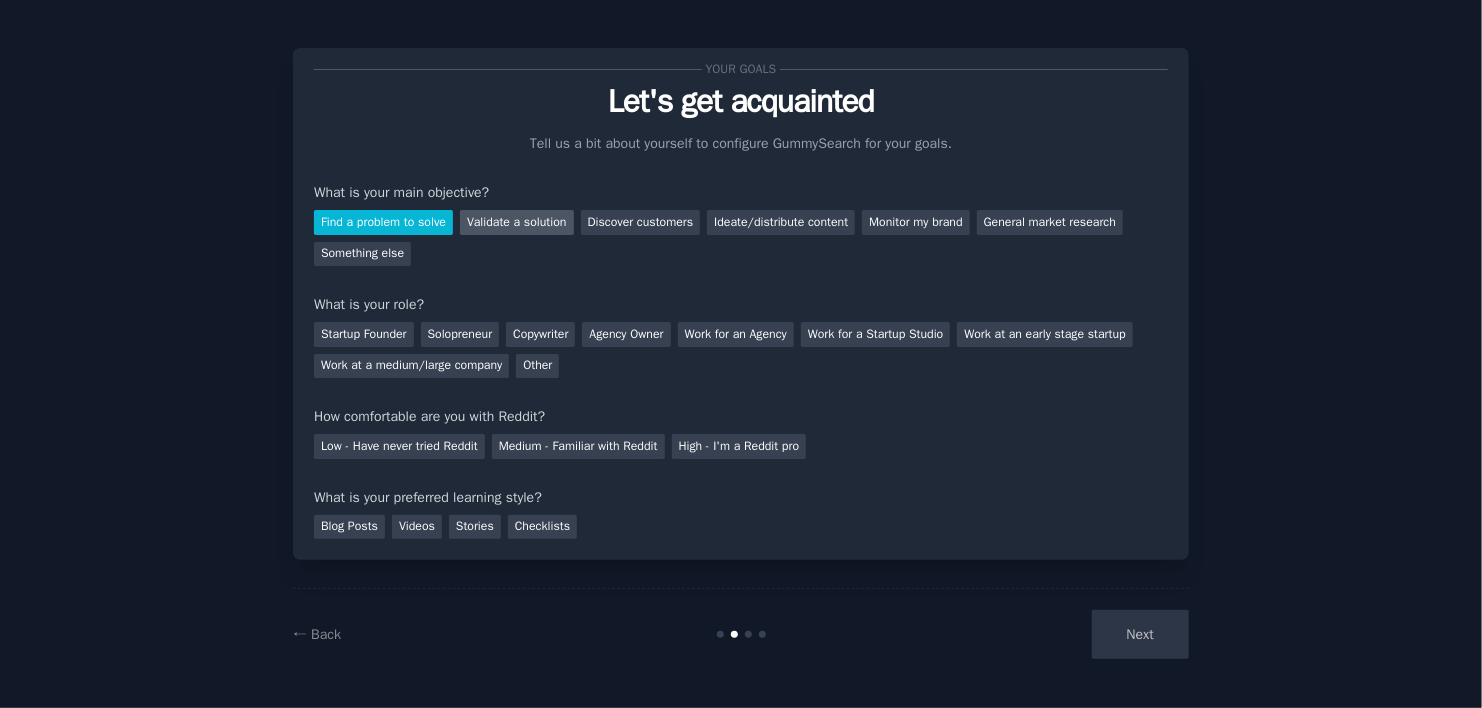 click on "Validate a solution" at bounding box center [517, 222] 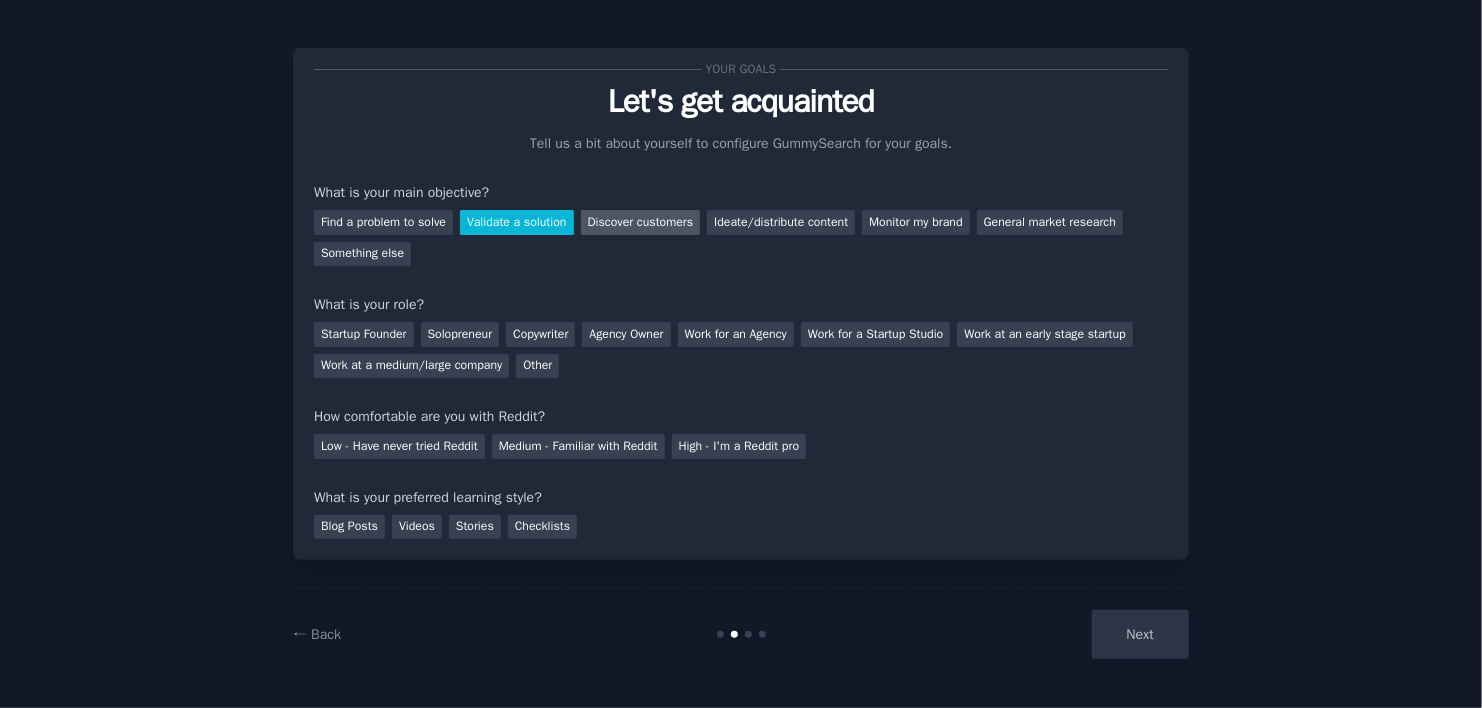 click on "Discover customers" at bounding box center (641, 222) 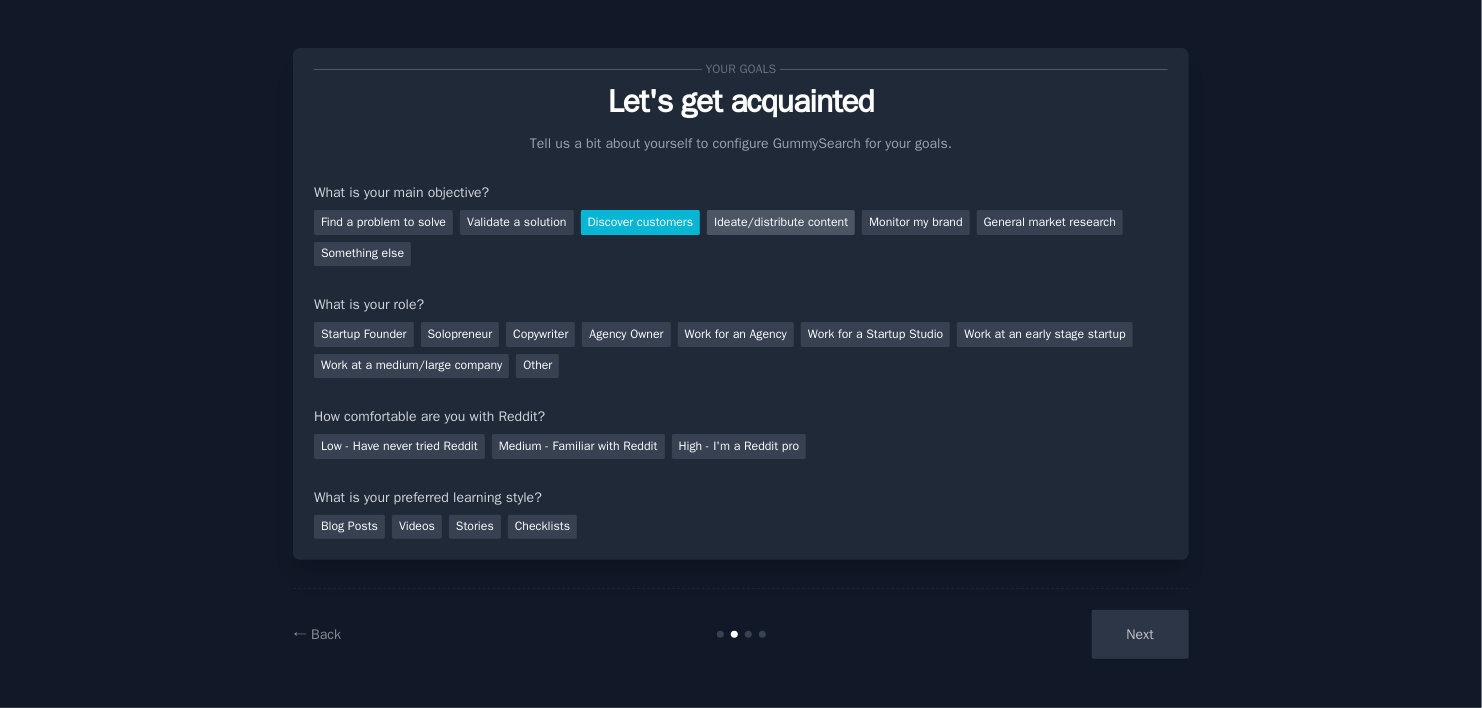 click on "Ideate/distribute content" at bounding box center [781, 222] 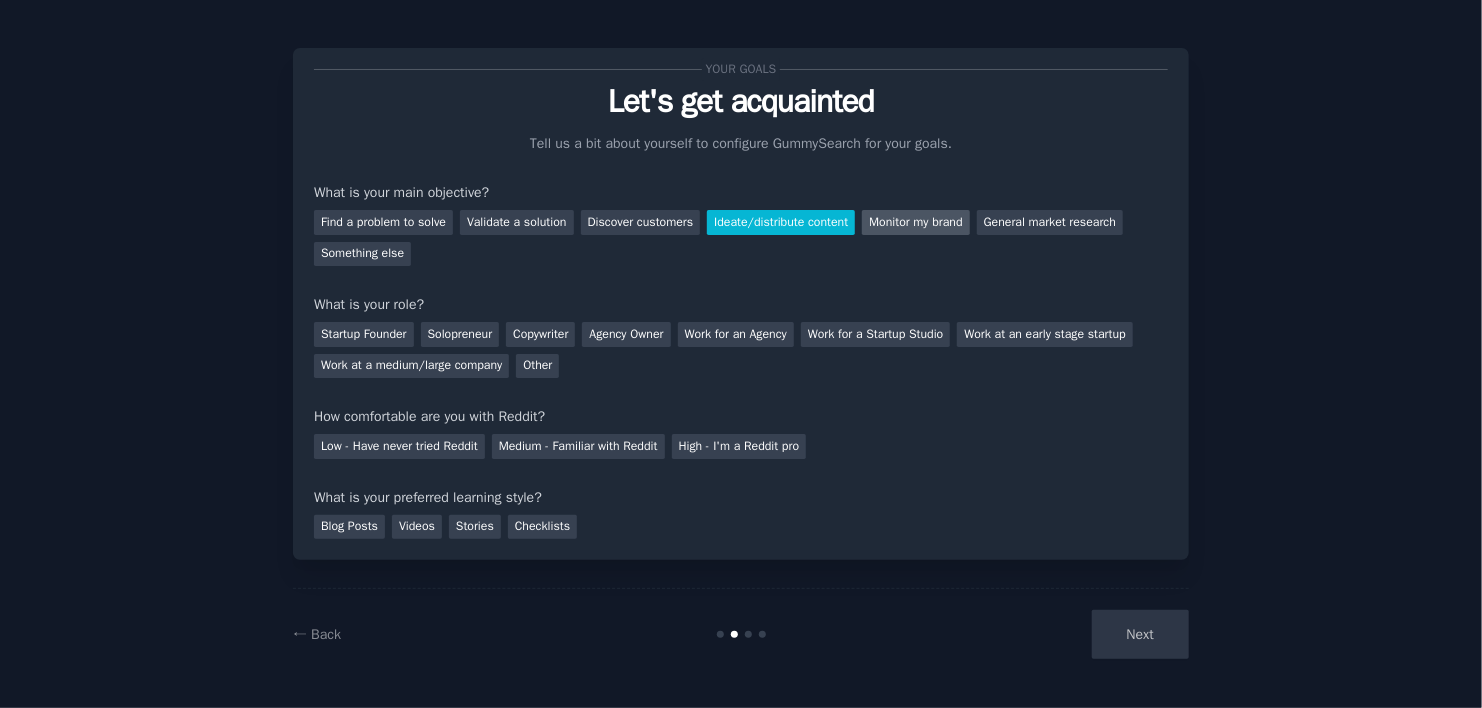 drag, startPoint x: 911, startPoint y: 225, endPoint x: 927, endPoint y: 228, distance: 16.27882 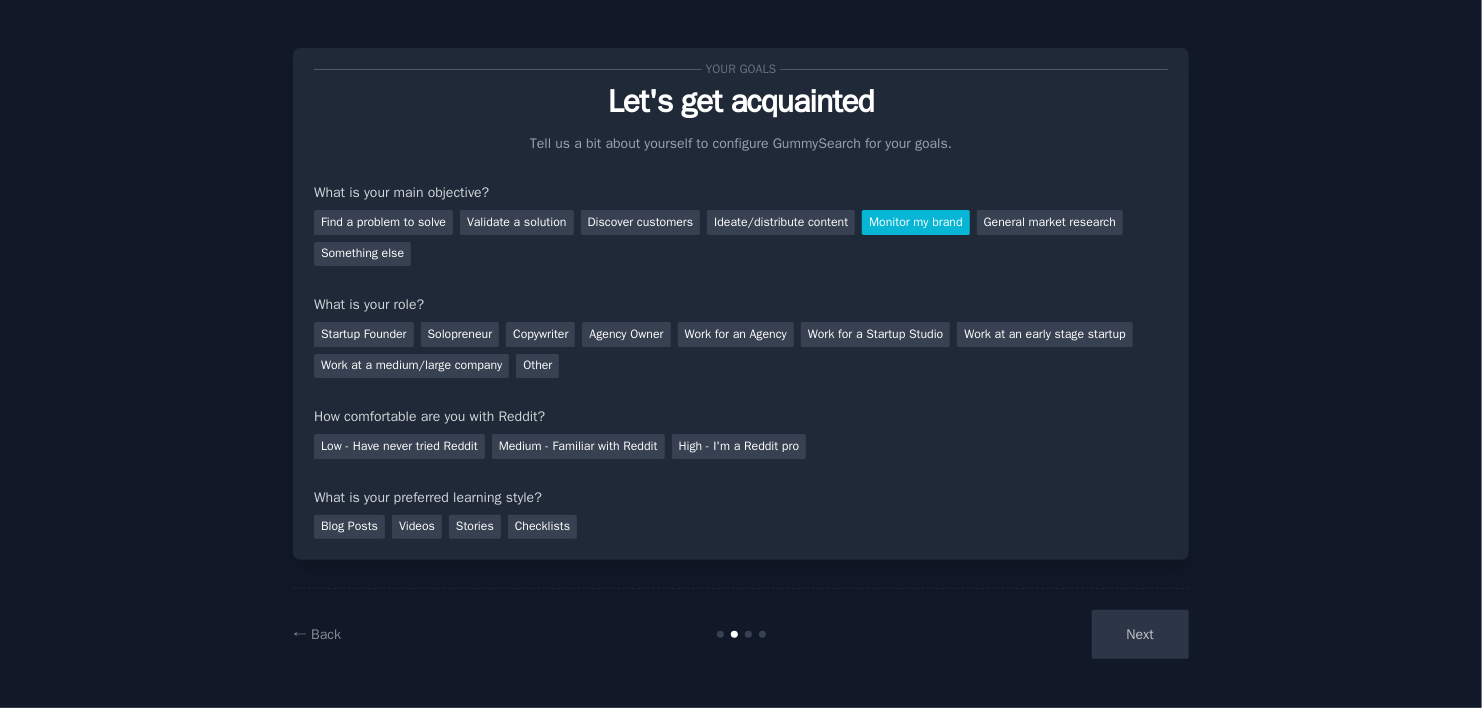 click on "Find a problem to solve Validate a solution Discover customers Ideate/distribute content Monitor my brand General market research Something else" at bounding box center [741, 234] 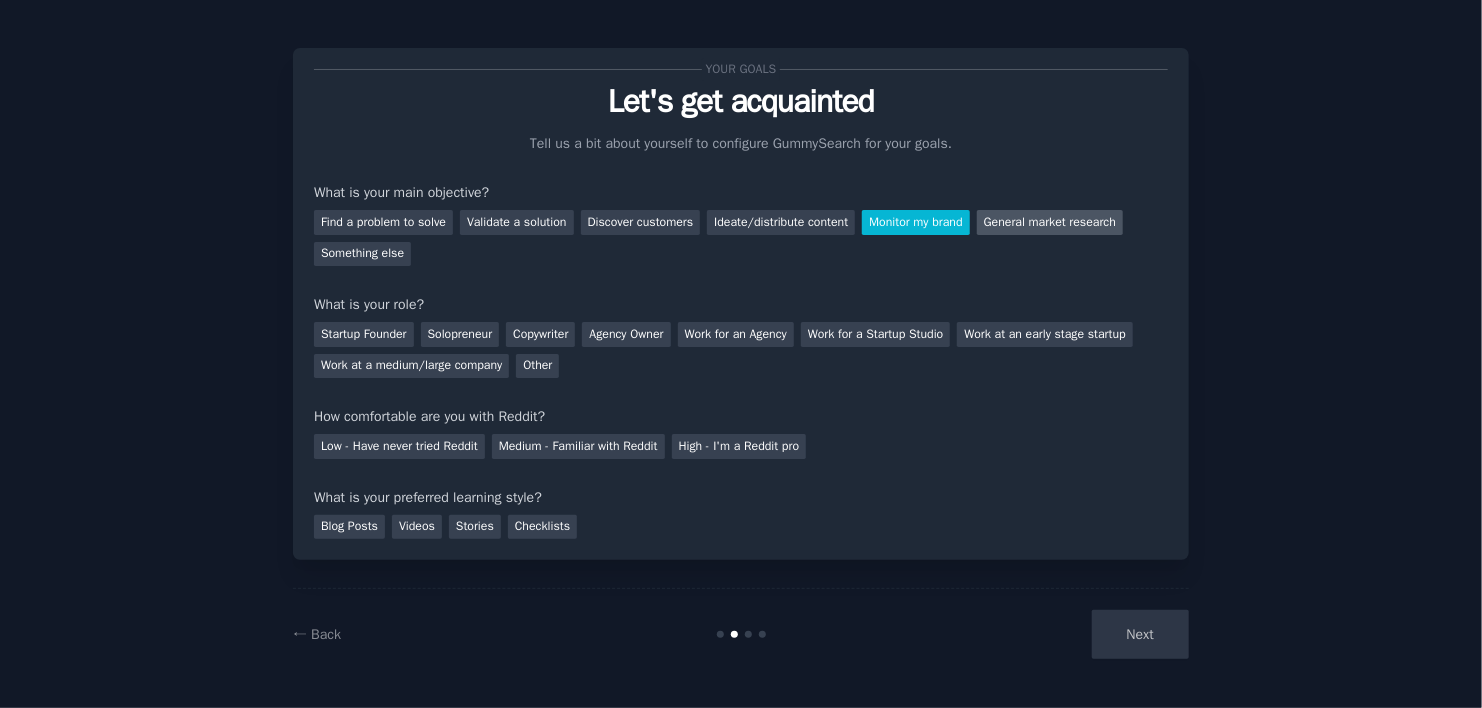 click on "General market research" at bounding box center (1050, 222) 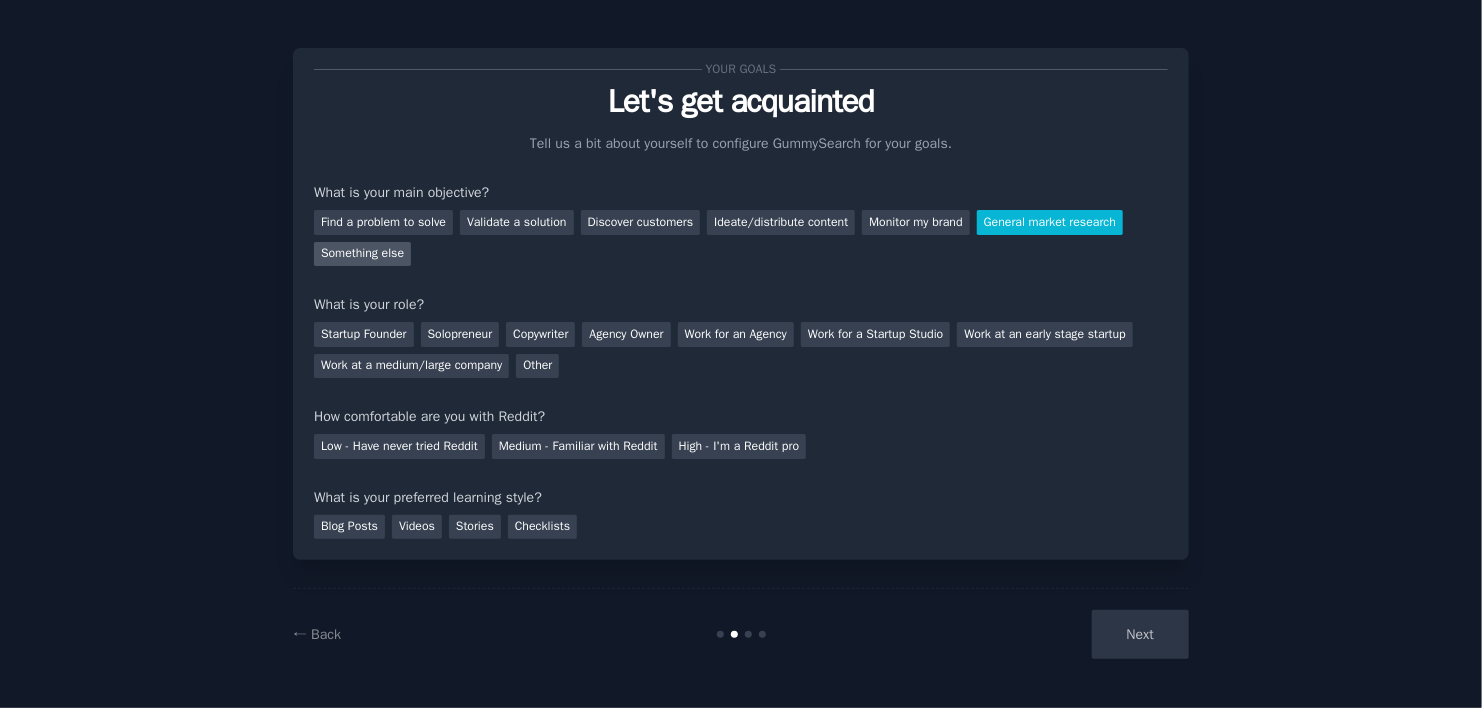 click on "Something else" at bounding box center [362, 254] 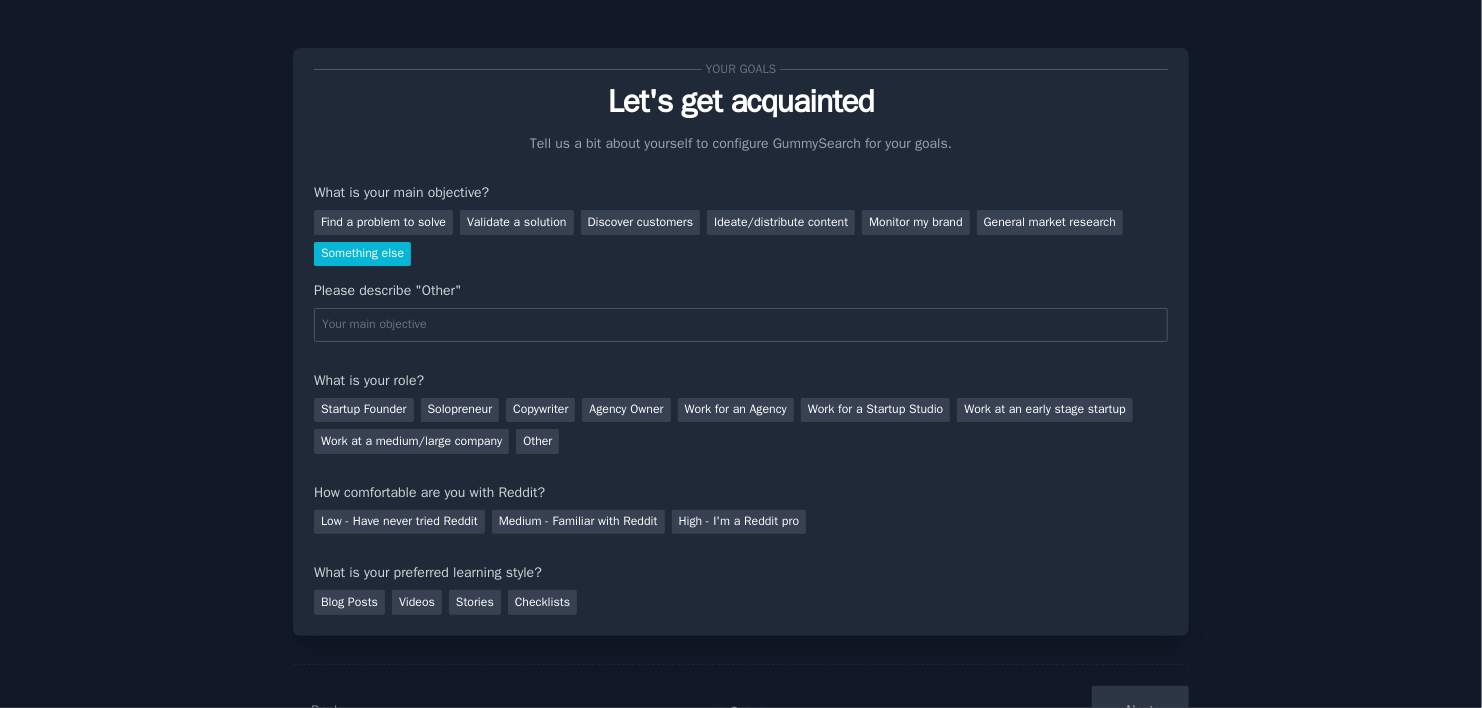 scroll, scrollTop: 74, scrollLeft: 0, axis: vertical 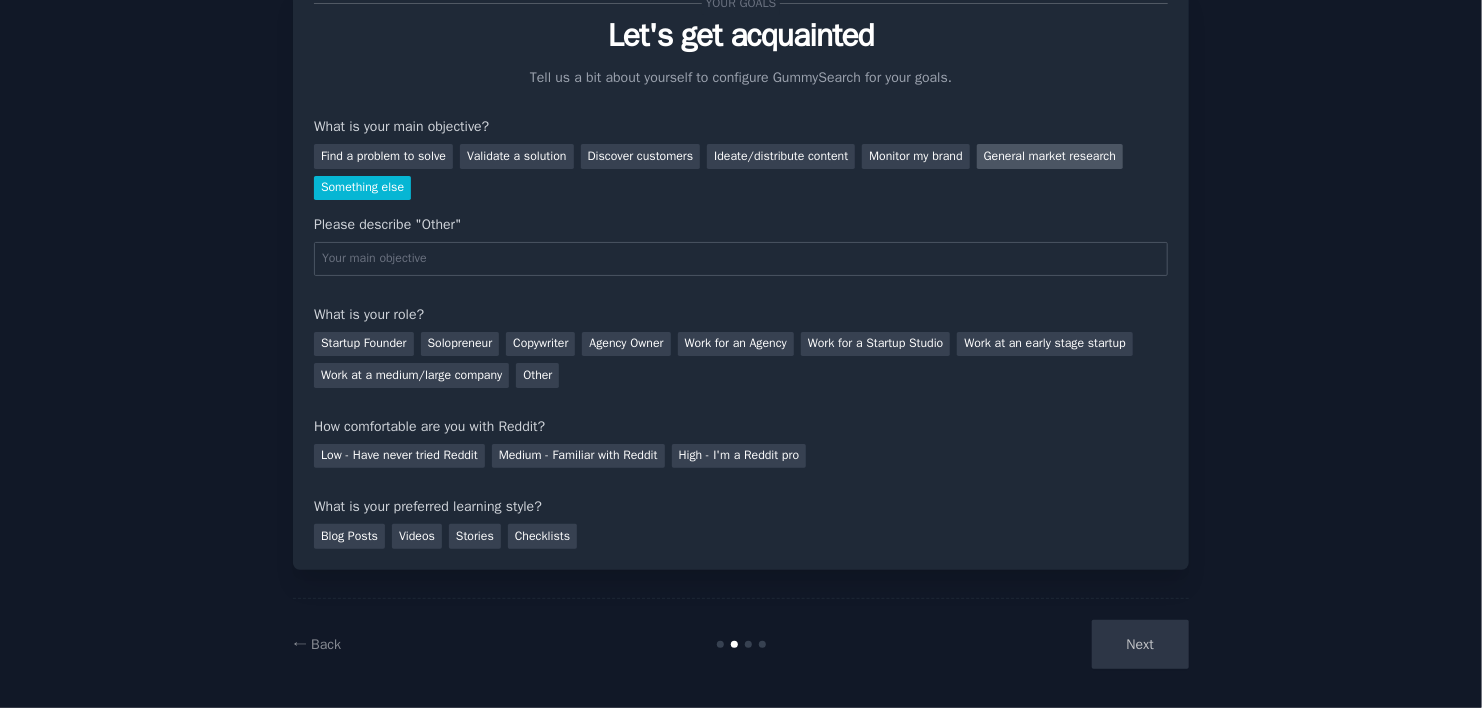 click on "General market research" at bounding box center [1050, 156] 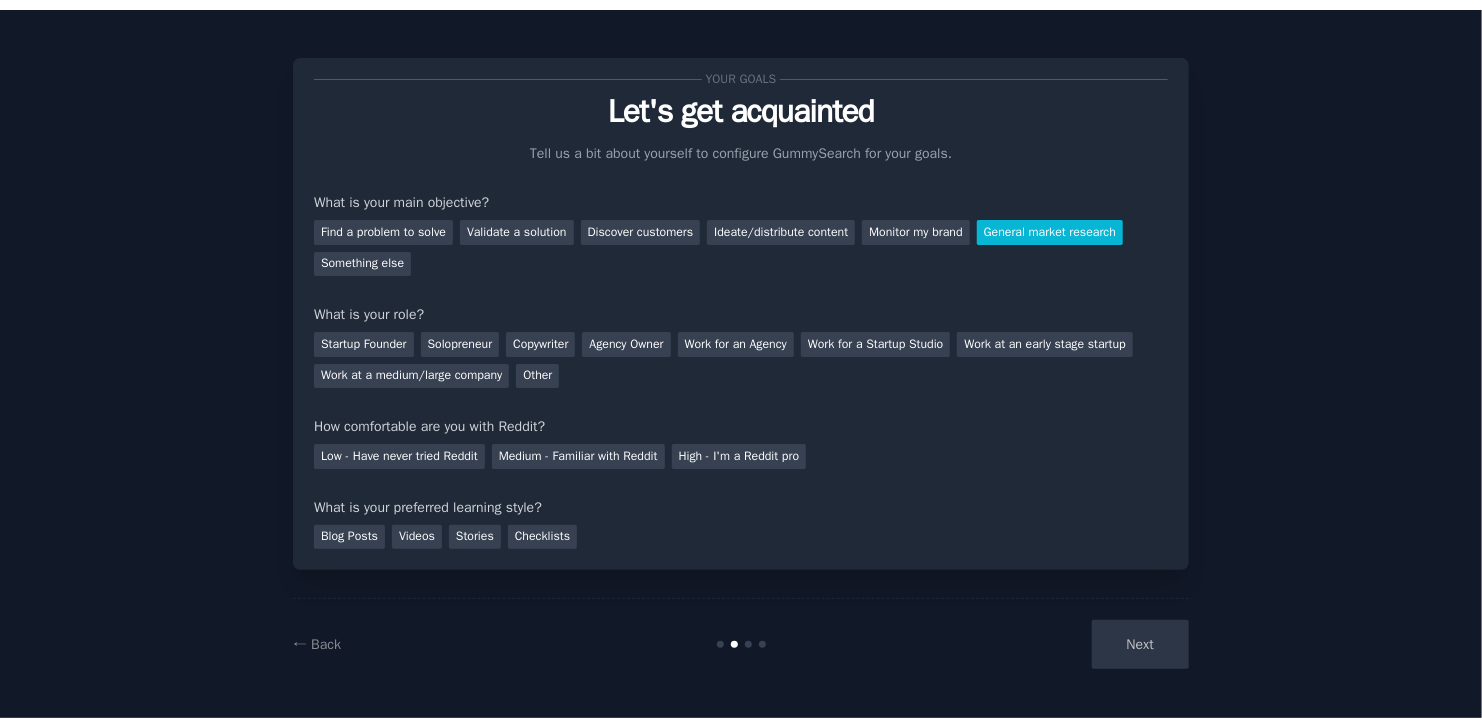 scroll, scrollTop: 8, scrollLeft: 0, axis: vertical 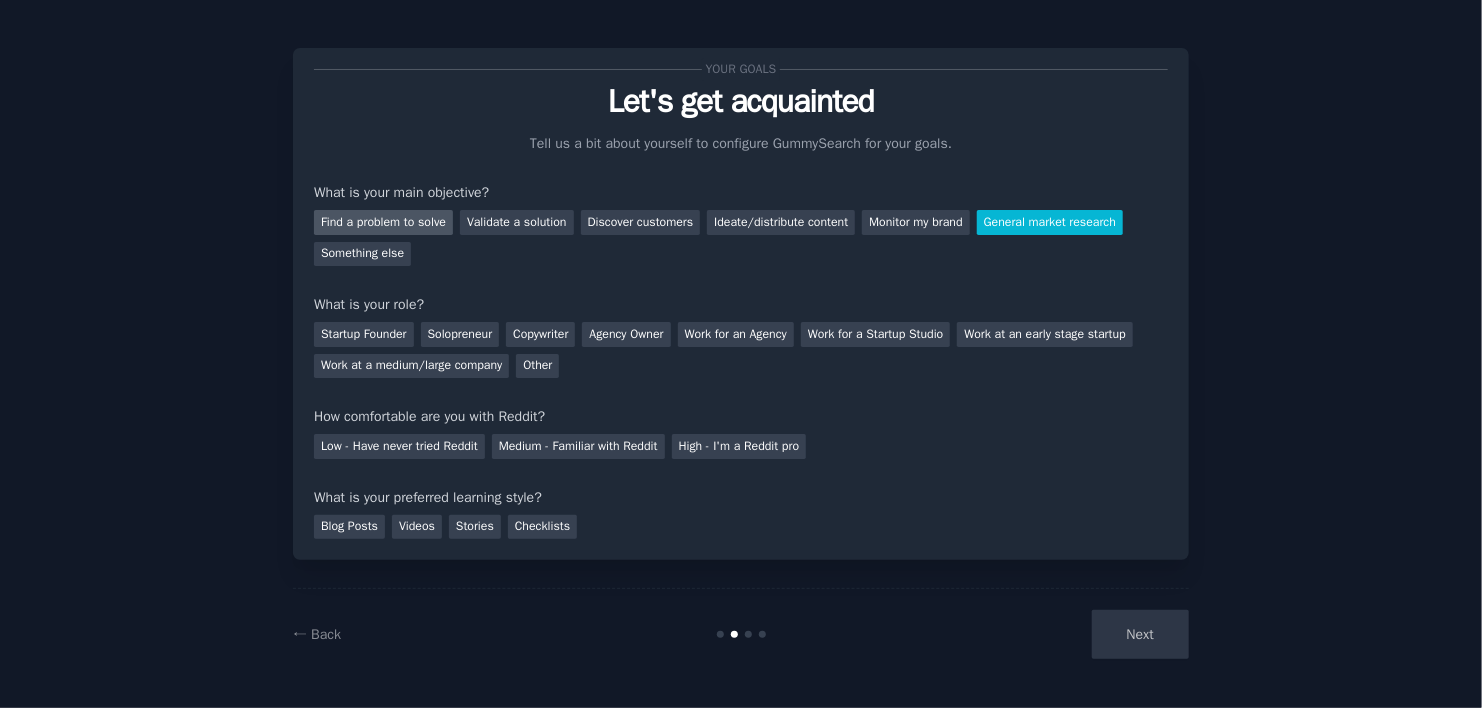 click on "Find a problem to solve" at bounding box center (383, 222) 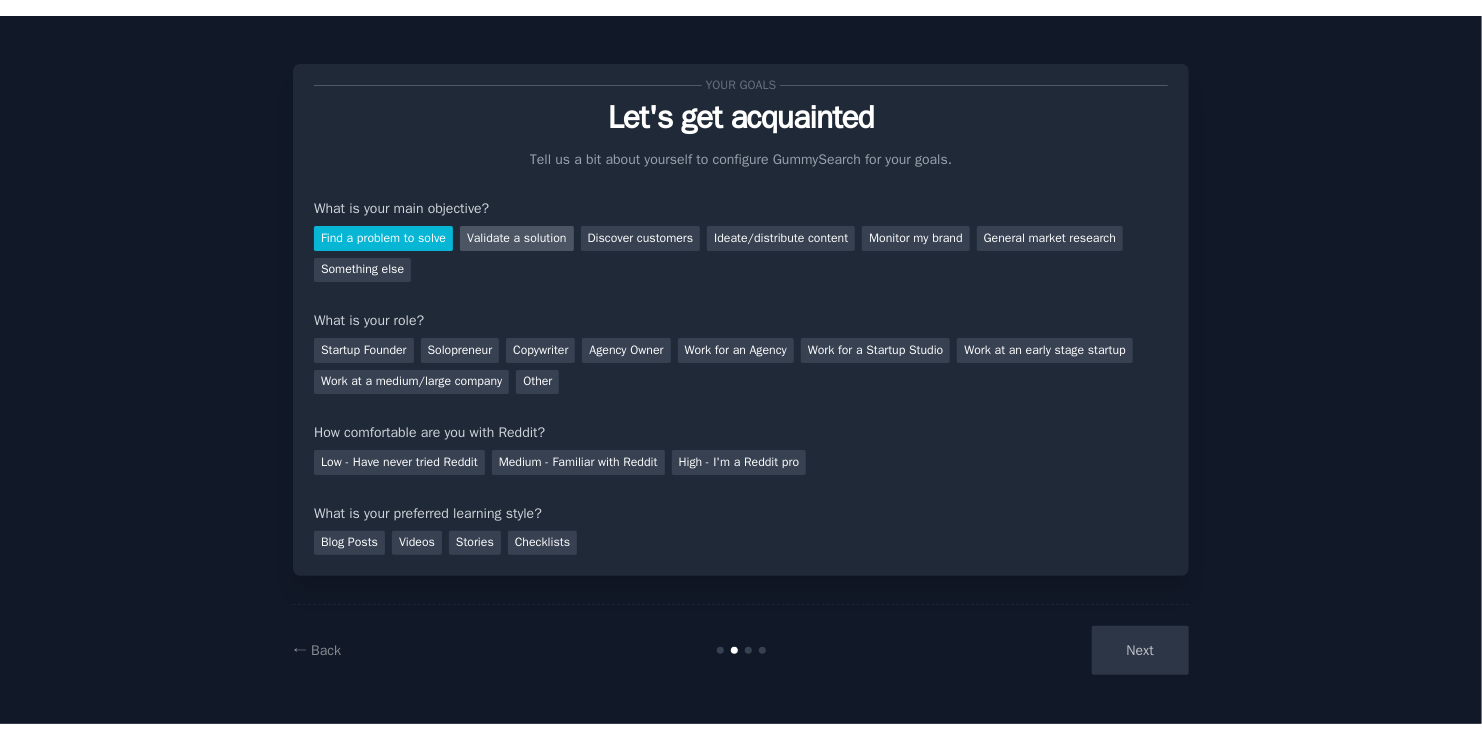 scroll, scrollTop: 0, scrollLeft: 0, axis: both 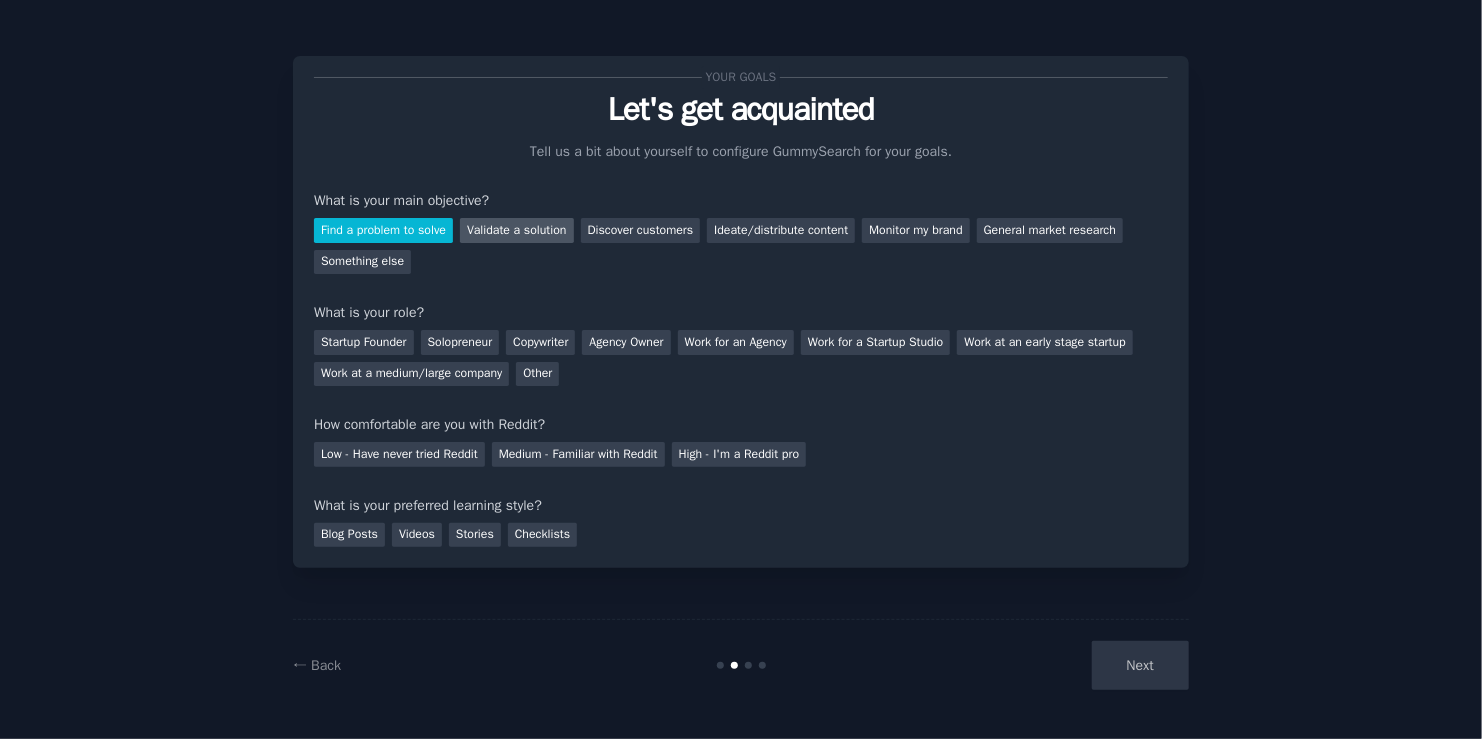 click on "Validate a solution" at bounding box center [517, 230] 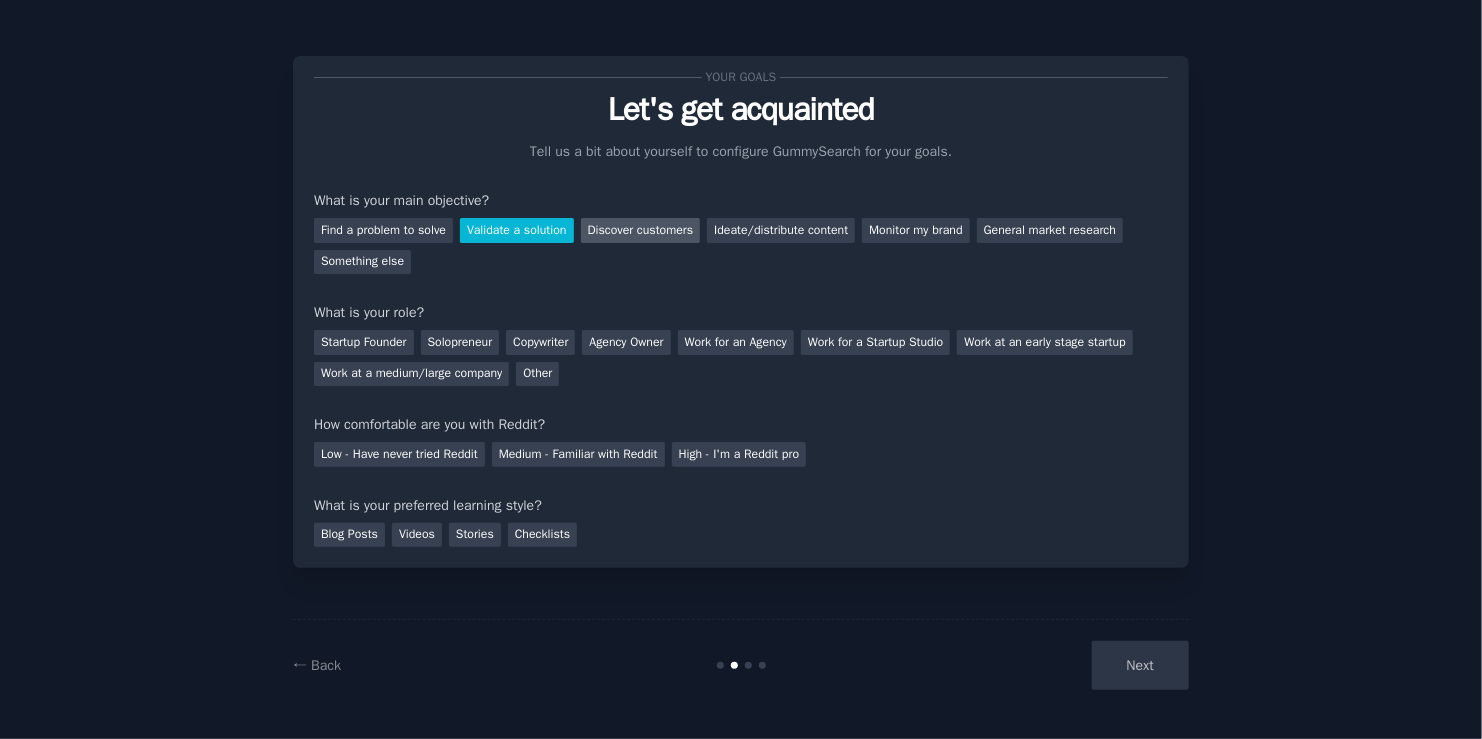 click on "Discover customers" at bounding box center (641, 230) 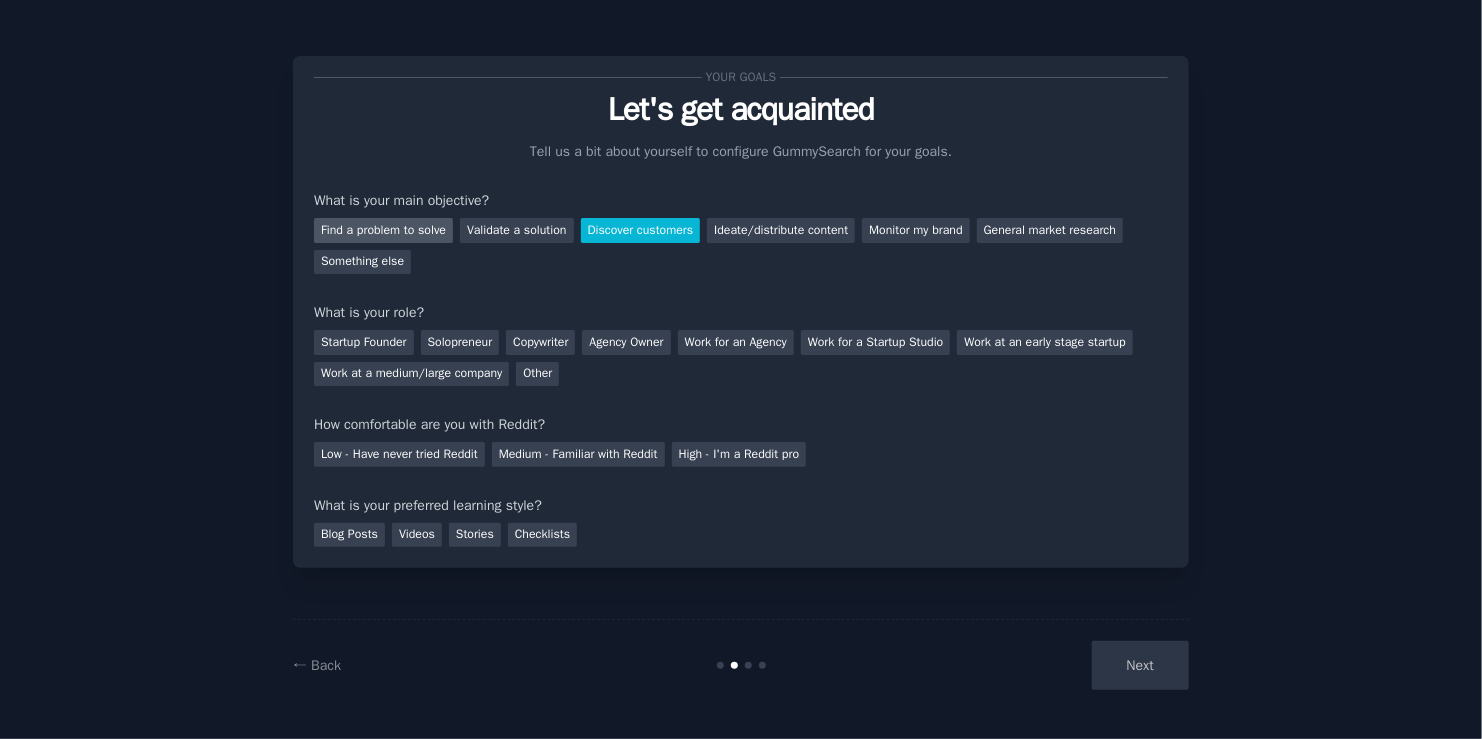click on "Find a problem to solve" at bounding box center (383, 230) 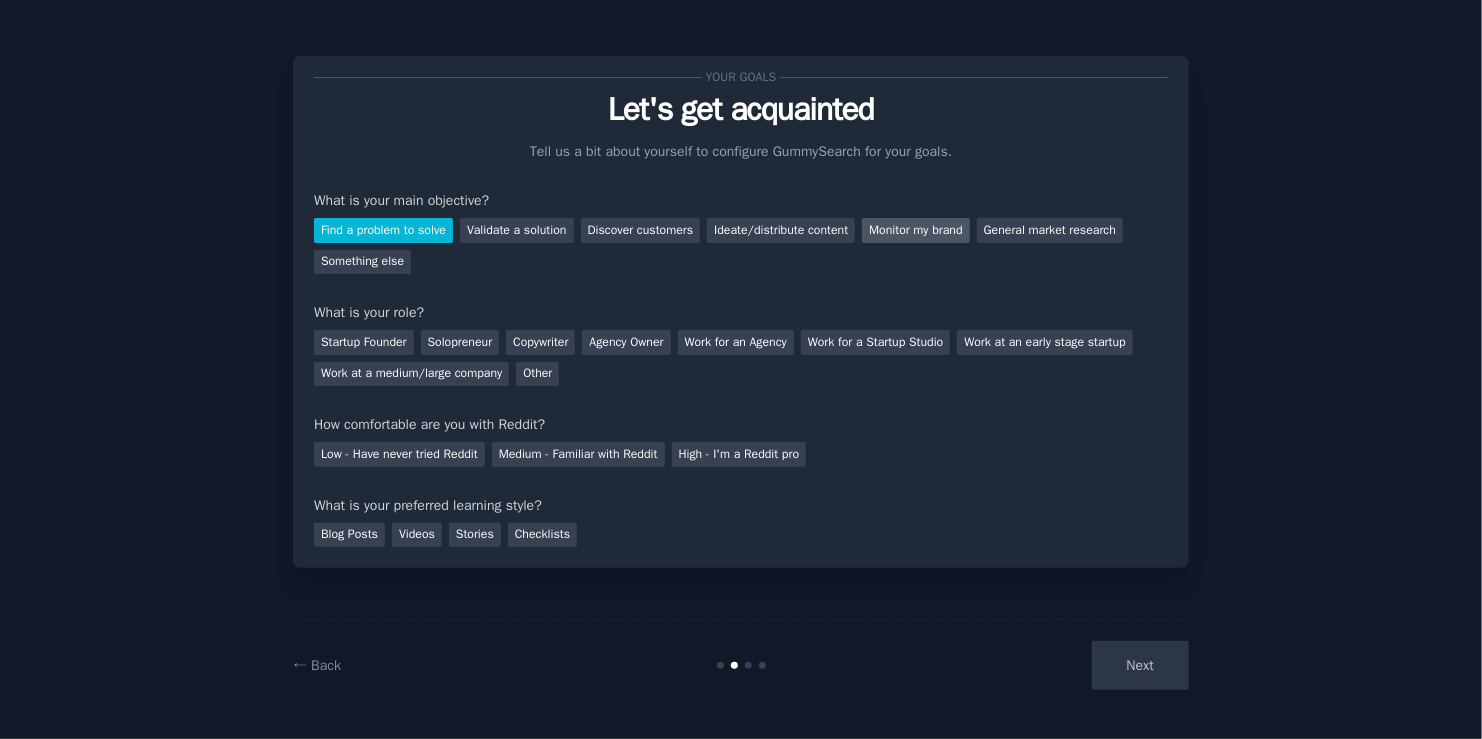 click on "Monitor my brand" at bounding box center (915, 230) 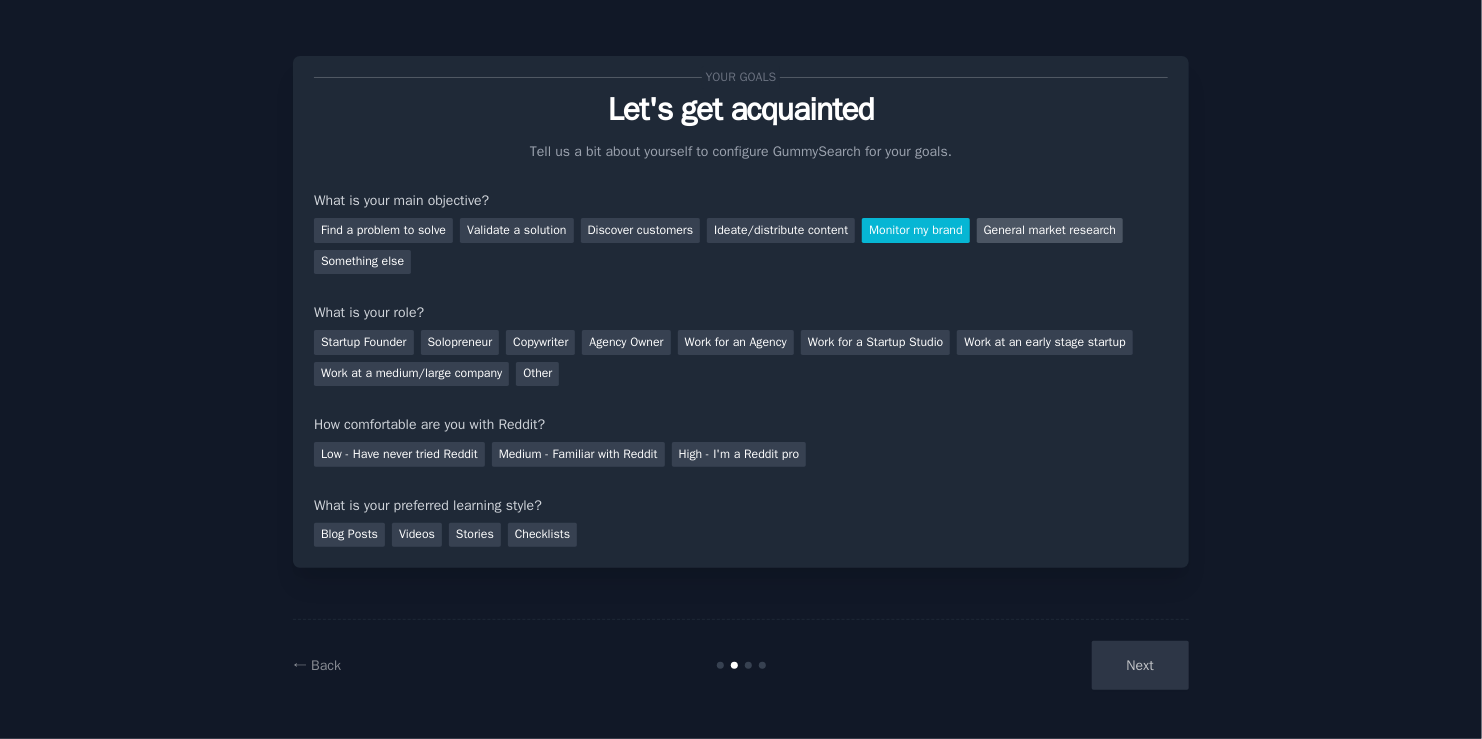 click on "General market research" at bounding box center (1050, 230) 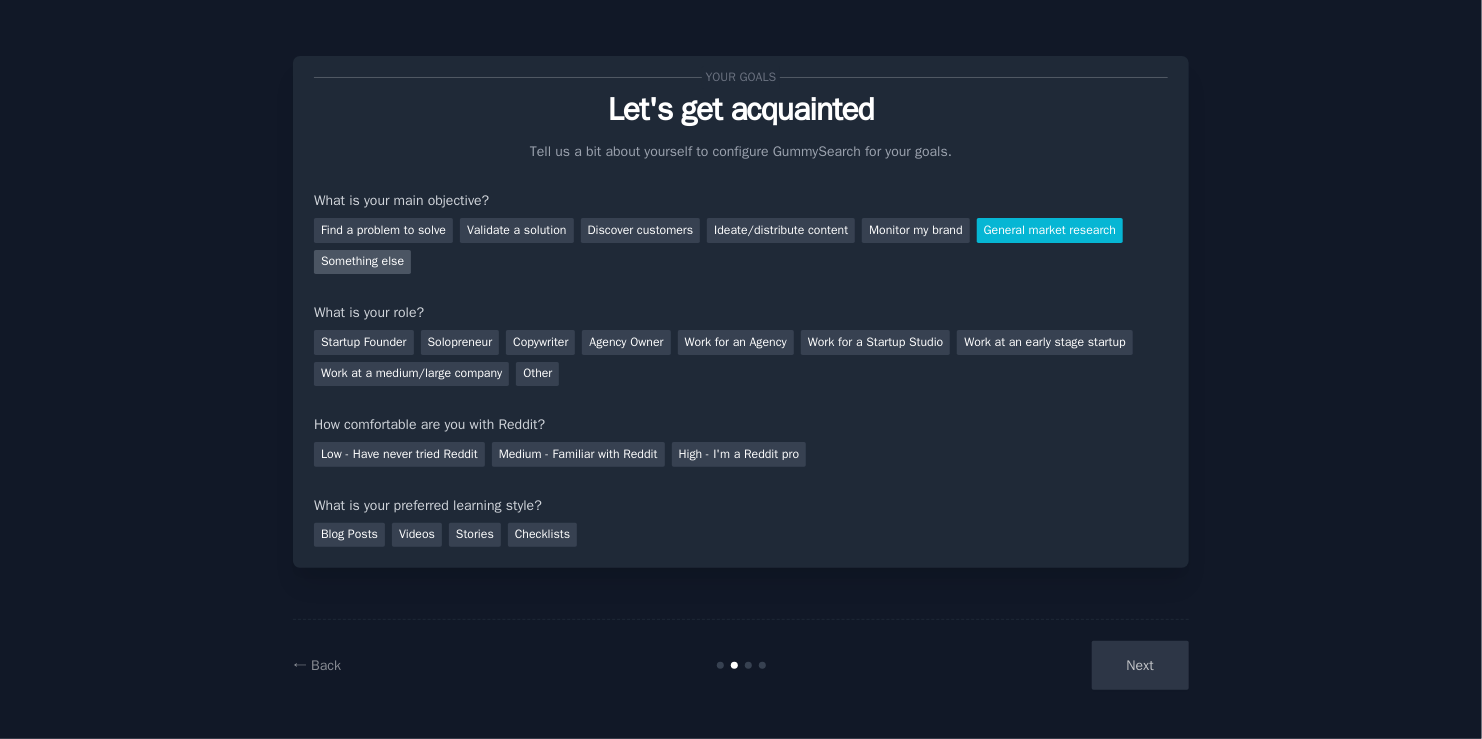 click on "Something else" at bounding box center (362, 262) 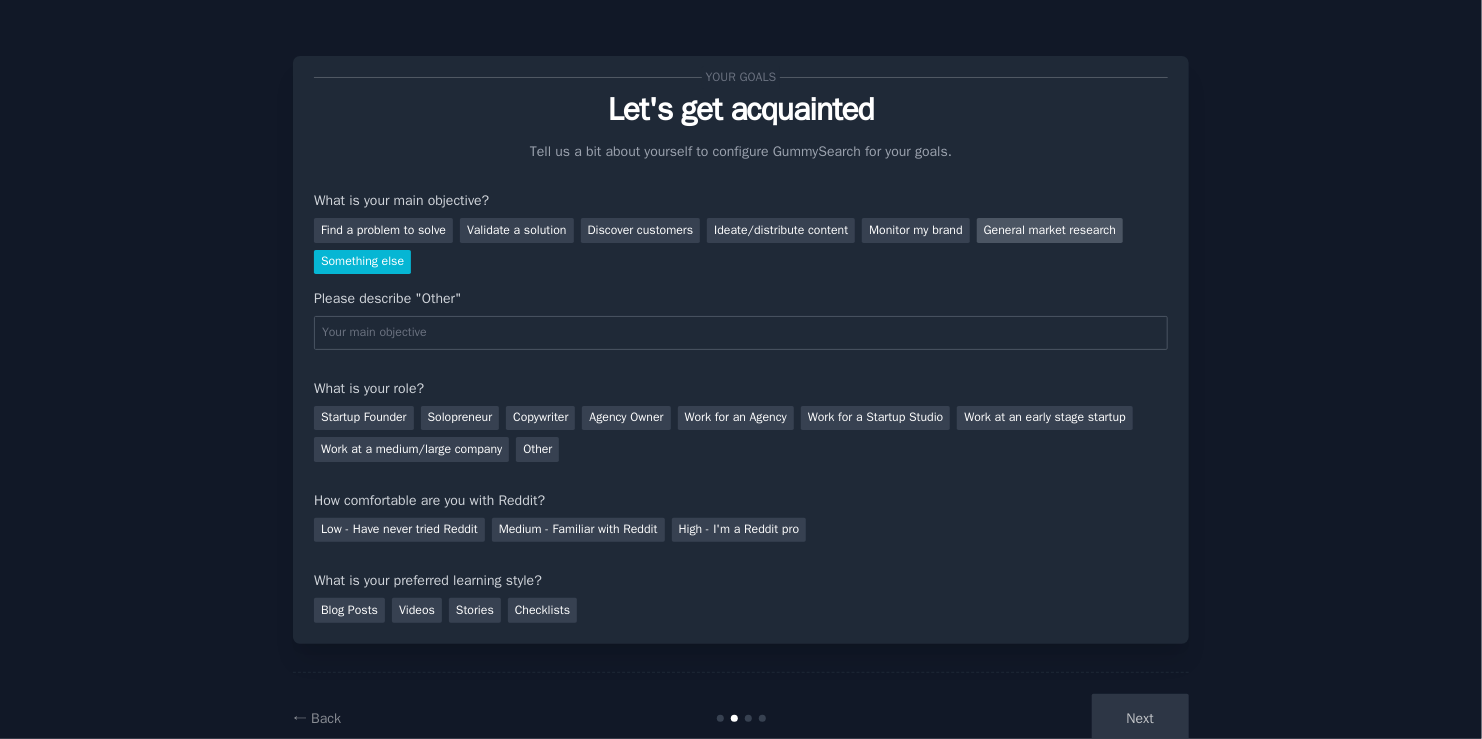 click on "General market research" at bounding box center [1050, 230] 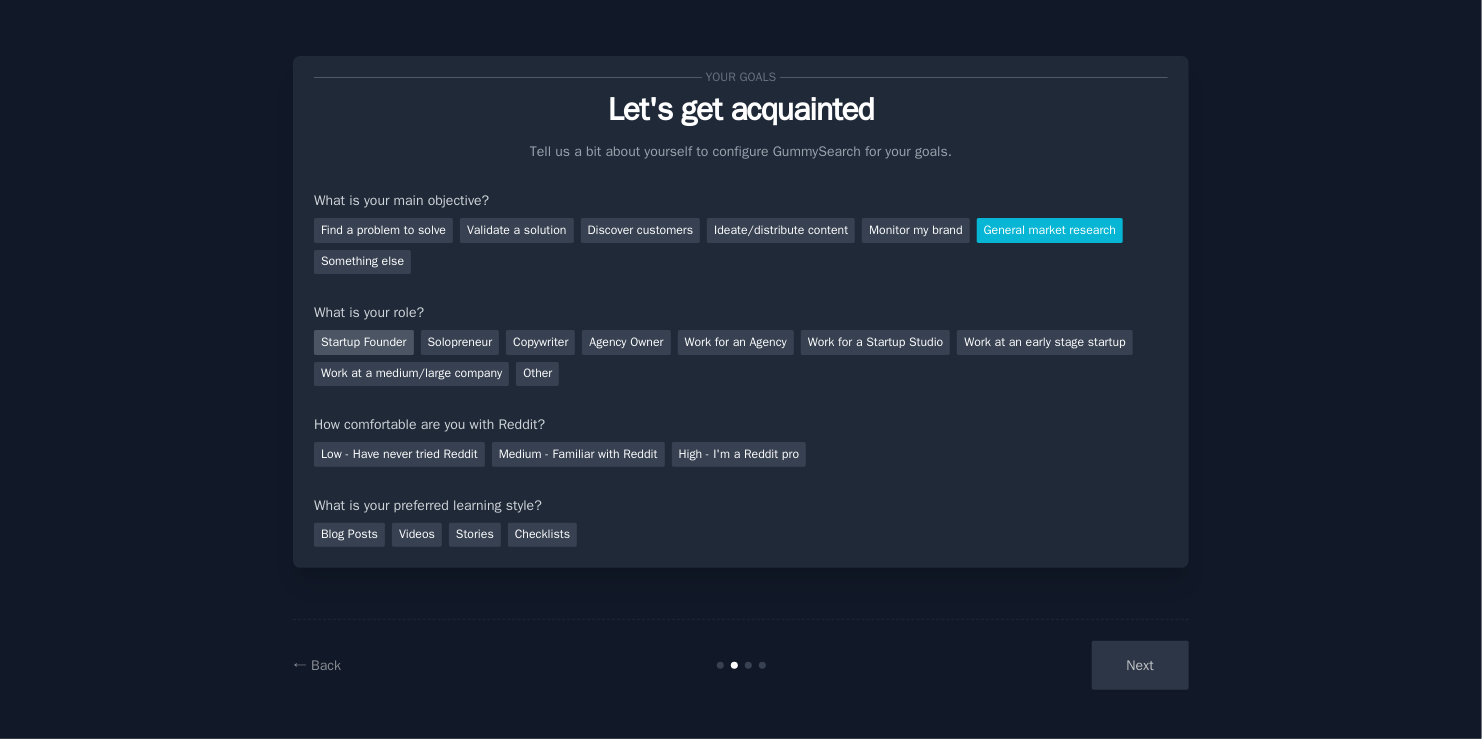click on "Startup Founder" at bounding box center (364, 342) 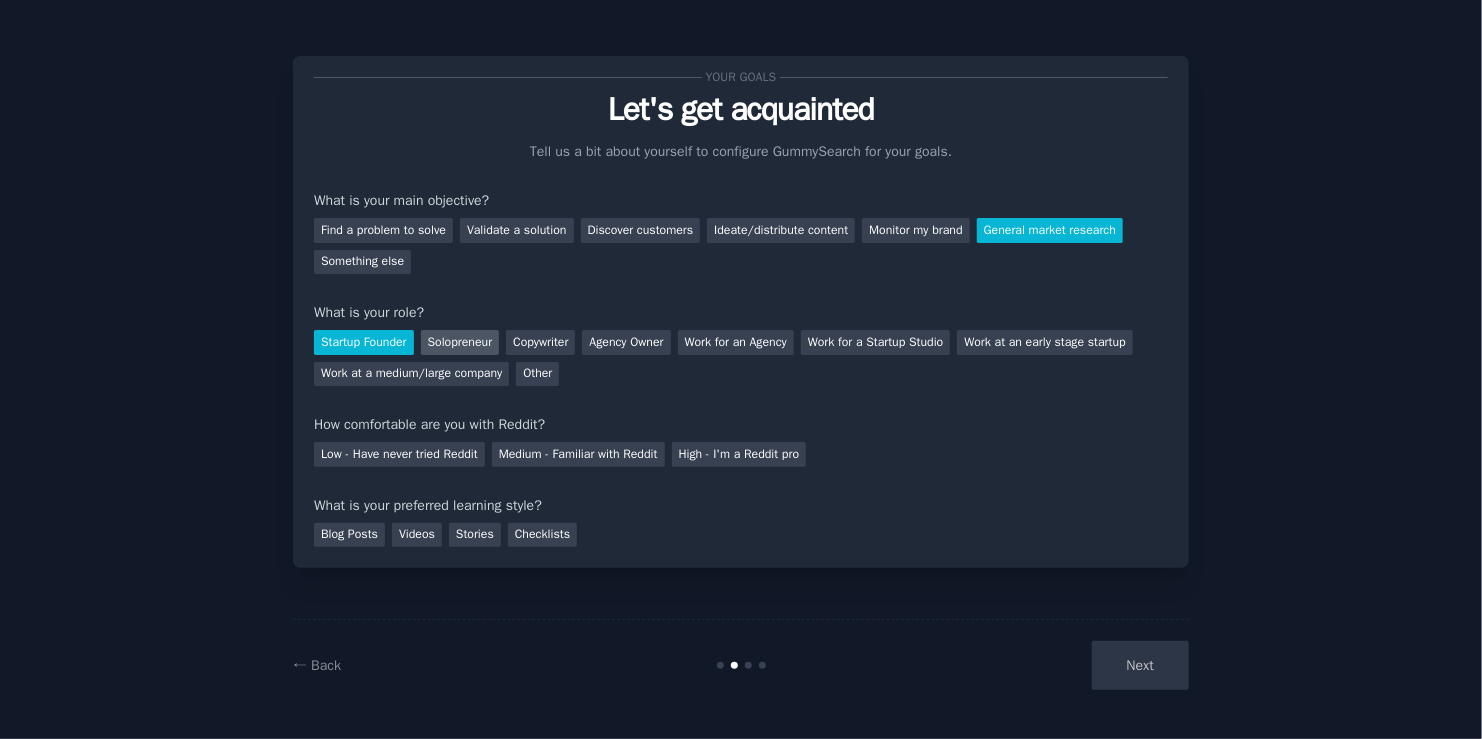 click on "Solopreneur" at bounding box center (460, 342) 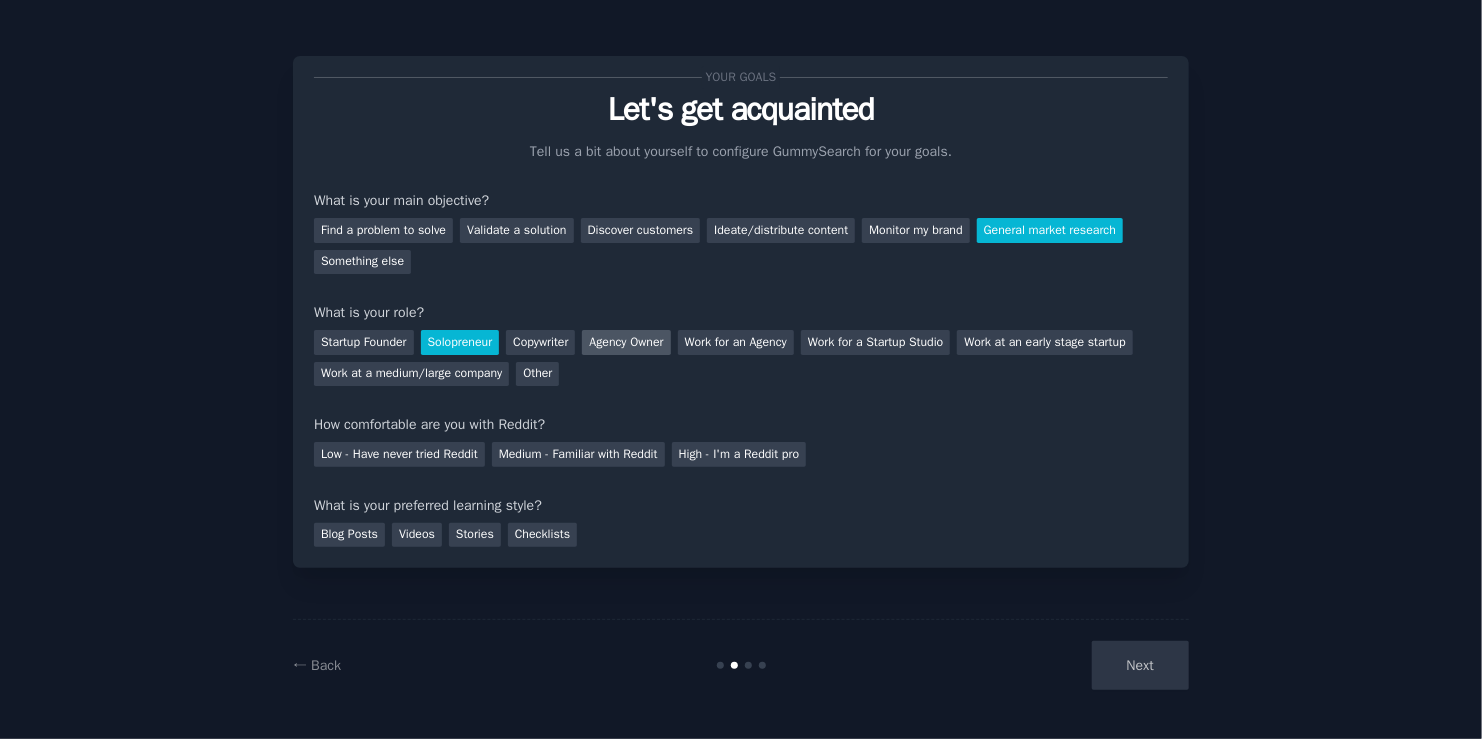drag, startPoint x: 567, startPoint y: 343, endPoint x: 597, endPoint y: 340, distance: 30.149628 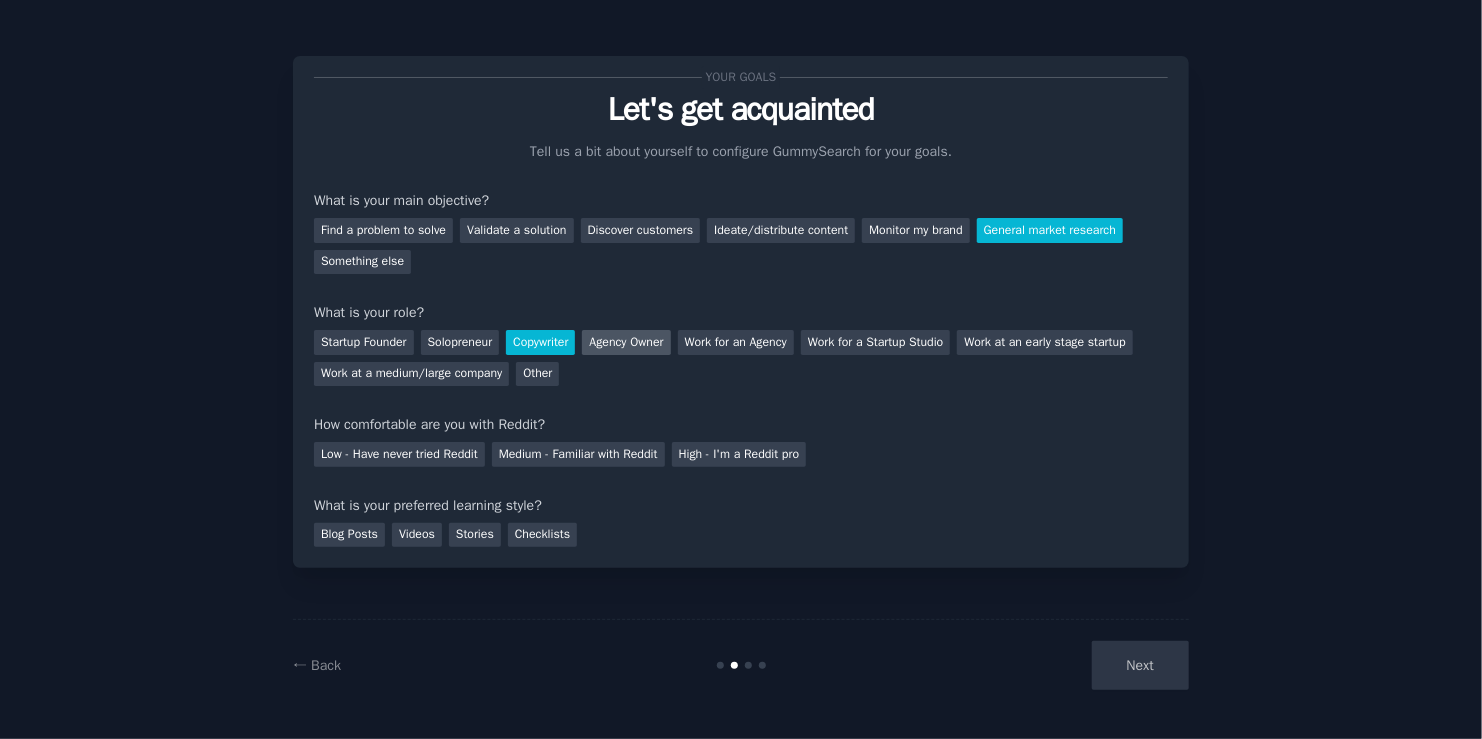 click on "Agency Owner" at bounding box center (626, 342) 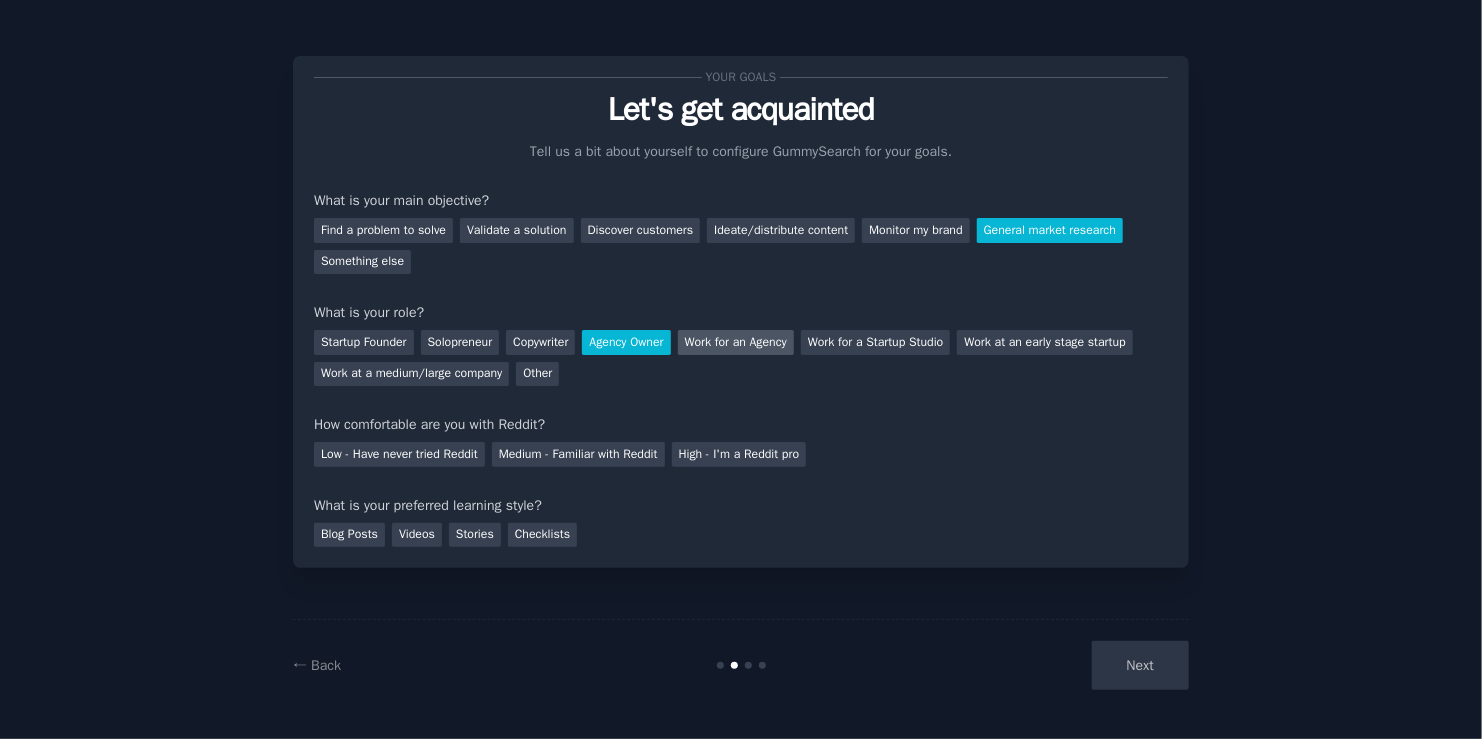 click on "Work for an Agency" at bounding box center [736, 342] 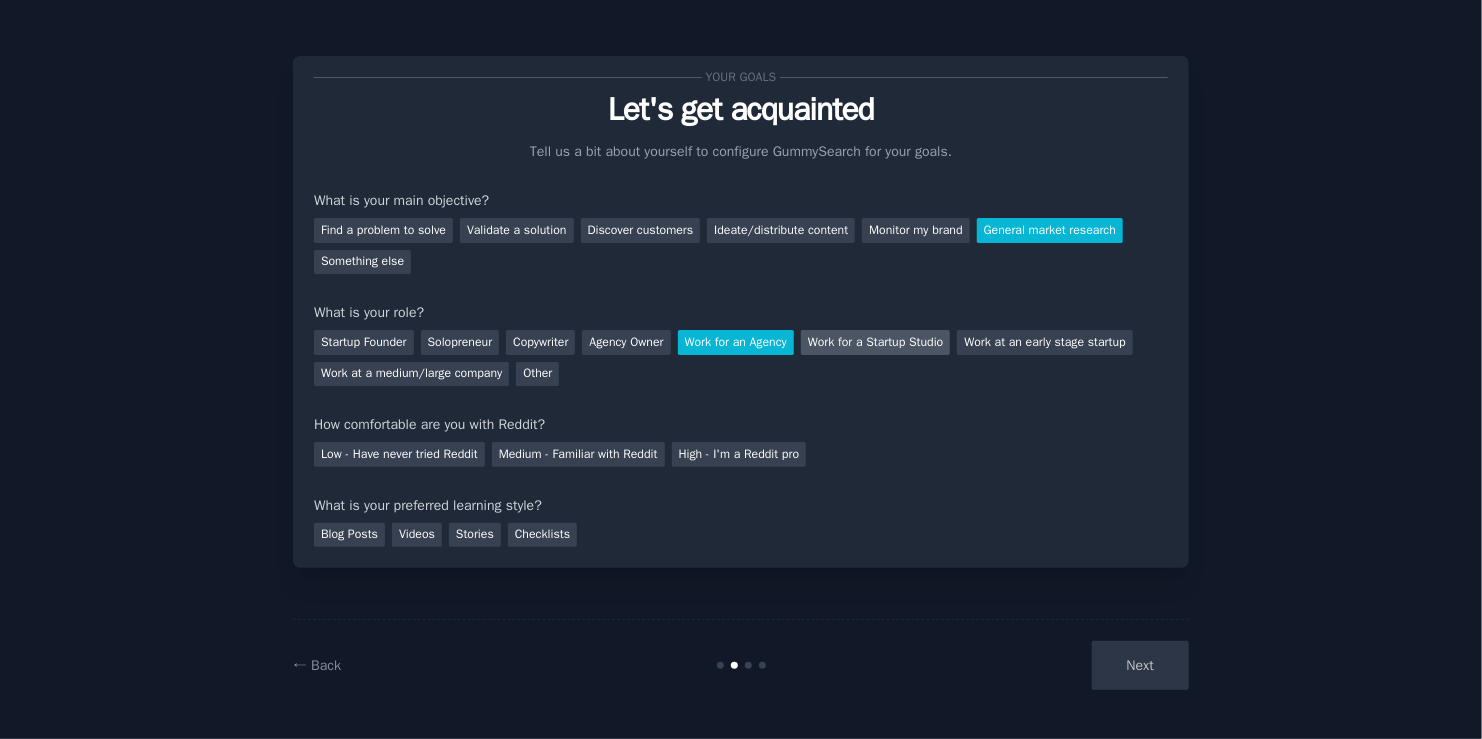 click on "Work for a Startup Studio" at bounding box center [876, 342] 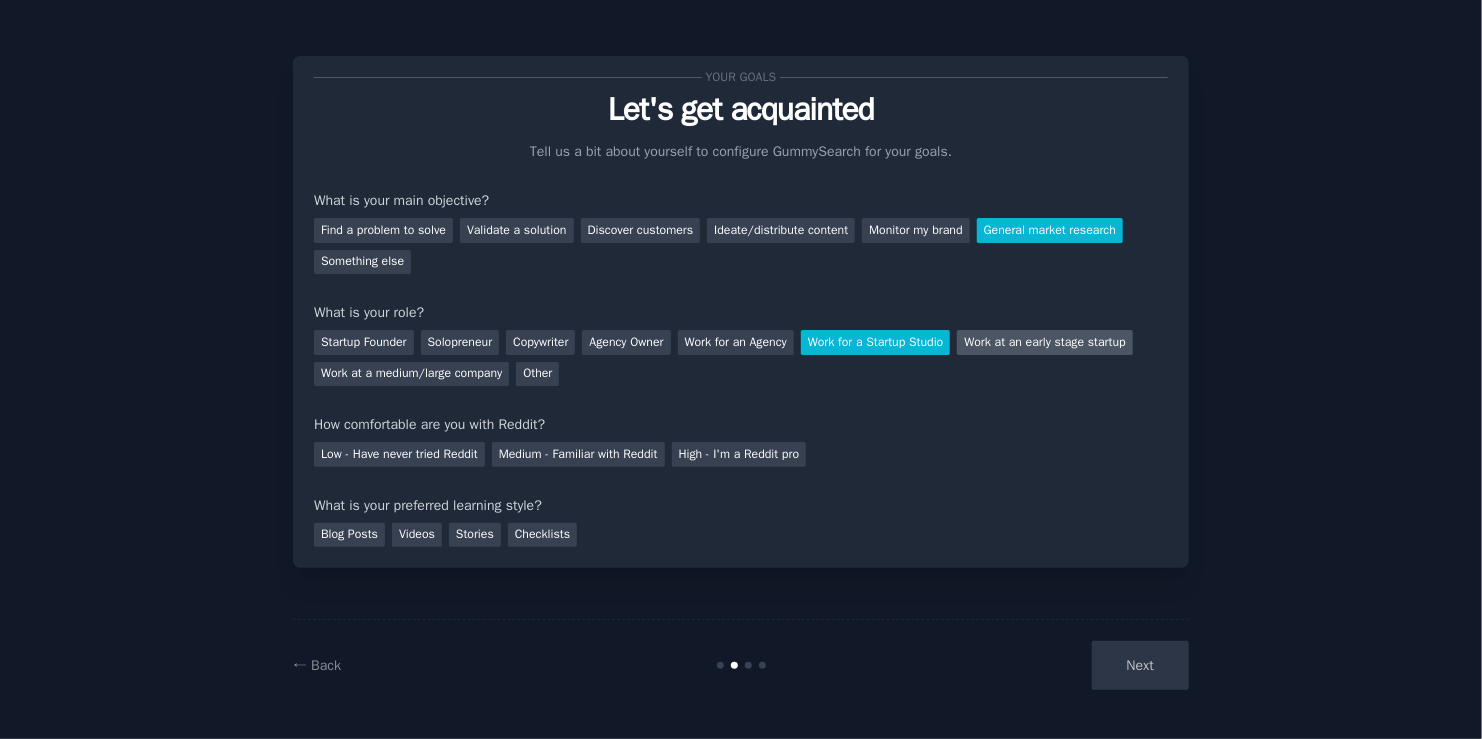 click on "Work at an early stage startup" at bounding box center (1044, 342) 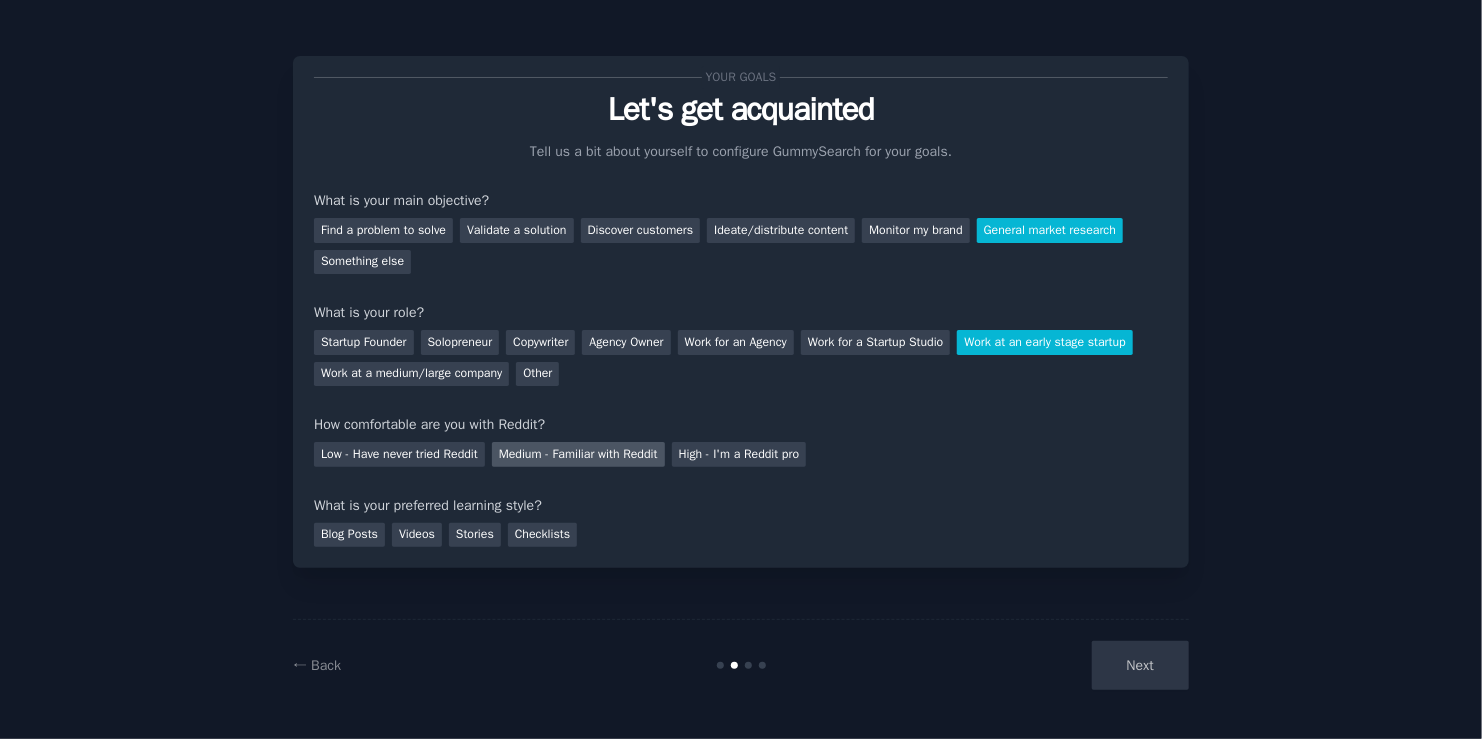 click on "Medium - Familiar with Reddit" at bounding box center [578, 454] 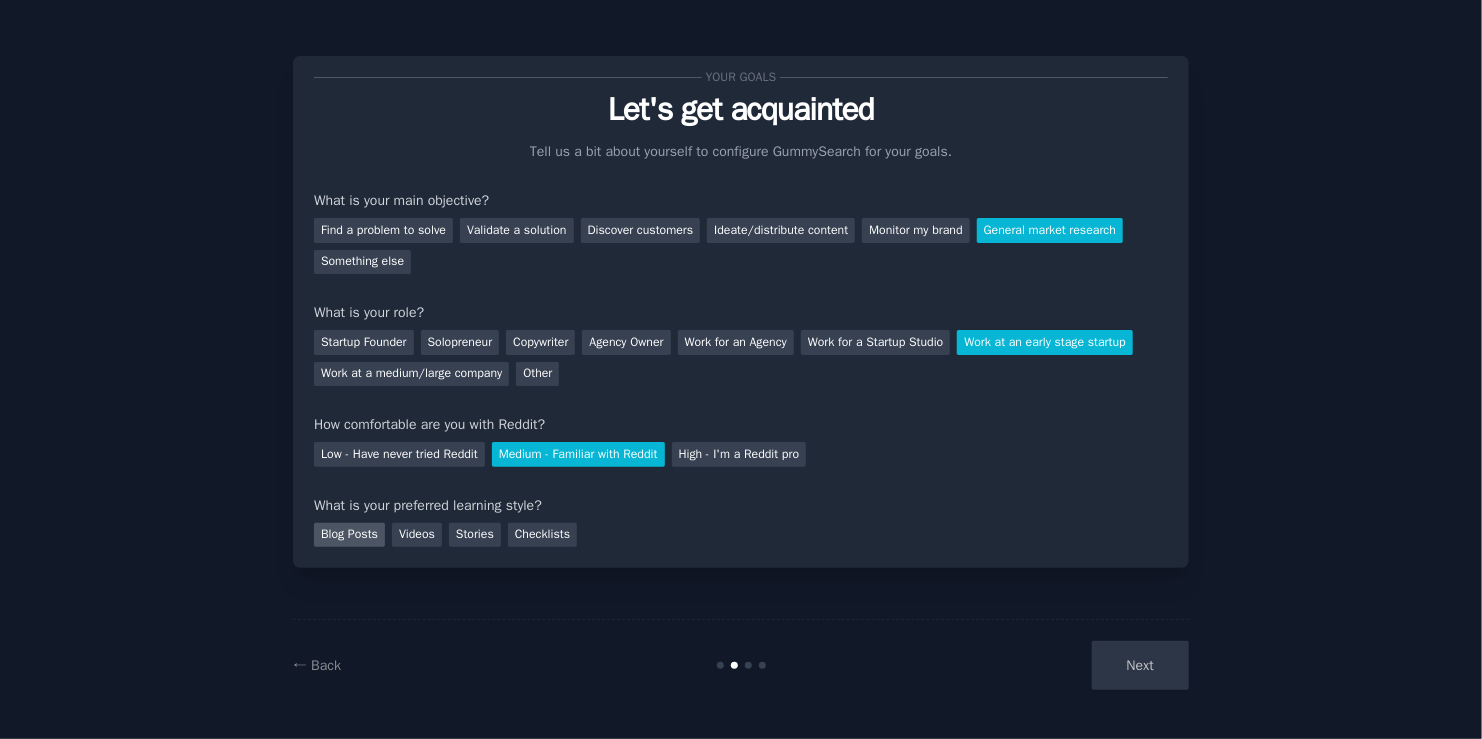 click on "Blog Posts" at bounding box center (349, 535) 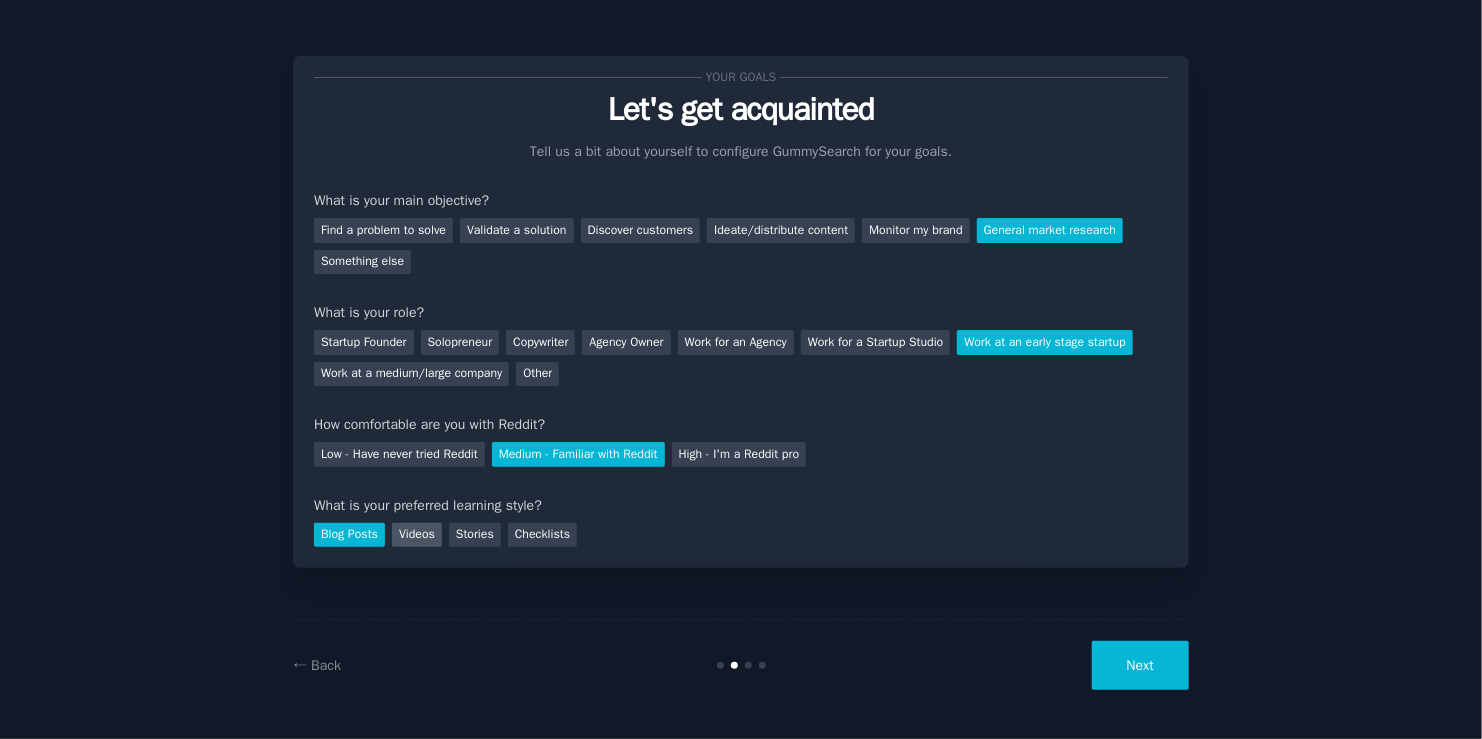 click on "Videos" at bounding box center (417, 535) 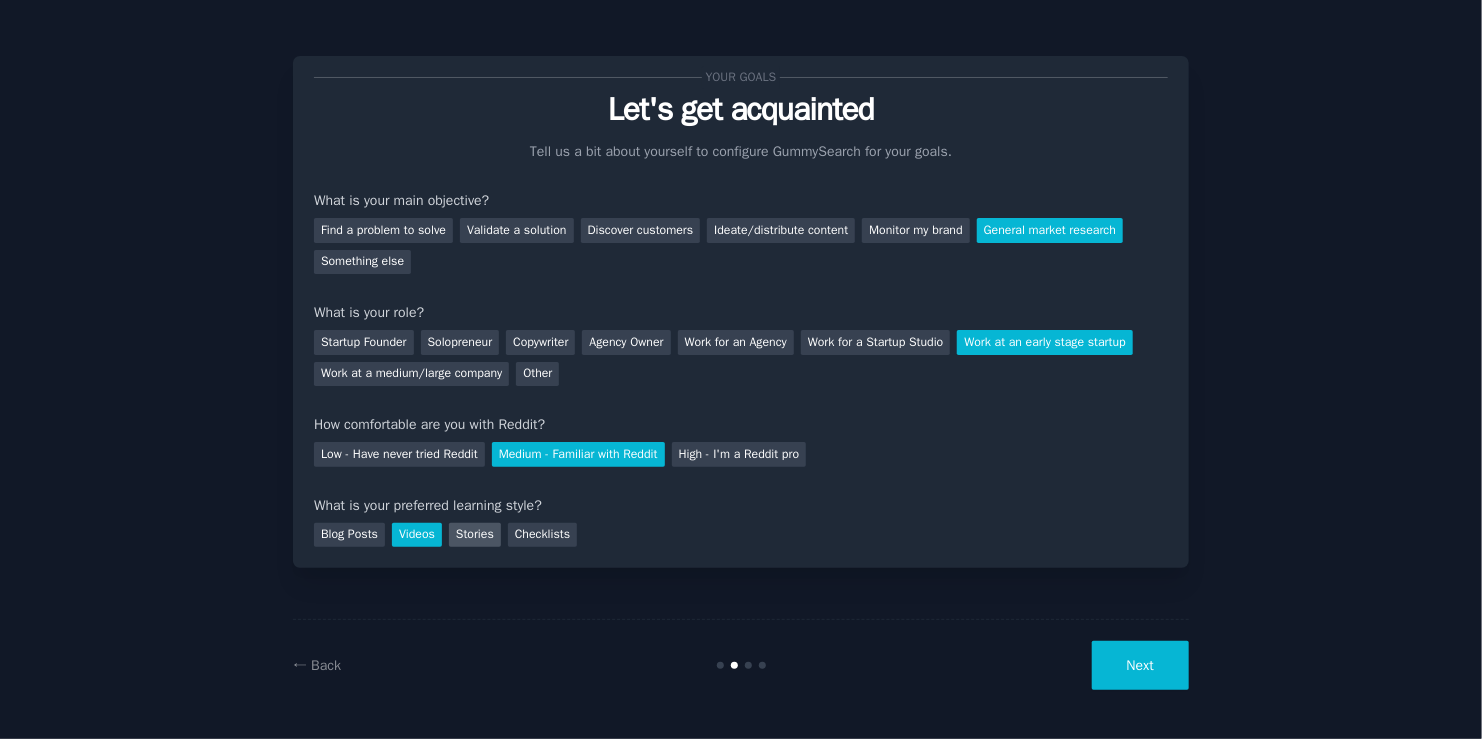 click on "Stories" at bounding box center [475, 535] 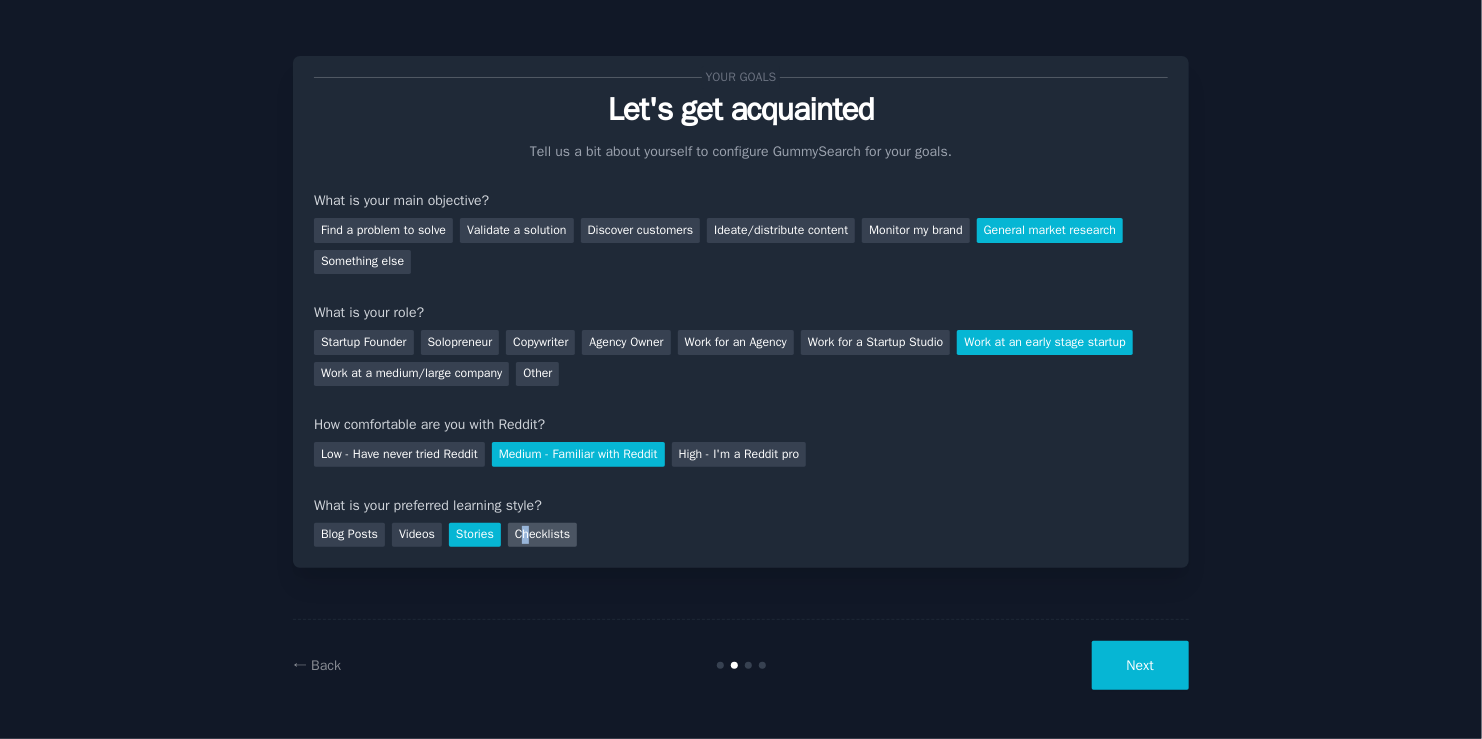 click on "Checklists" at bounding box center [542, 535] 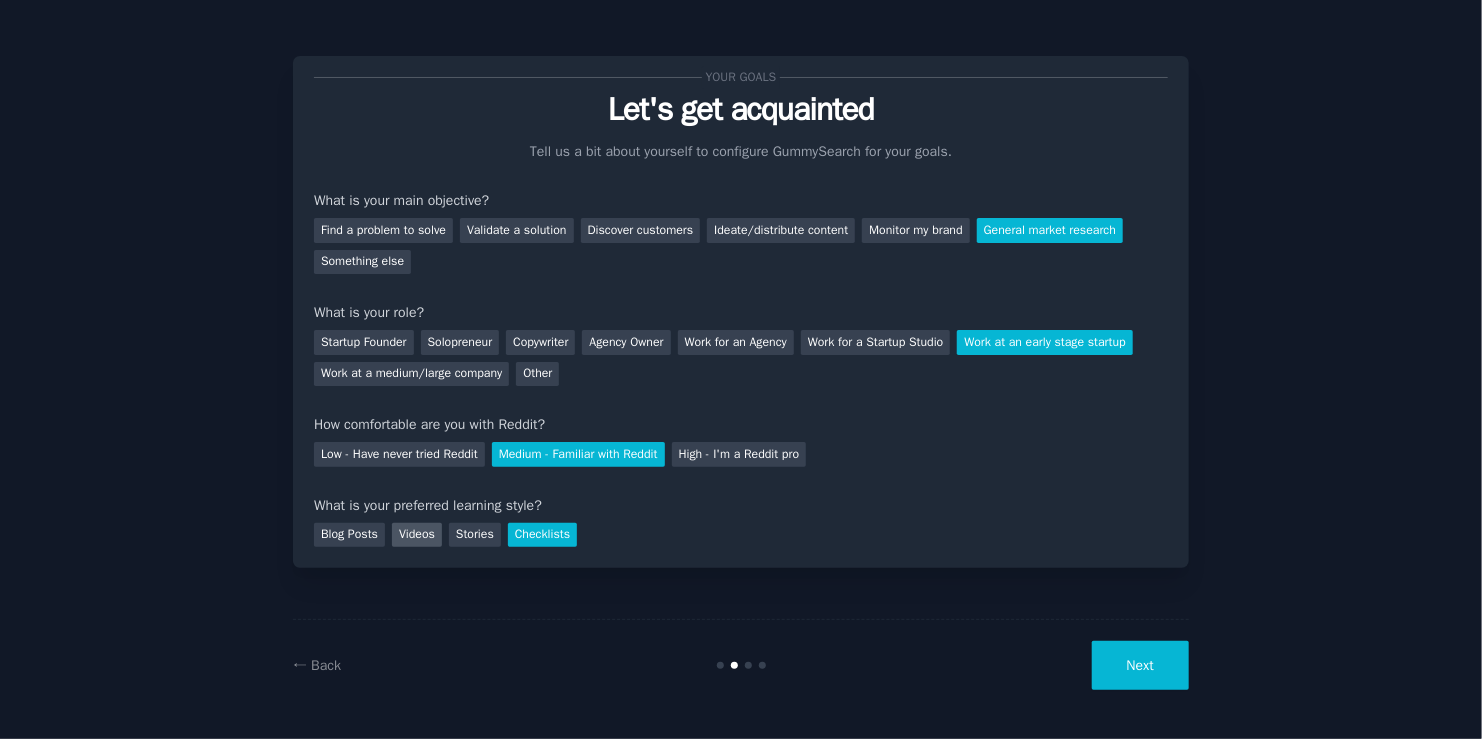 click on "Videos" at bounding box center [417, 535] 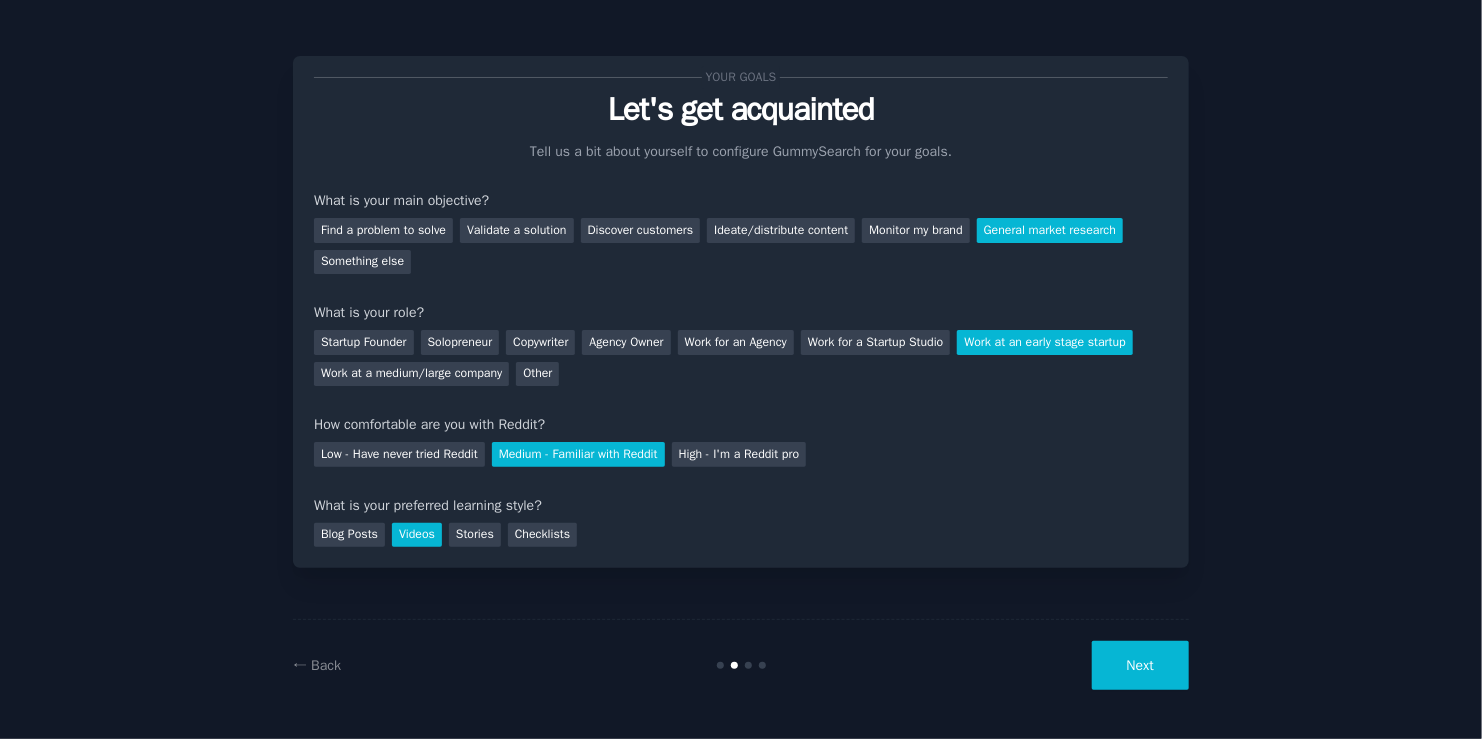 click on "Next" at bounding box center (1140, 665) 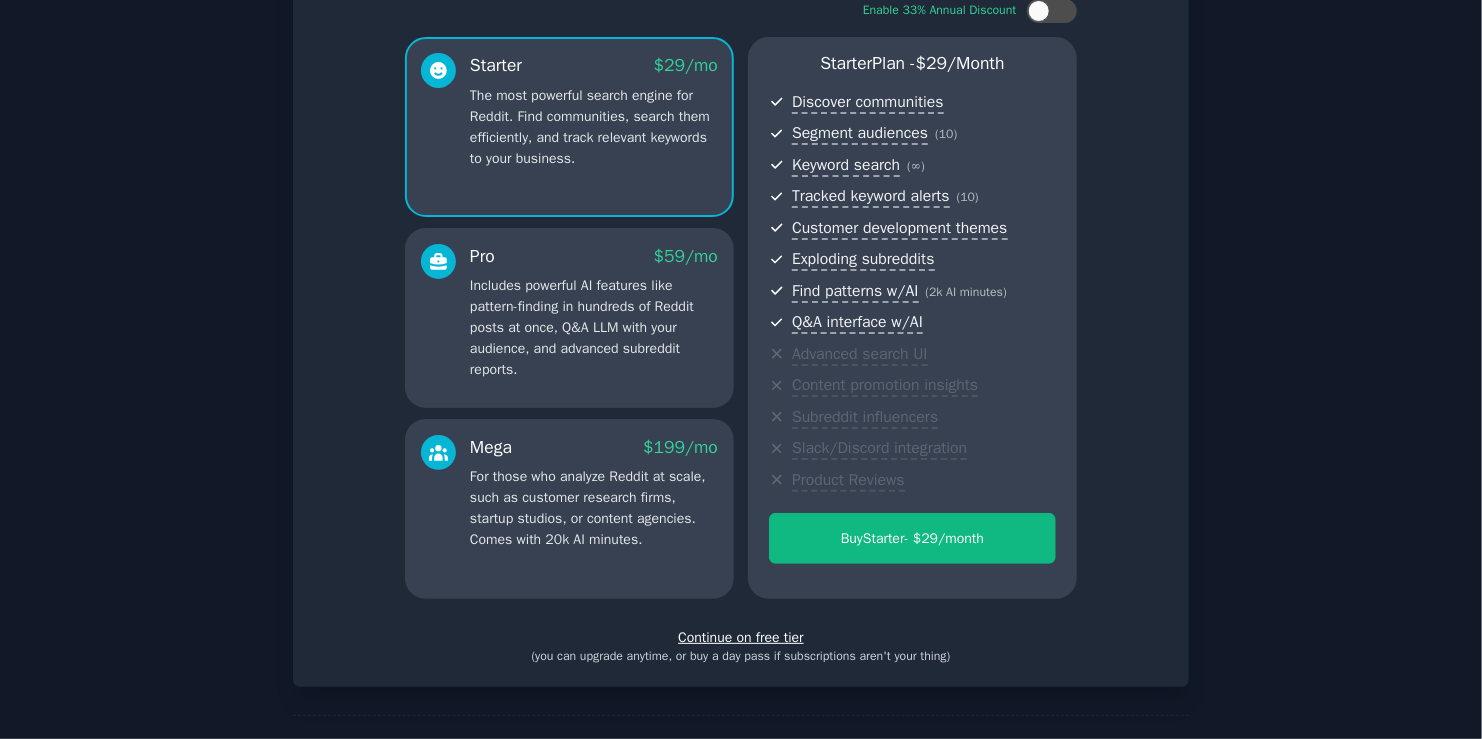 scroll, scrollTop: 0, scrollLeft: 0, axis: both 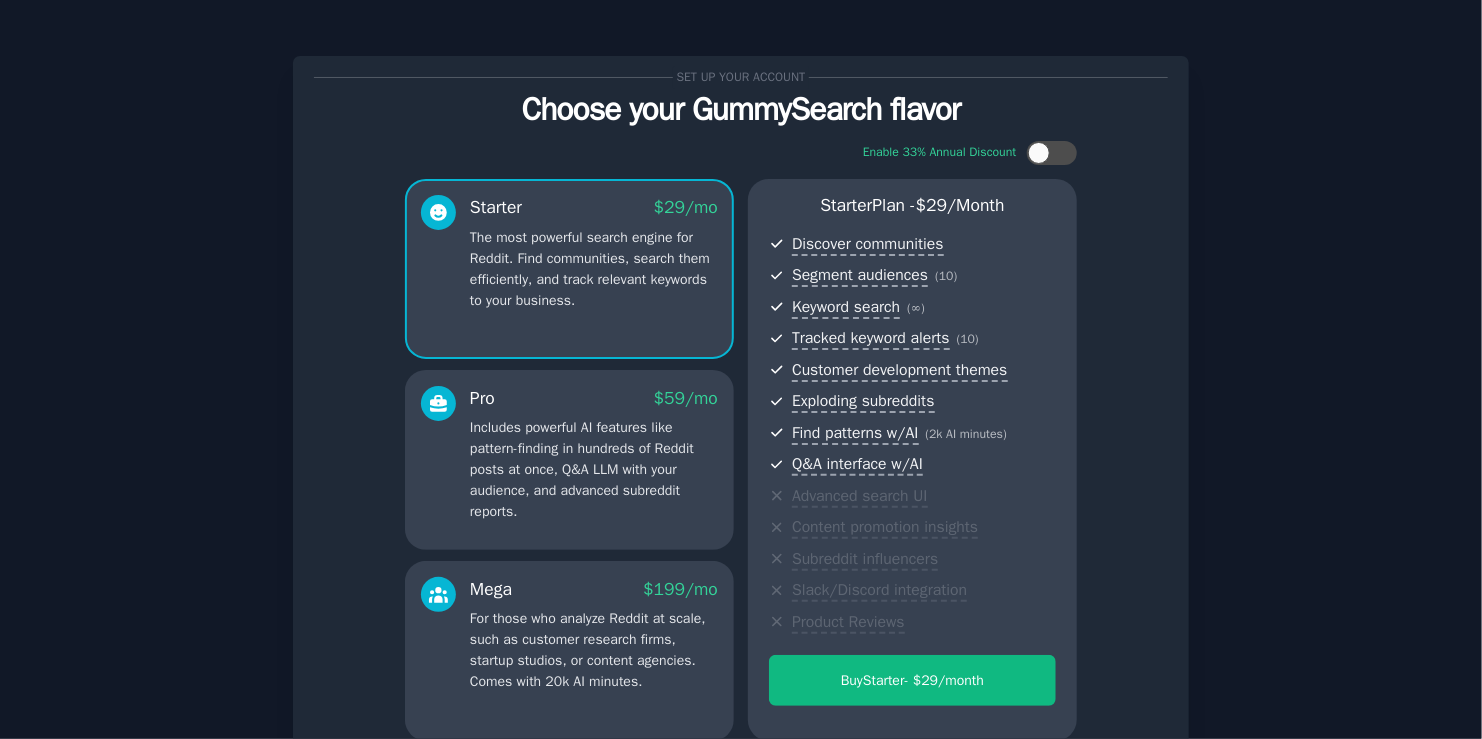 click on "Includes powerful AI features like pattern-finding in hundreds of Reddit posts at once, Q&A LLM with your audience, and advanced subreddit reports." at bounding box center [594, 469] 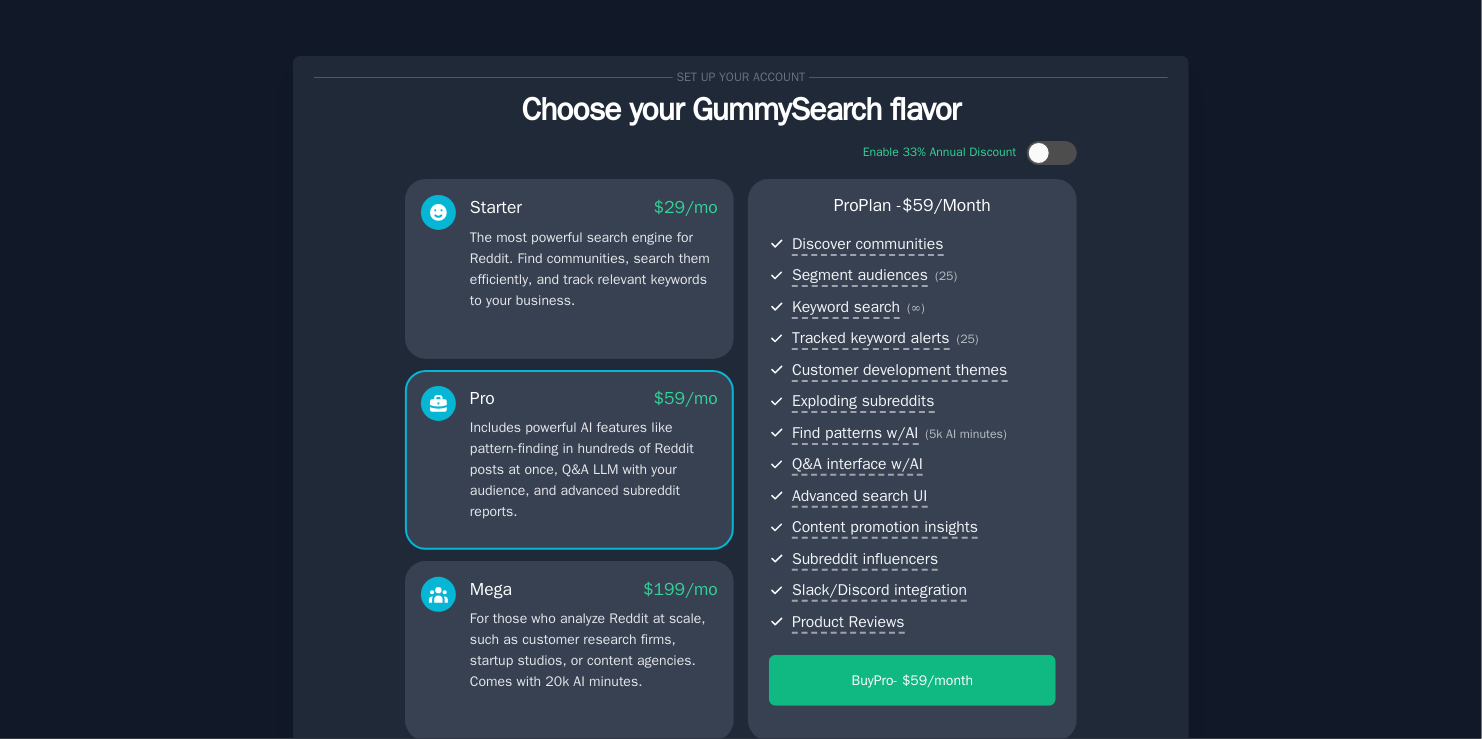 click on "The most powerful search engine for Reddit. Find communities, search them efficiently, and track relevant keywords to your business." at bounding box center (594, 269) 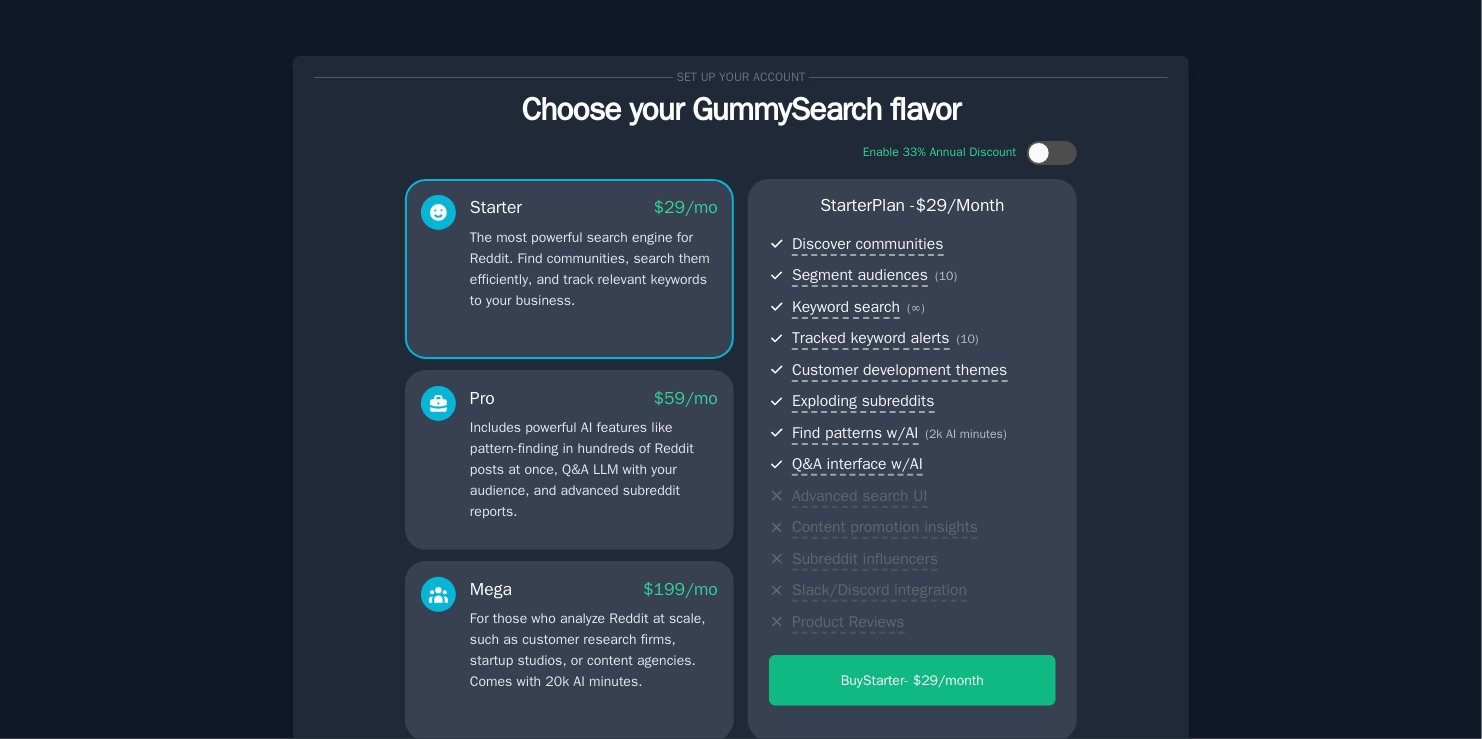 click on "Mega $ 199 /mo For those who analyze Reddit at scale, such as customer research firms, startup studios, or content agencies. Comes with 20k AI minutes." at bounding box center (594, 635) 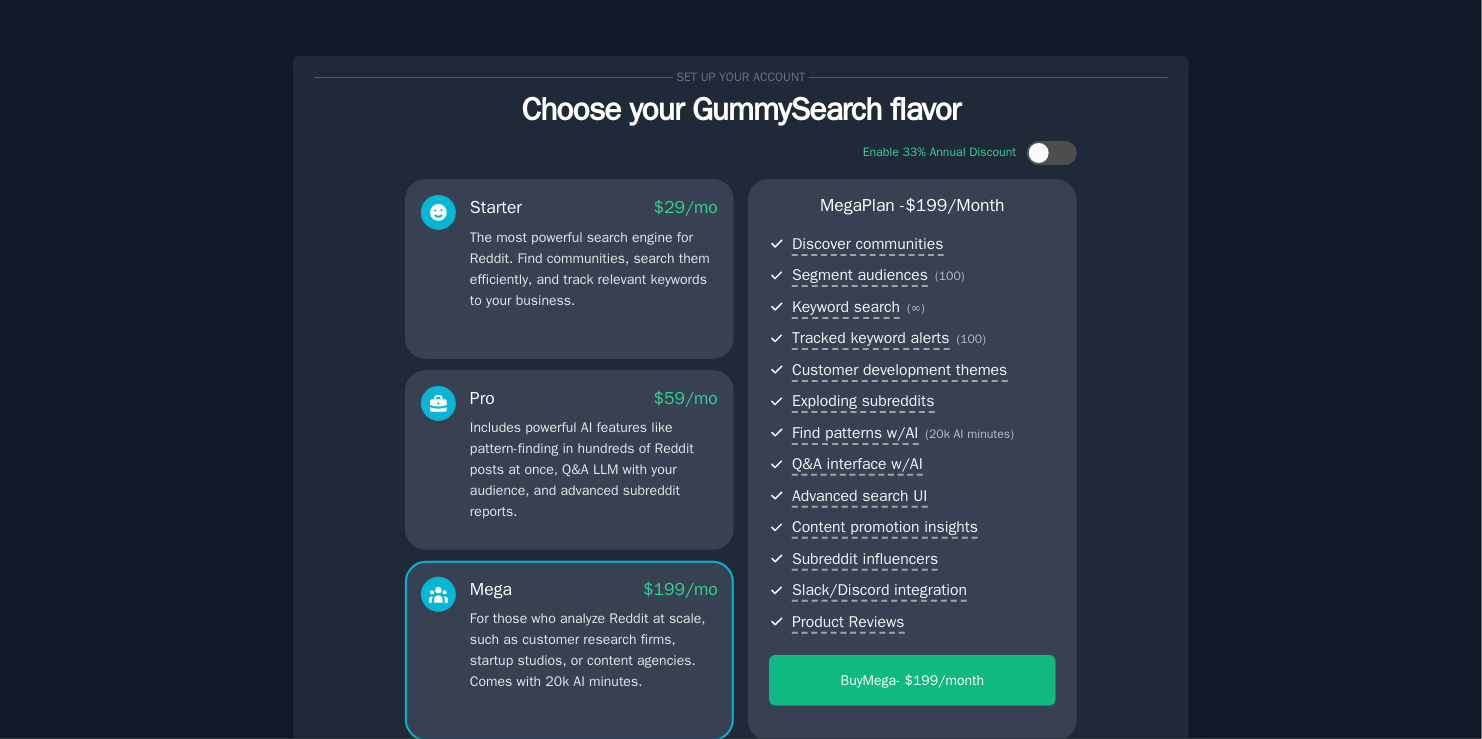 click on "Pro $ 59 /mo Includes powerful AI features like pattern-finding in hundreds of Reddit posts at once, Q&A LLM with your audience, and advanced subreddit reports." at bounding box center (569, 460) 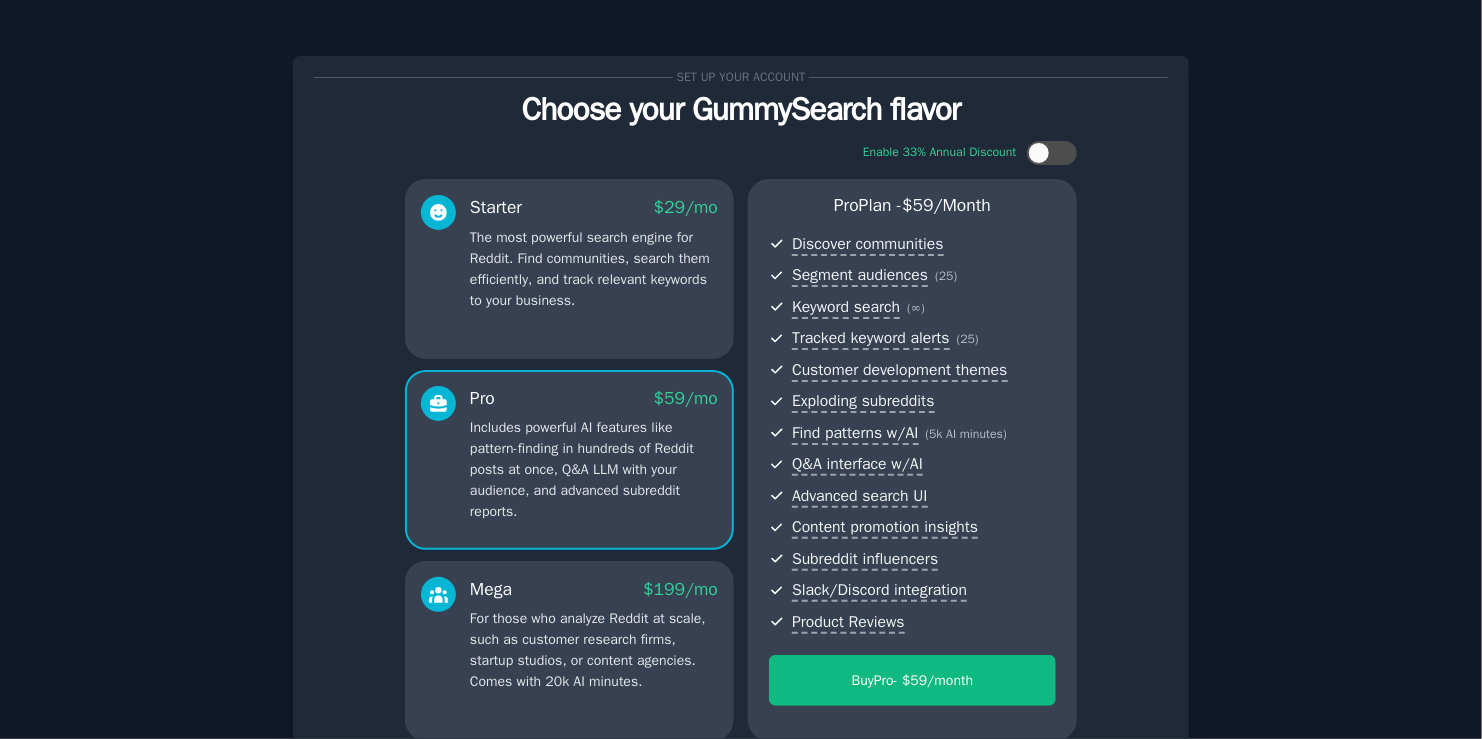 click on "For those who analyze Reddit at scale, such as customer research firms, startup studios, or content agencies. Comes with 20k AI minutes." at bounding box center (594, 650) 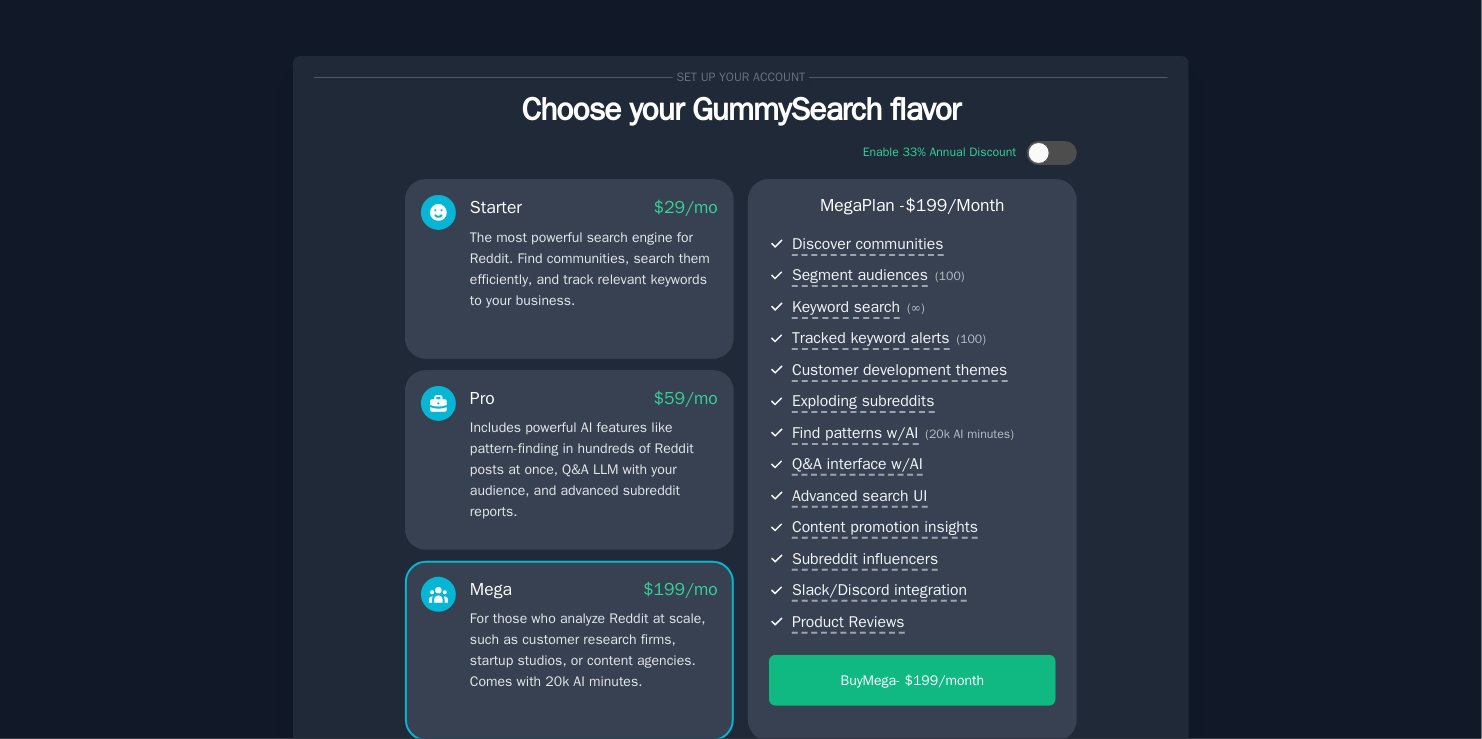 click on "Includes powerful AI features like pattern-finding in hundreds of Reddit posts at once, Q&A LLM with your audience, and advanced subreddit reports." at bounding box center [594, 469] 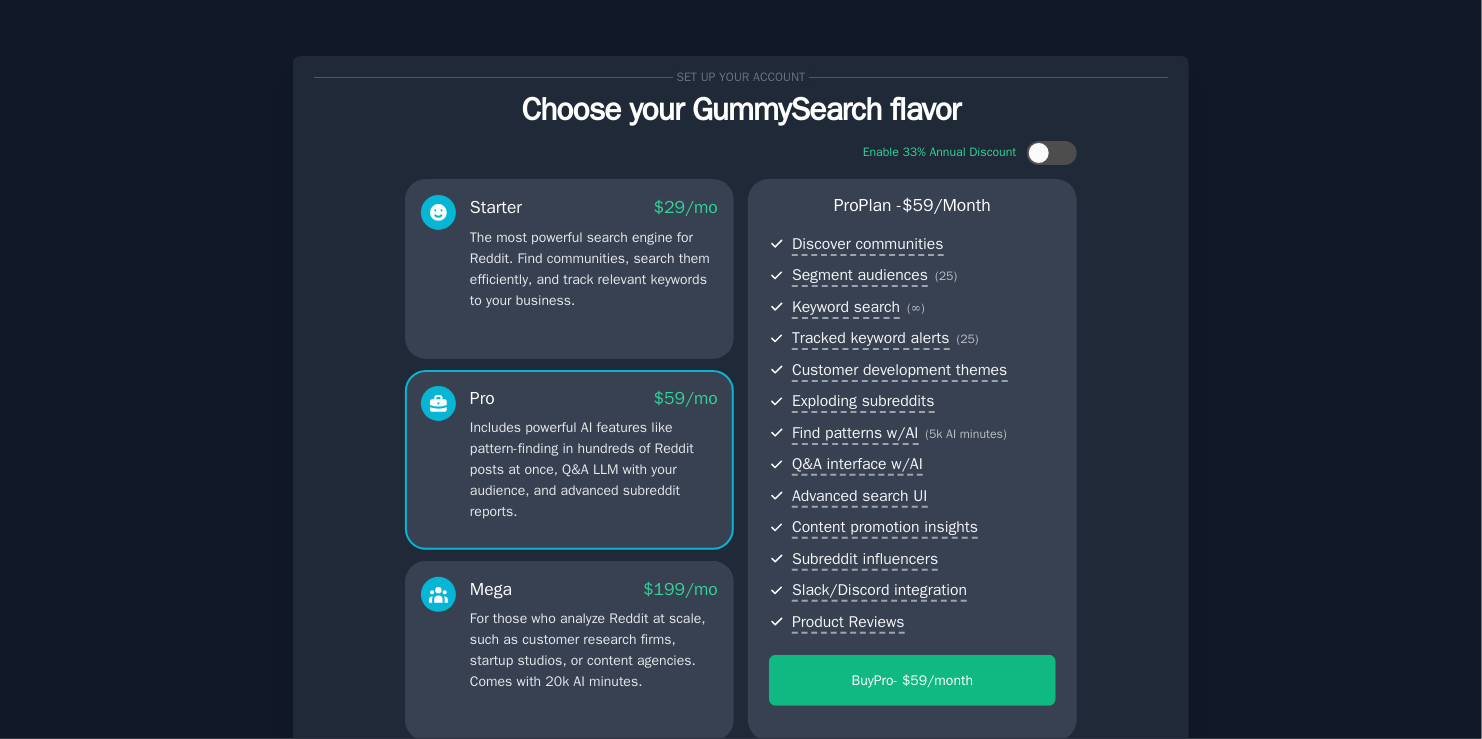 click on "Starter $ 29 /mo The most powerful search engine for Reddit. Find communities, search them efficiently, and track relevant keywords to your business." at bounding box center [569, 269] 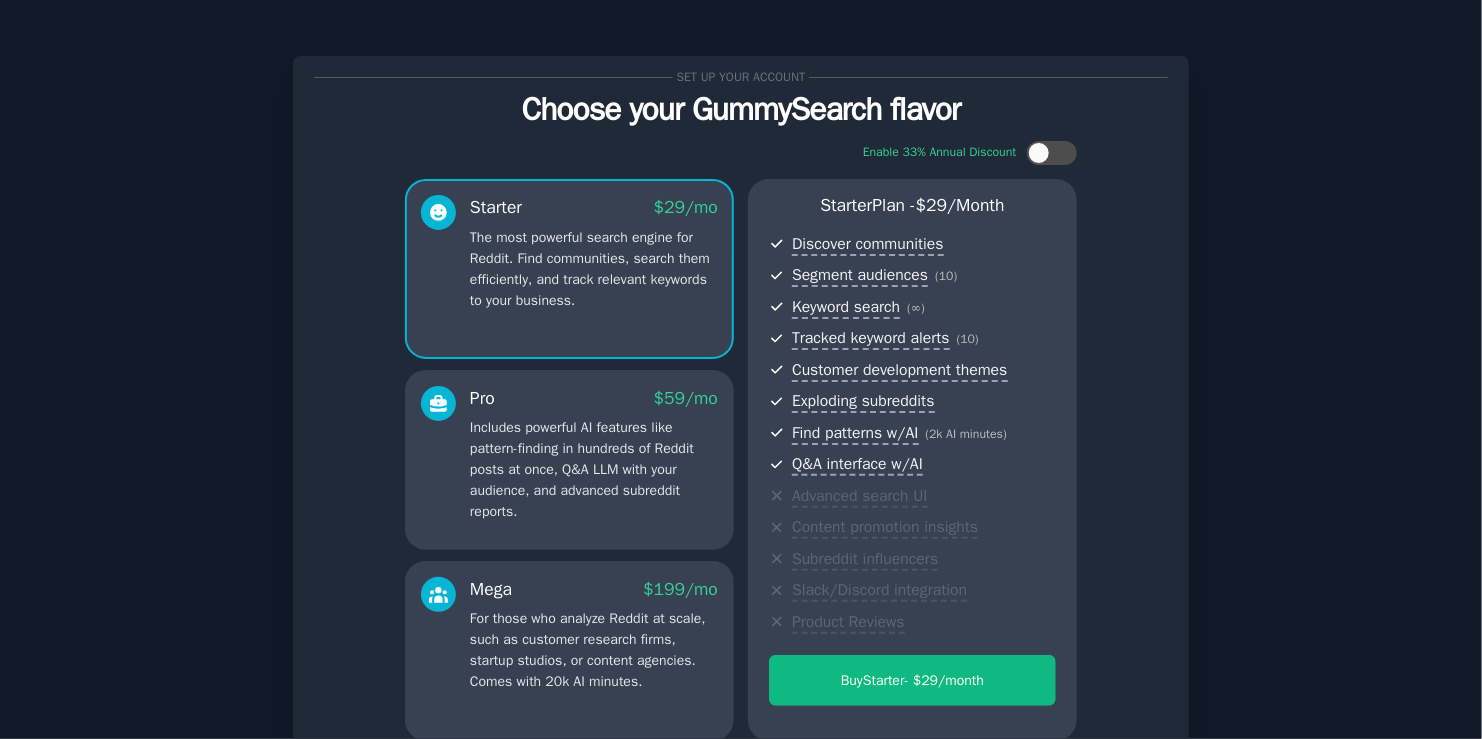 click on "Includes powerful AI features like pattern-finding in hundreds of Reddit posts at once, Q&A LLM with your audience, and advanced subreddit reports." at bounding box center (594, 469) 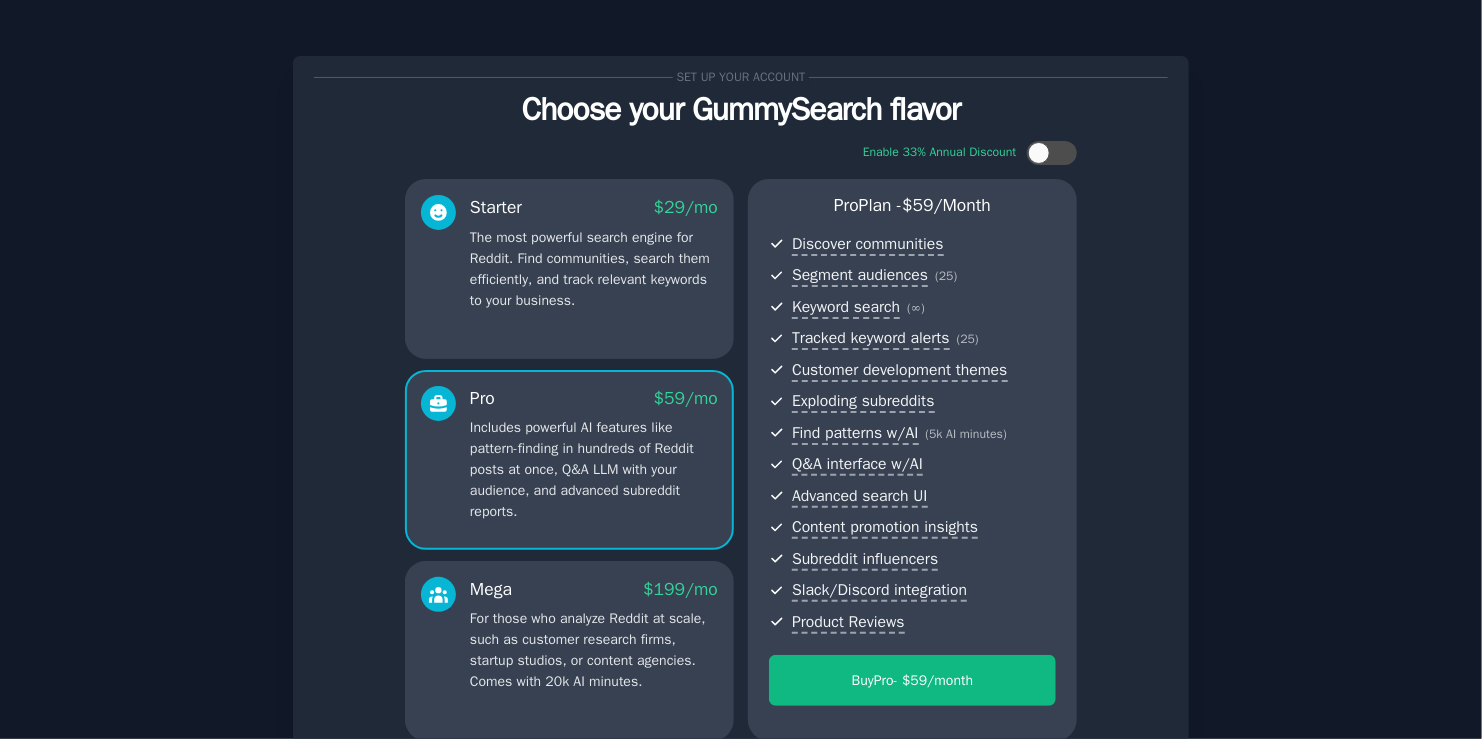 click on "Starter $ 29 /mo The most powerful search engine for Reddit. Find communities, search them efficiently, and track relevant keywords to your business." at bounding box center (569, 269) 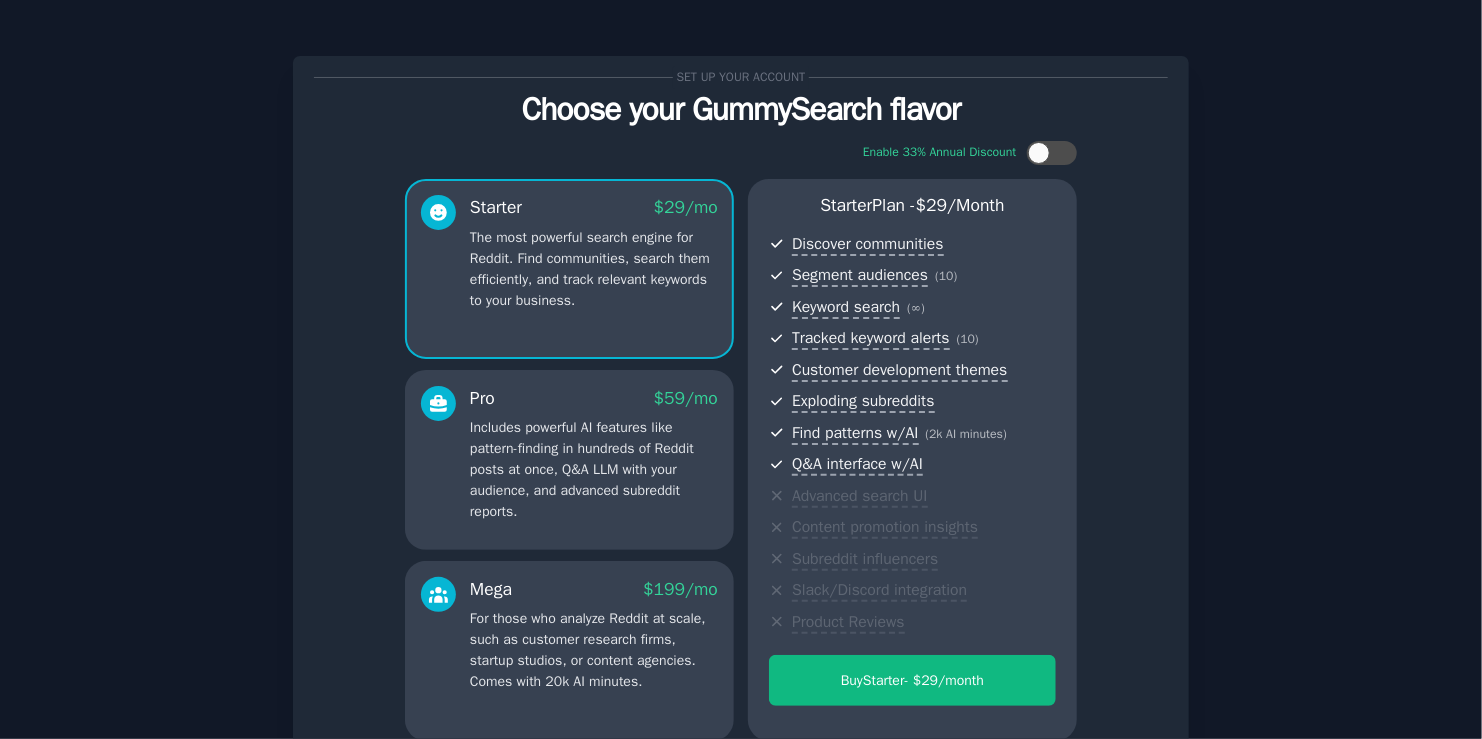 scroll, scrollTop: 208, scrollLeft: 0, axis: vertical 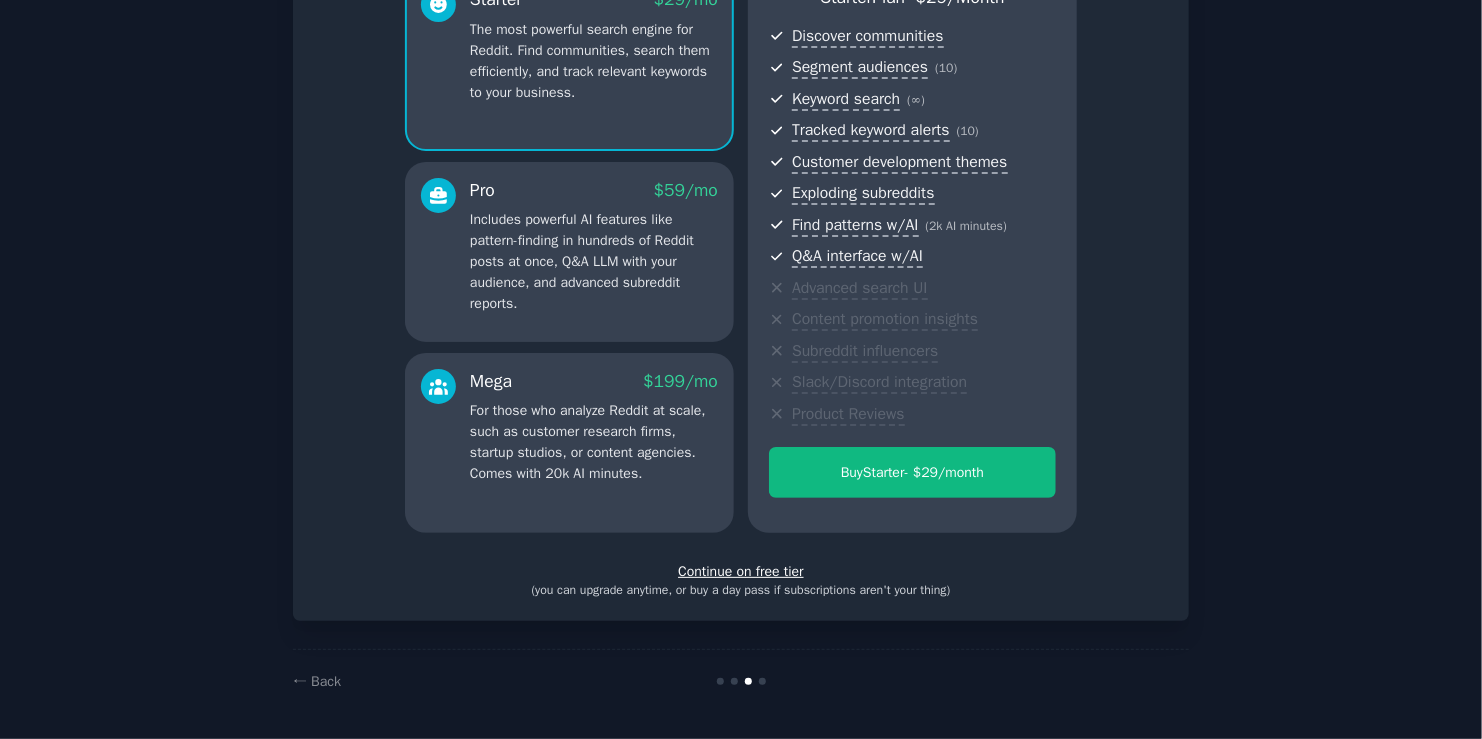 click on "Continue on free tier" at bounding box center (741, 571) 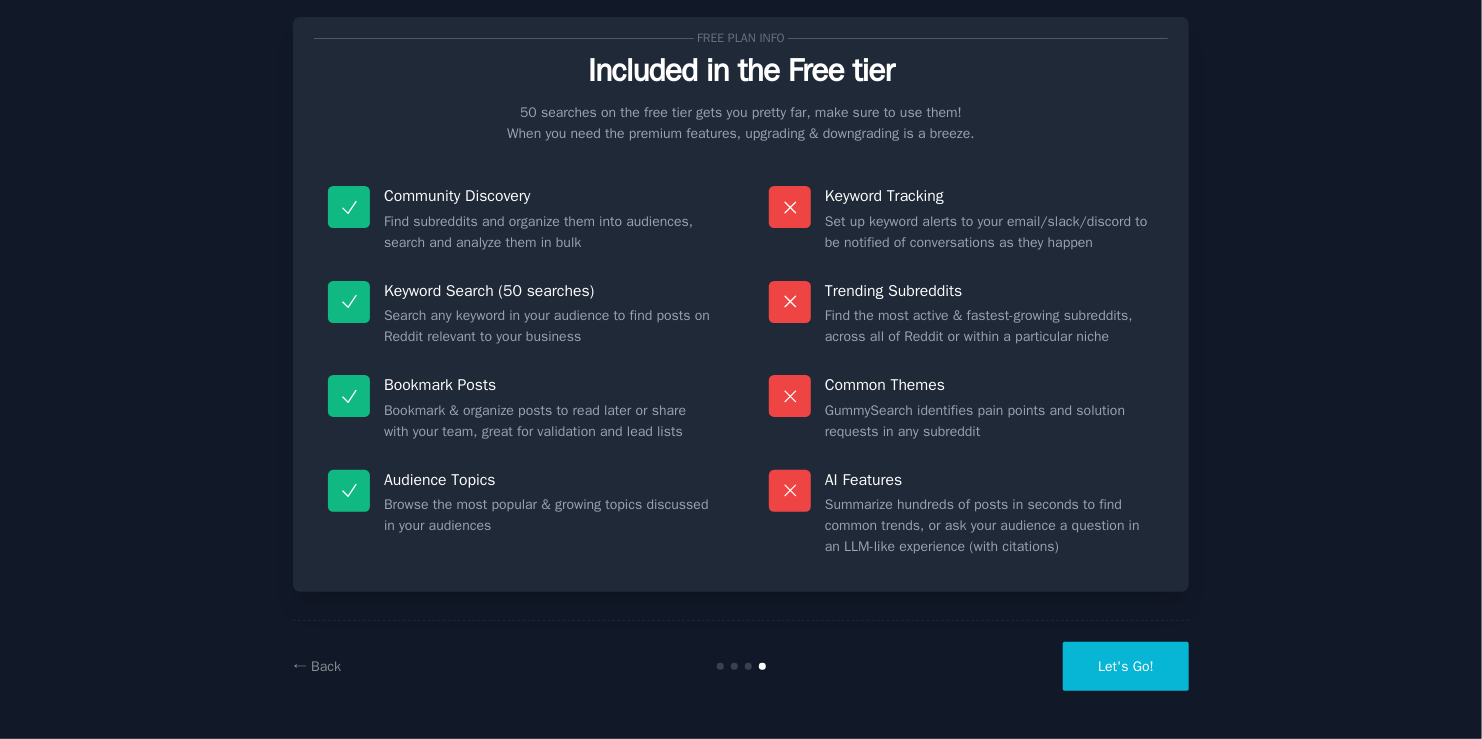 click on "Let's Go!" at bounding box center (1126, 666) 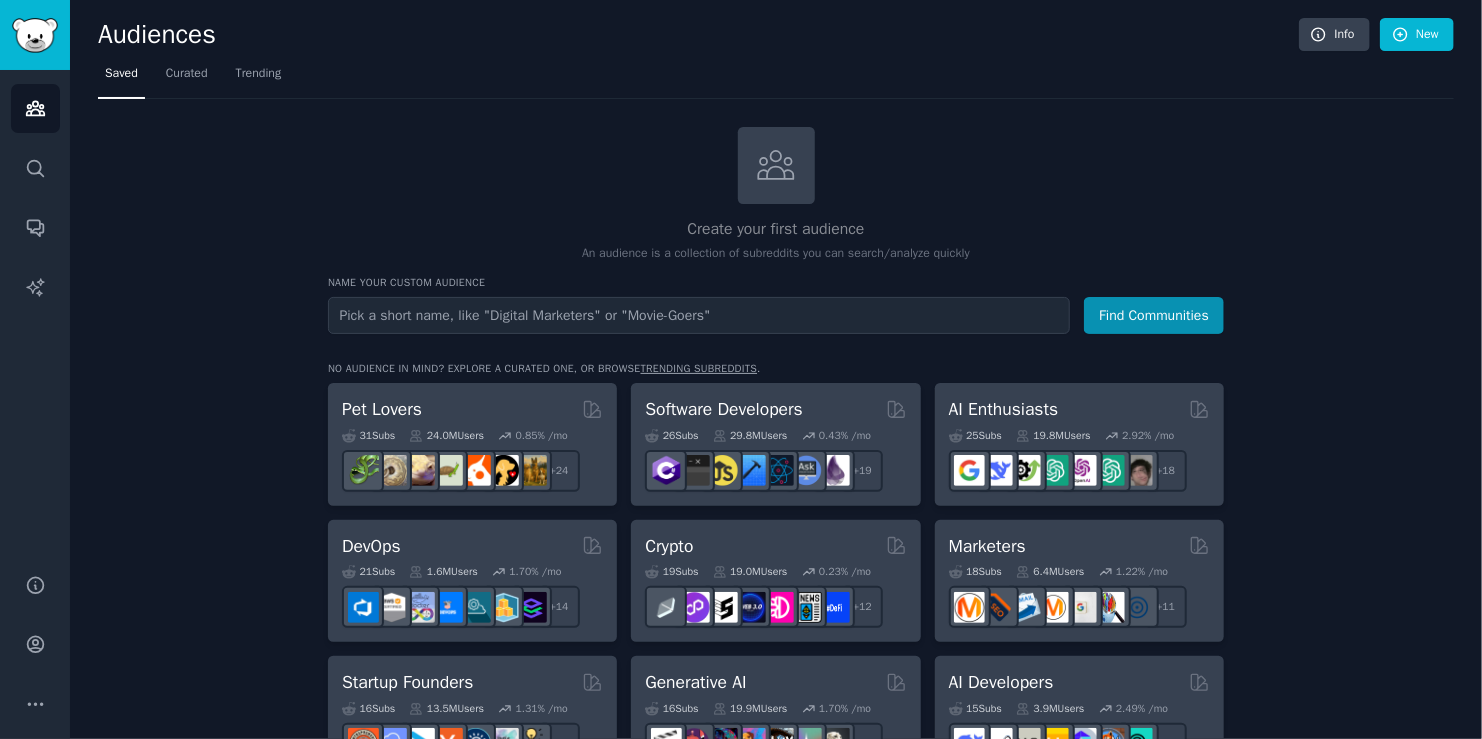 click on "trending subreddits" at bounding box center (699, 368) 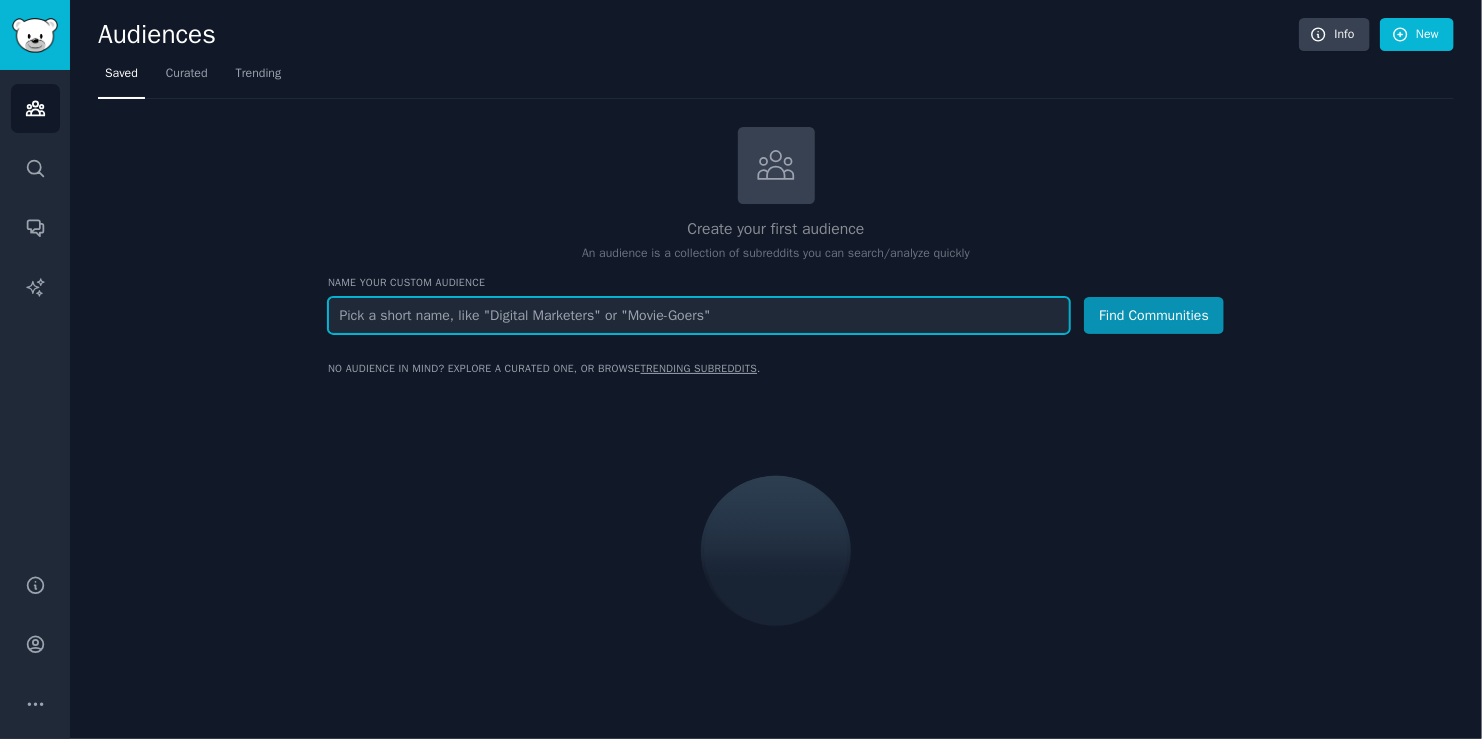click at bounding box center [699, 315] 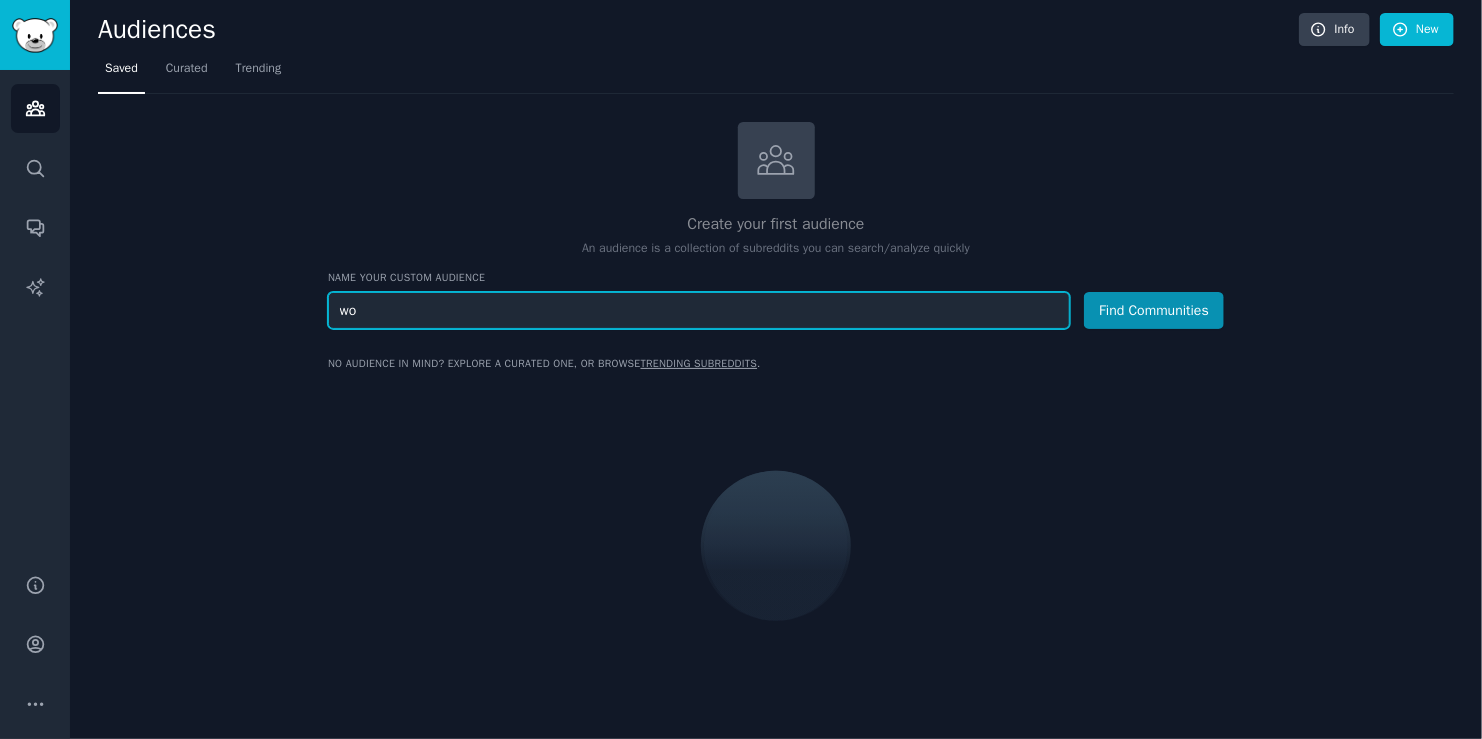 type on "w" 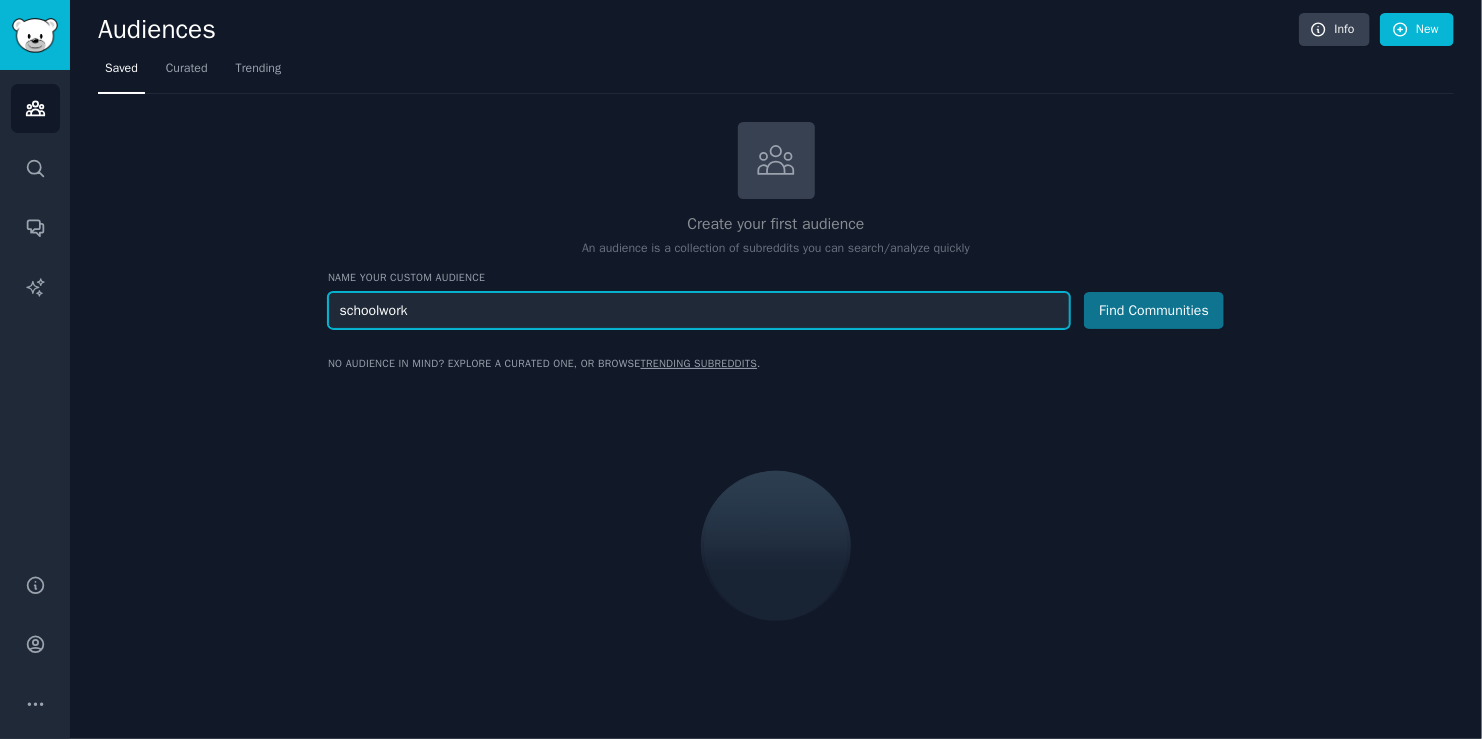 type on "schoolwork" 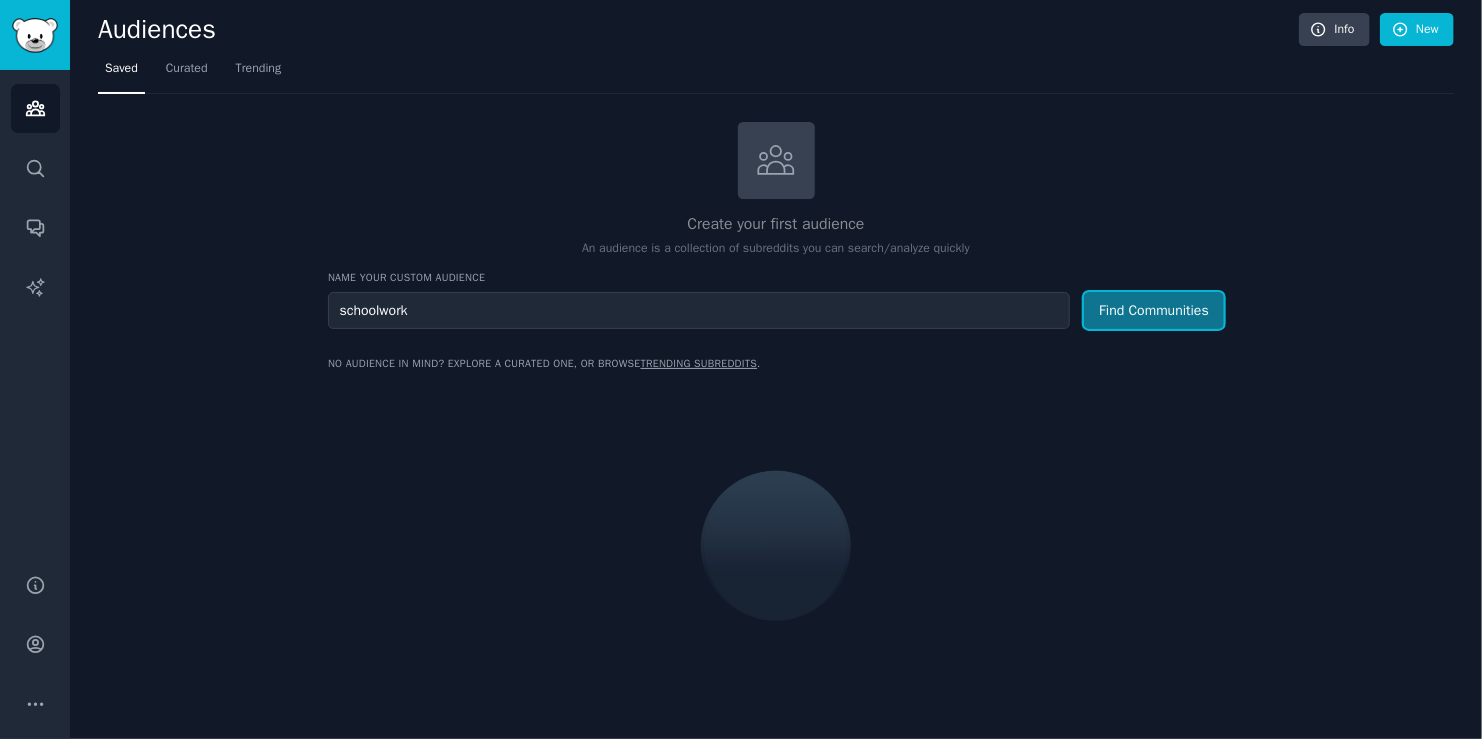 click on "Find Communities" at bounding box center (1154, 310) 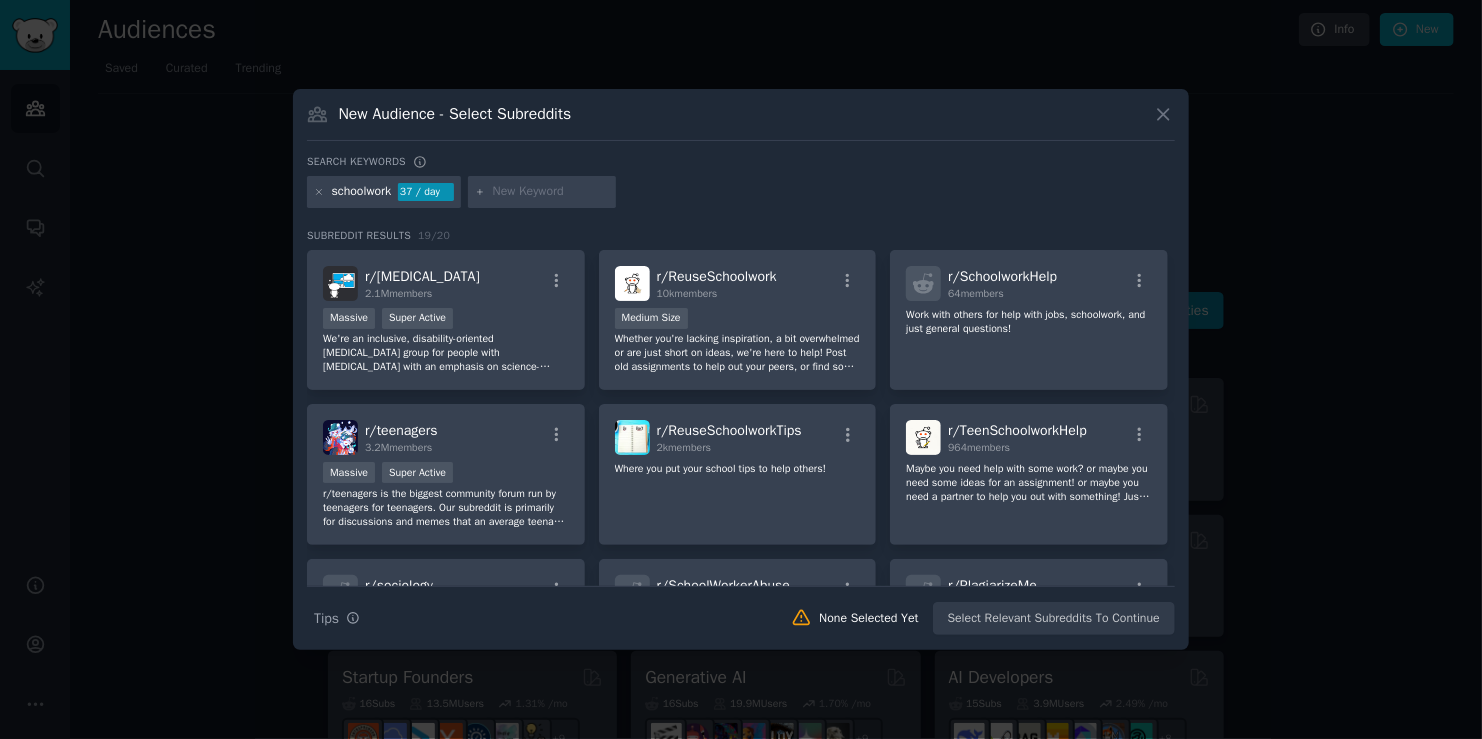 click on "schoolwork 37 / day" at bounding box center (741, 195) 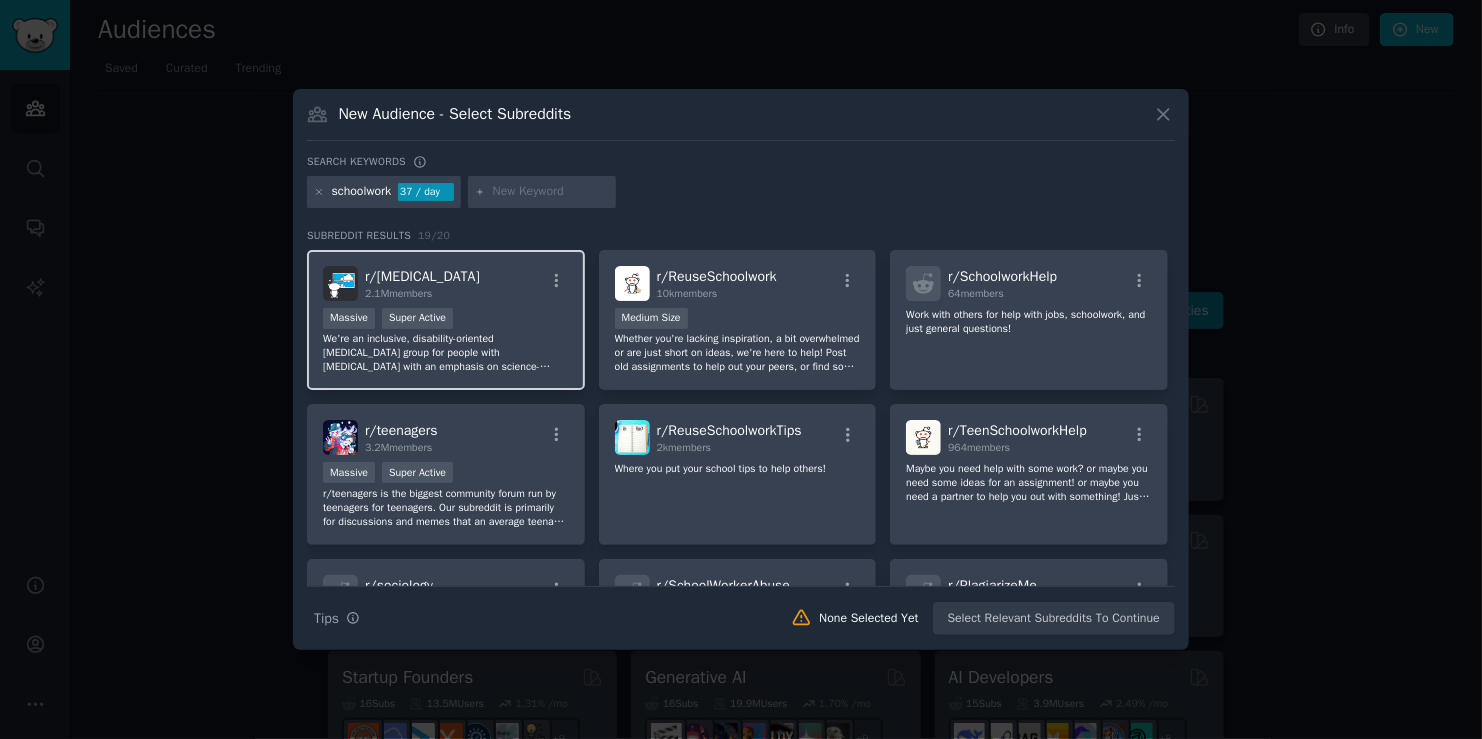 click on "We're an inclusive, disability-oriented [MEDICAL_DATA] group for people with [MEDICAL_DATA] with an emphasis on science-backed information. Share your stories, struggles, and non-medication strategies. Nearly two million users say they 'feel at home' and 'finally found a place where people understand them'." at bounding box center (446, 353) 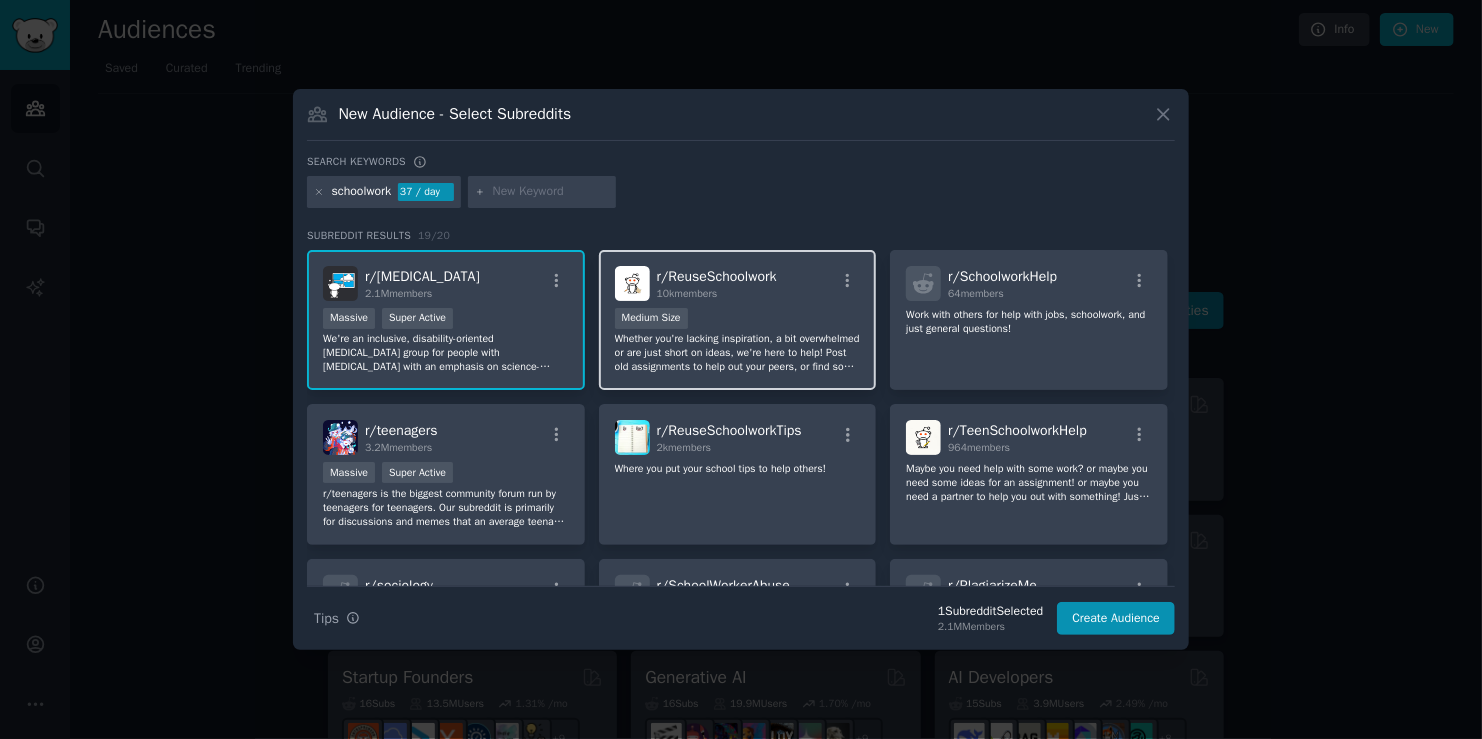 click on "Whether you're lacking inspiration, a bit overwhelmed or are just short on ideas, we're here to help! Post old assignments to help out your peers, or find some to help yourself! Keep in mind, this subreddit is not designed for plagiarism.  We do not support plagiarism.  These posts are to support you, not to be stolen.
Sister subs:
r/ReuseSchoolworkTips
r/ReuseSchoolNotes
r/SchoolworkReview" at bounding box center (738, 353) 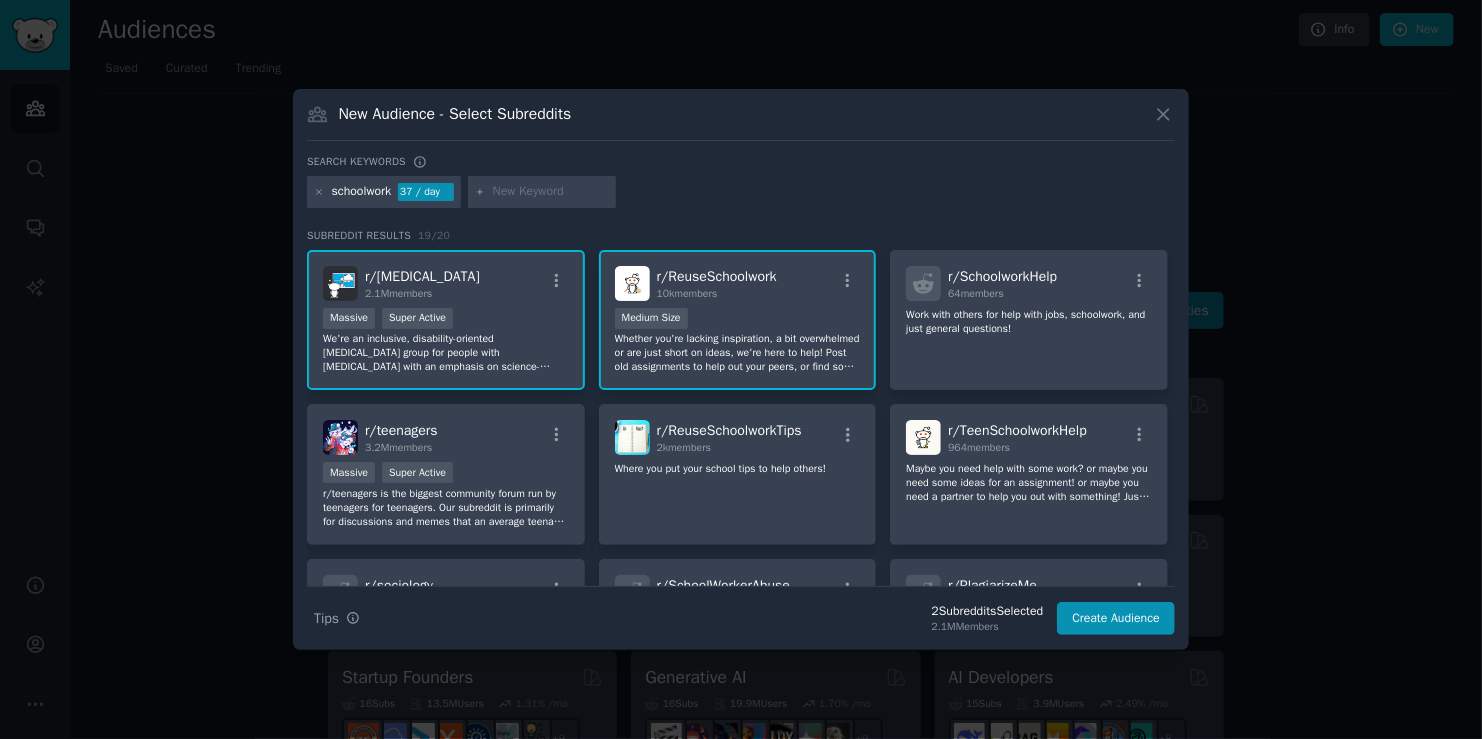 click on "We're an inclusive, disability-oriented [MEDICAL_DATA] group for people with [MEDICAL_DATA] with an emphasis on science-backed information. Share your stories, struggles, and non-medication strategies. Nearly two million users say they 'feel at home' and 'finally found a place where people understand them'." at bounding box center (446, 353) 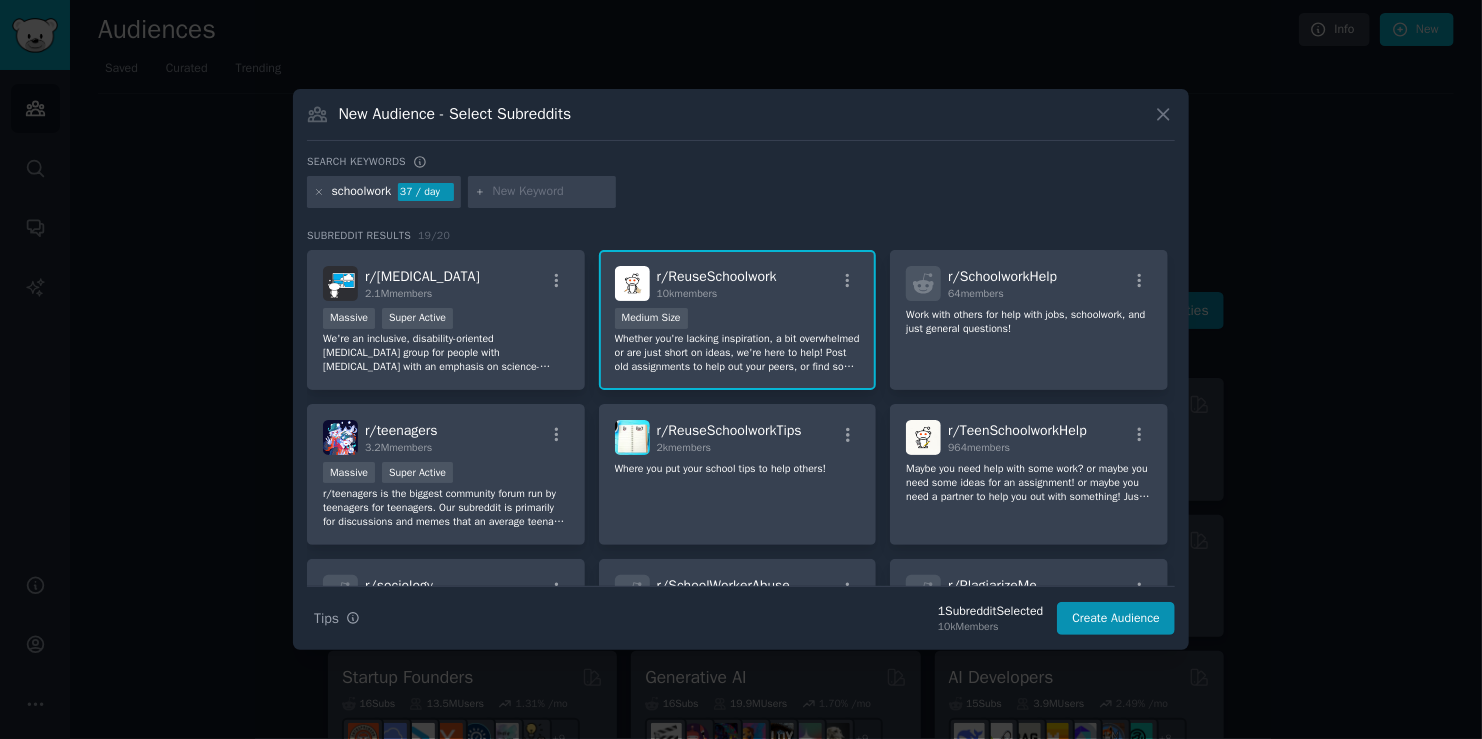 click on "Whether you're lacking inspiration, a bit overwhelmed or are just short on ideas, we're here to help! Post old assignments to help out your peers, or find some to help yourself! Keep in mind, this subreddit is not designed for plagiarism.  We do not support plagiarism.  These posts are to support you, not to be stolen.
Sister subs:
r/ReuseSchoolworkTips
r/ReuseSchoolNotes
r/SchoolworkReview" at bounding box center [738, 353] 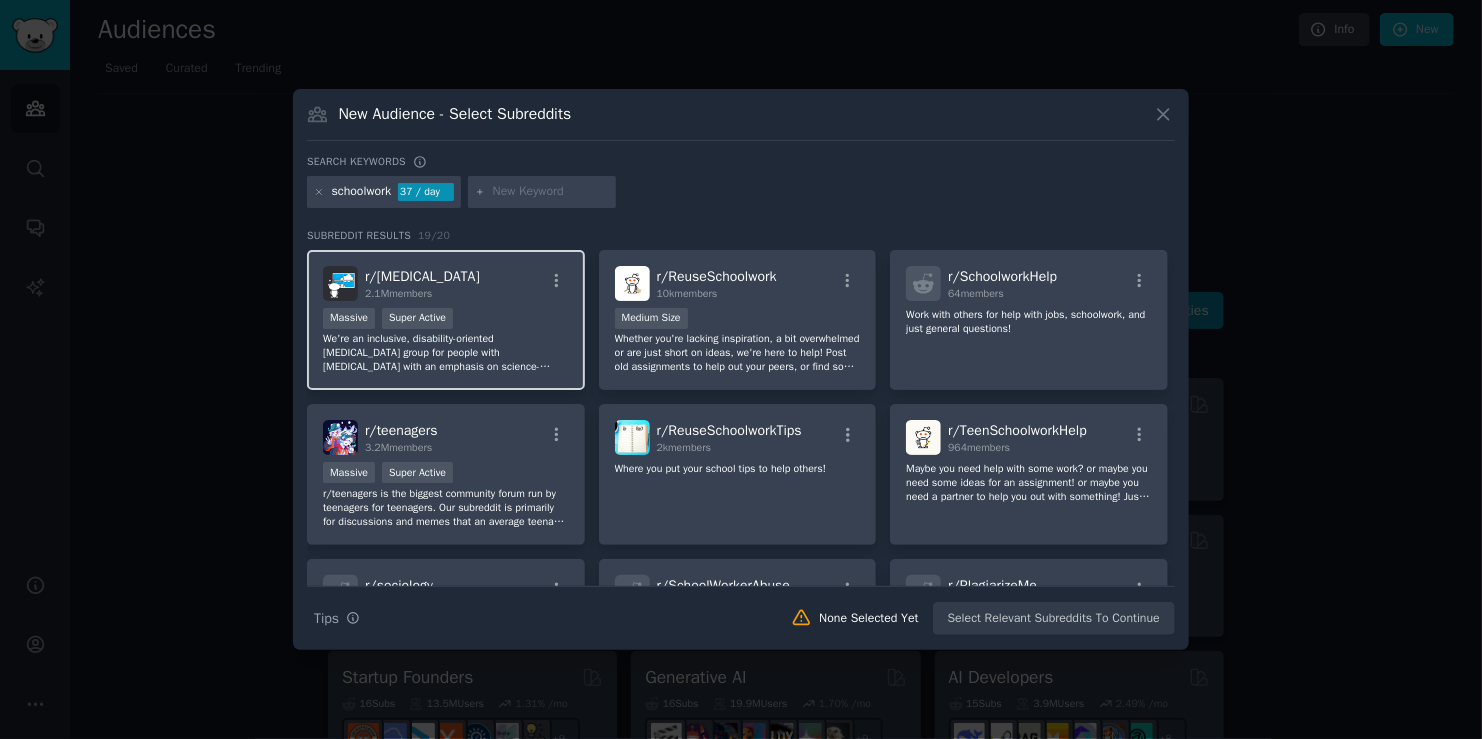 click on "We're an inclusive, disability-oriented [MEDICAL_DATA] group for people with [MEDICAL_DATA] with an emphasis on science-backed information. Share your stories, struggles, and non-medication strategies. Nearly two million users say they 'feel at home' and 'finally found a place where people understand them'." at bounding box center [446, 353] 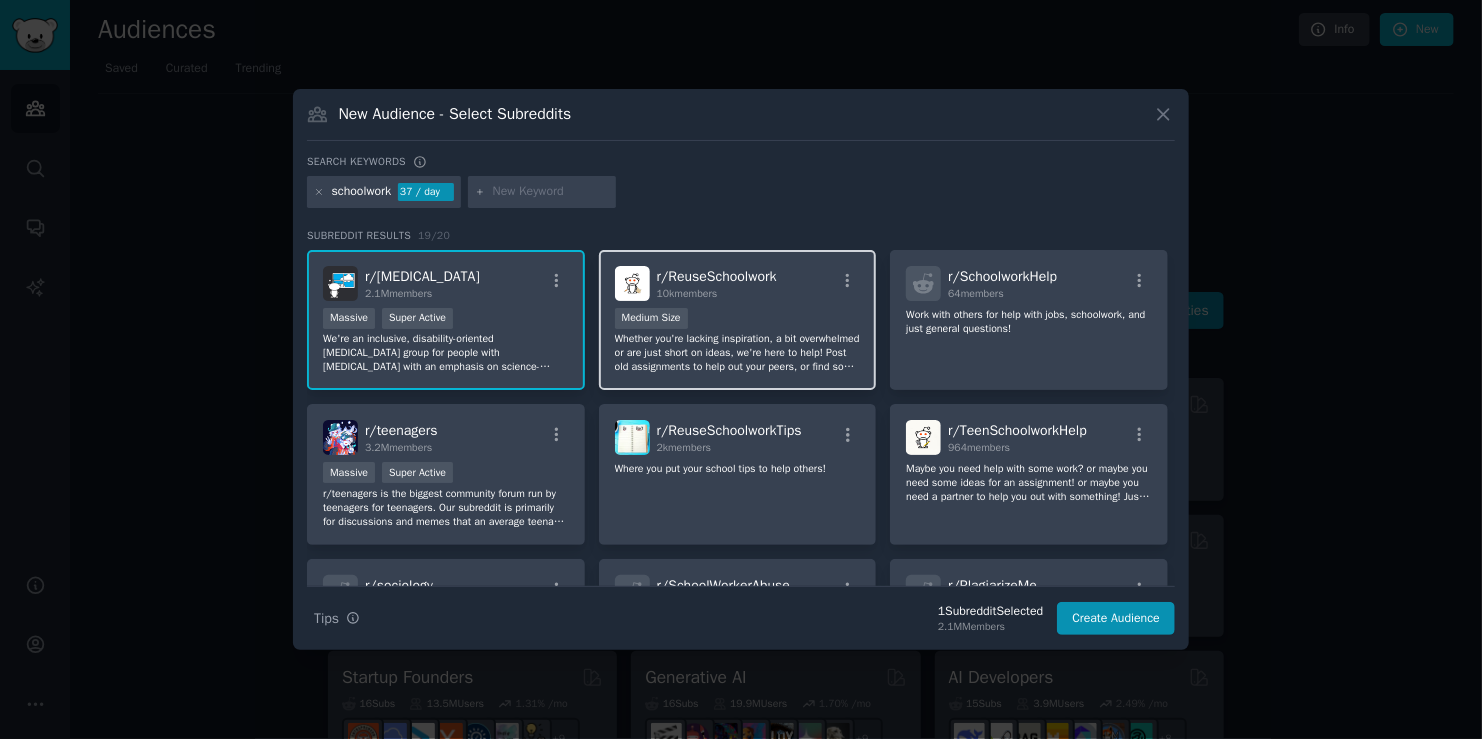 click on "Whether you're lacking inspiration, a bit overwhelmed or are just short on ideas, we're here to help! Post old assignments to help out your peers, or find some to help yourself! Keep in mind, this subreddit is not designed for plagiarism.  We do not support plagiarism.  These posts are to support you, not to be stolen.
Sister subs:
r/ReuseSchoolworkTips
r/ReuseSchoolNotes
r/SchoolworkReview" at bounding box center (738, 353) 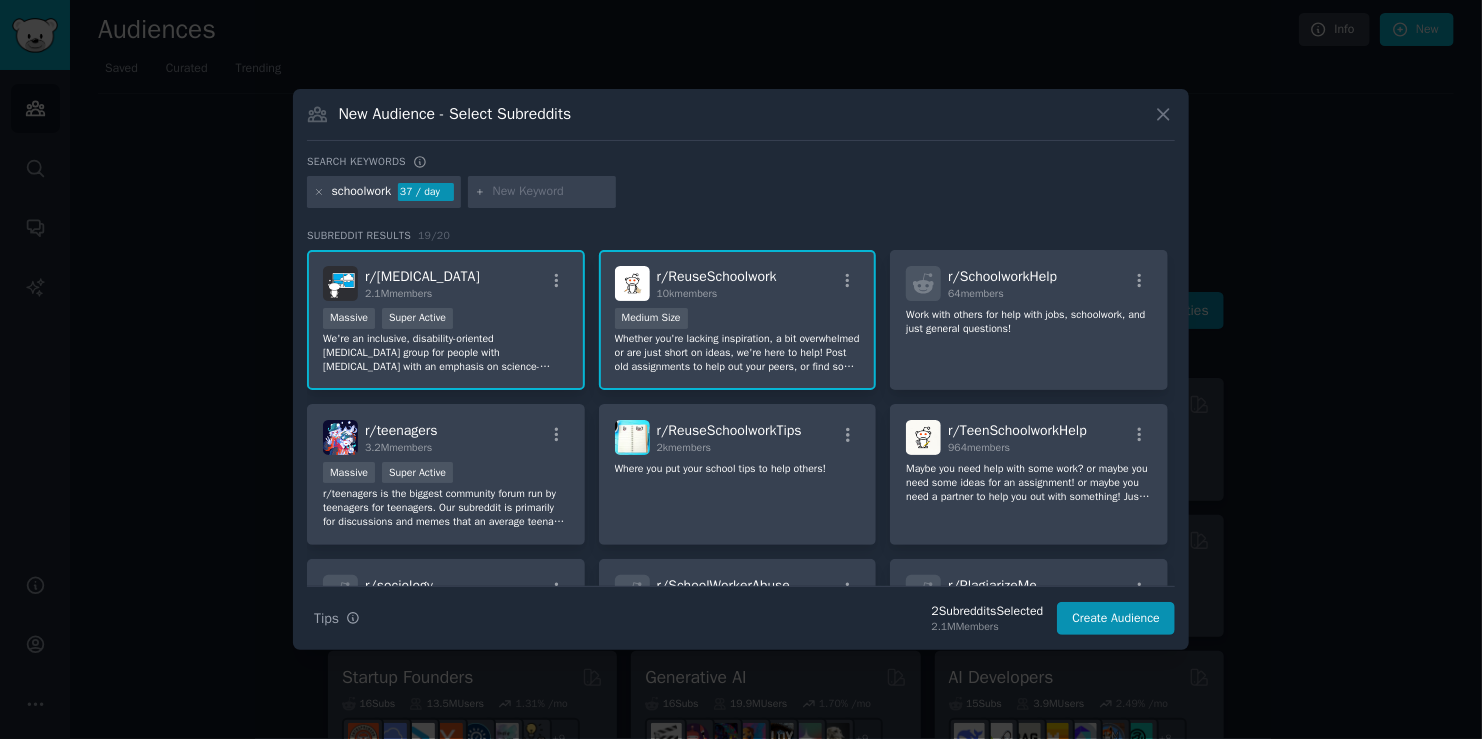 click on "Whether you're lacking inspiration, a bit overwhelmed or are just short on ideas, we're here to help! Post old assignments to help out your peers, or find some to help yourself! Keep in mind, this subreddit is not designed for plagiarism.  We do not support plagiarism.  These posts are to support you, not to be stolen.
Sister subs:
r/ReuseSchoolworkTips
r/ReuseSchoolNotes
r/SchoolworkReview" at bounding box center (738, 353) 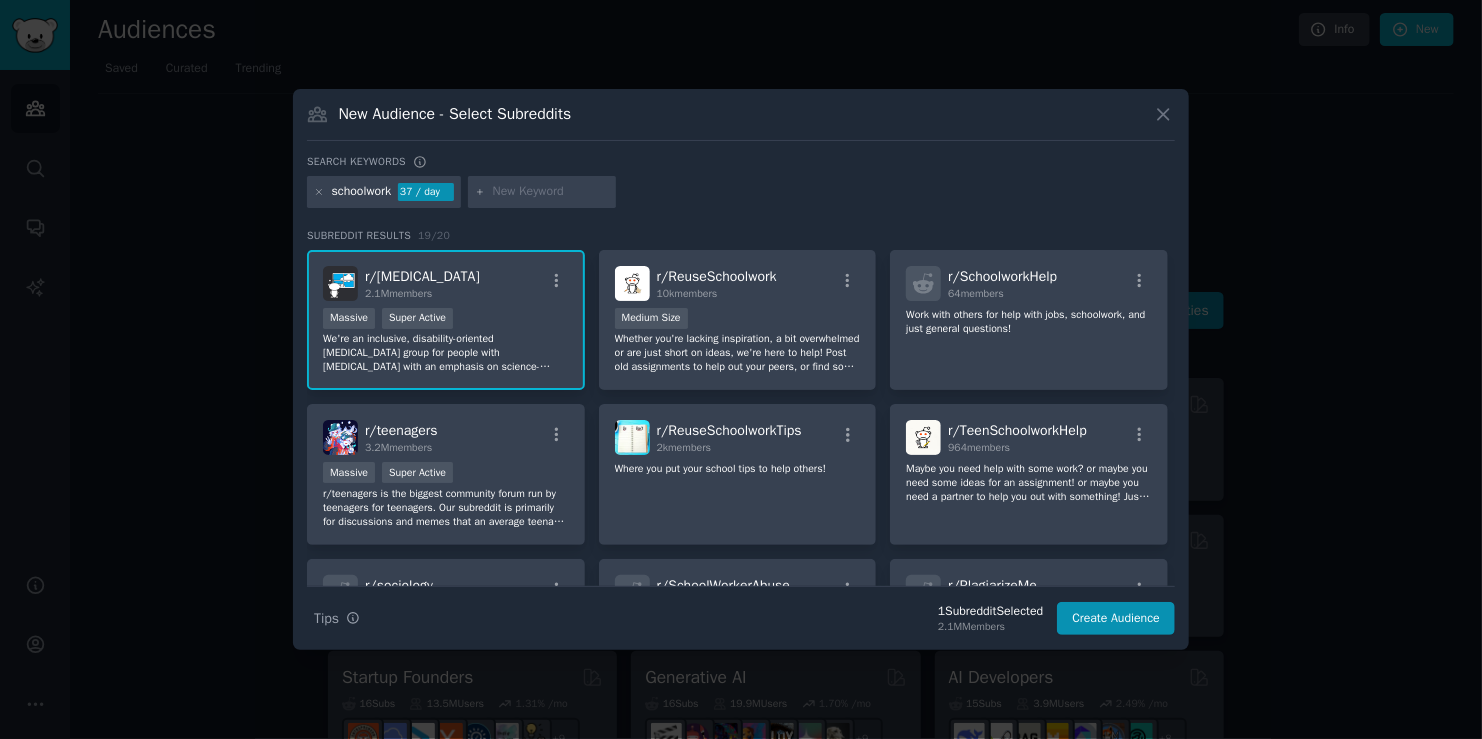 click on "We're an inclusive, disability-oriented [MEDICAL_DATA] group for people with [MEDICAL_DATA] with an emphasis on science-backed information. Share your stories, struggles, and non-medication strategies. Nearly two million users say they 'feel at home' and 'finally found a place where people understand them'." at bounding box center (446, 353) 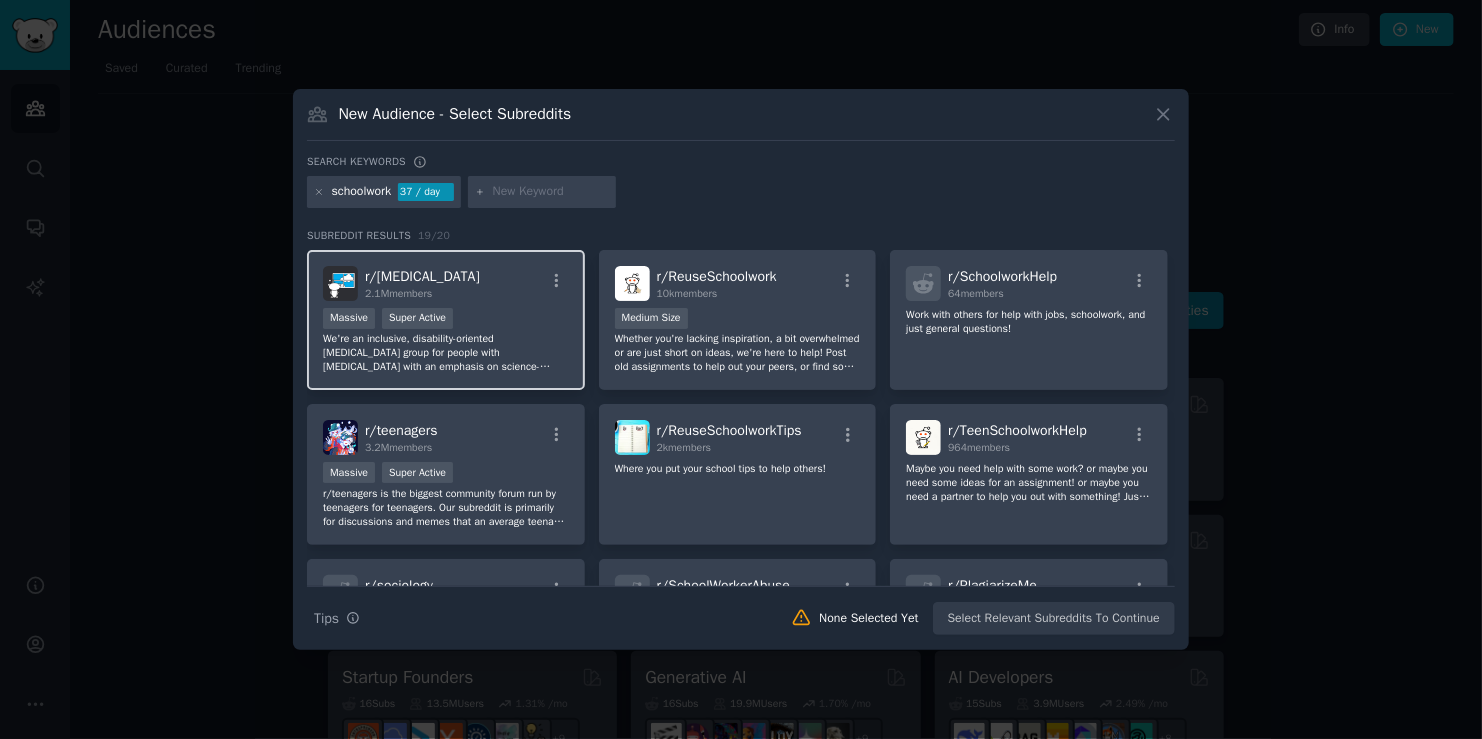 click on "We're an inclusive, disability-oriented [MEDICAL_DATA] group for people with [MEDICAL_DATA] with an emphasis on science-backed information. Share your stories, struggles, and non-medication strategies. Nearly two million users say they 'feel at home' and 'finally found a place where people understand them'." at bounding box center (446, 353) 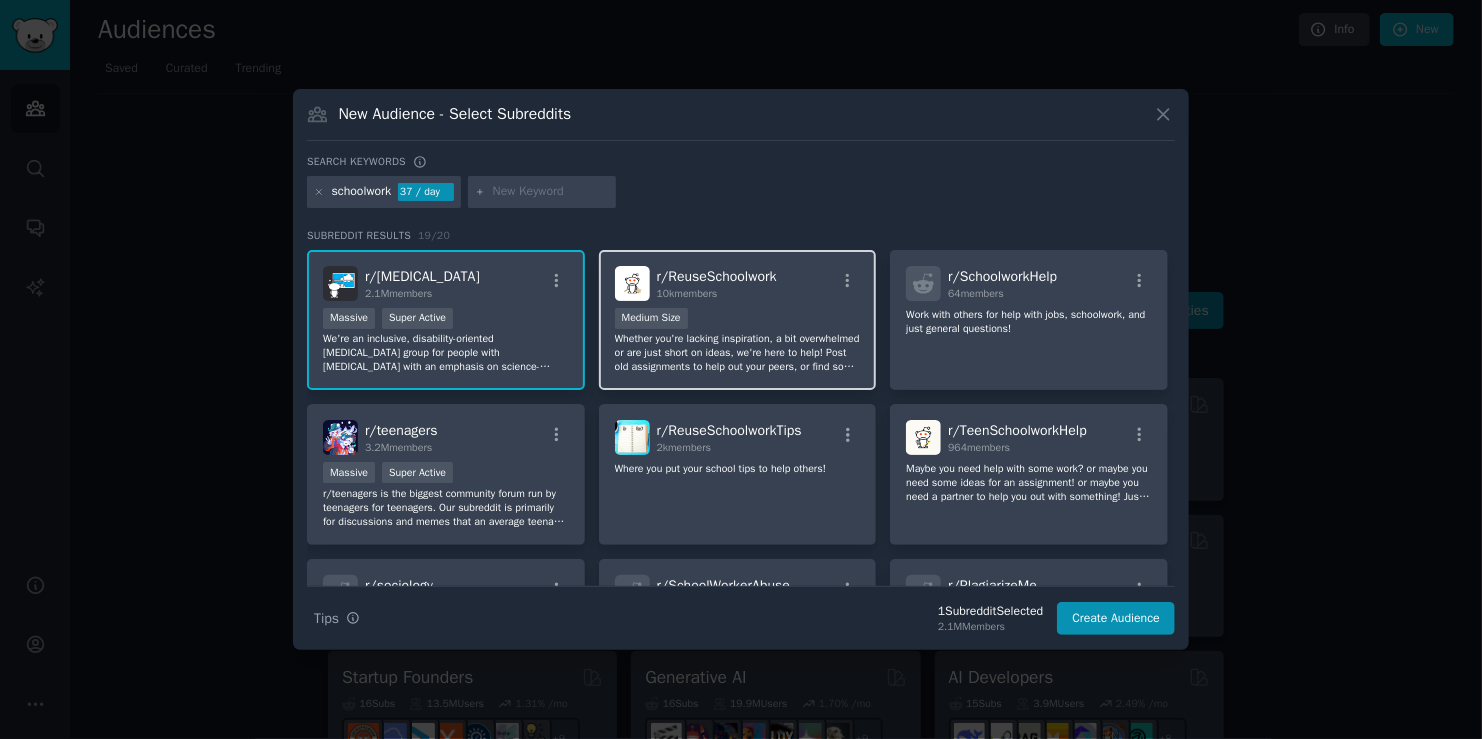 click on "Whether you're lacking inspiration, a bit overwhelmed or are just short on ideas, we're here to help! Post old assignments to help out your peers, or find some to help yourself! Keep in mind, this subreddit is not designed for plagiarism.  We do not support plagiarism.  These posts are to support you, not to be stolen.
Sister subs:
r/ReuseSchoolworkTips
r/ReuseSchoolNotes
r/SchoolworkReview" at bounding box center [738, 353] 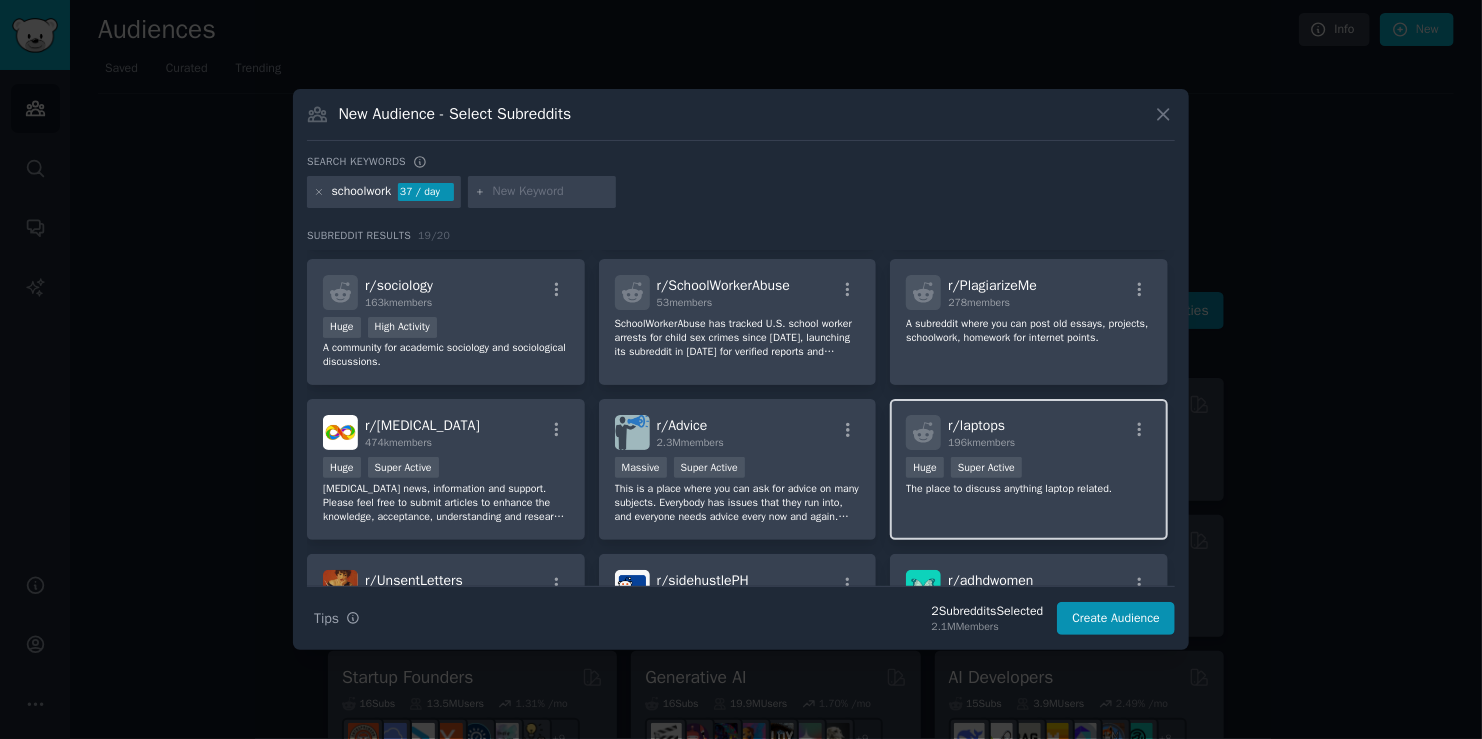 scroll, scrollTop: 0, scrollLeft: 0, axis: both 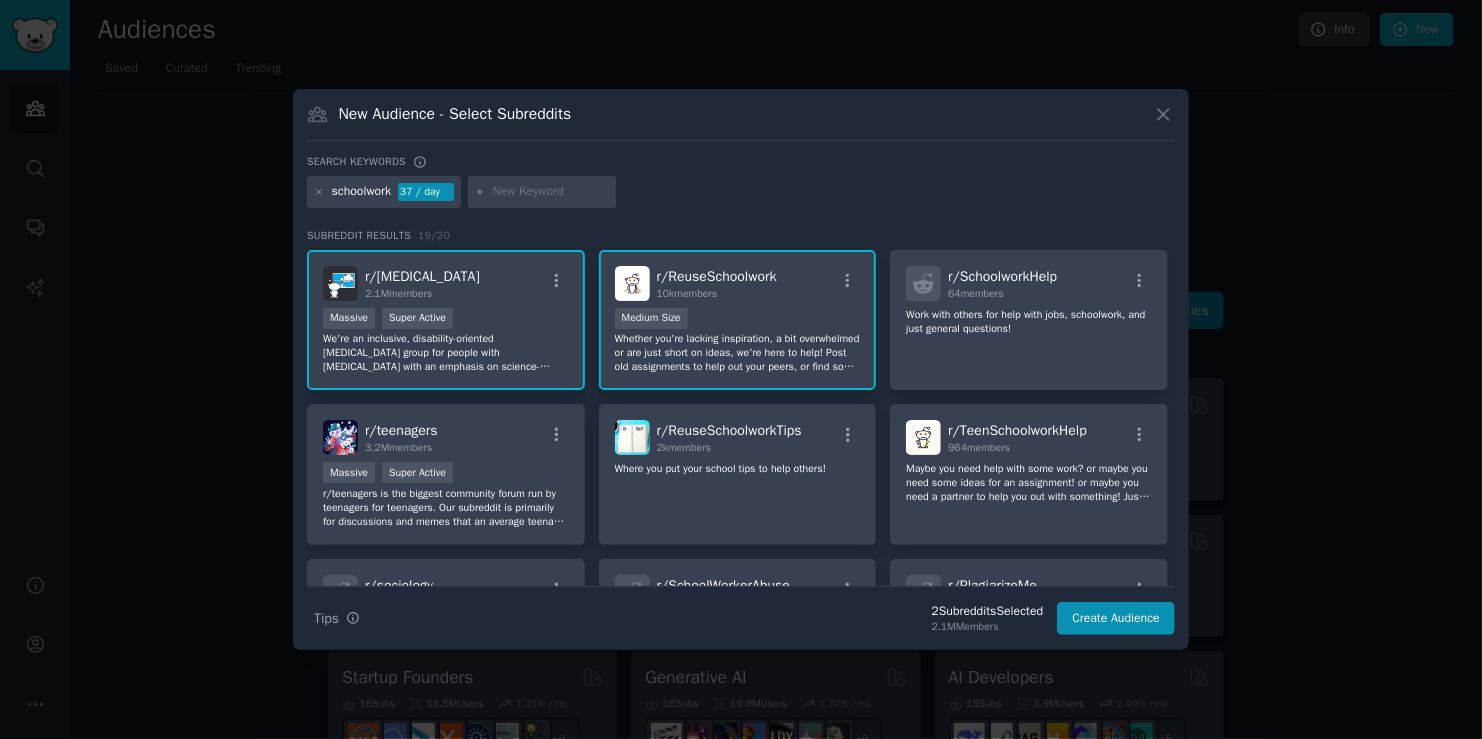 click on "r/ [MEDICAL_DATA]" at bounding box center (422, 276) 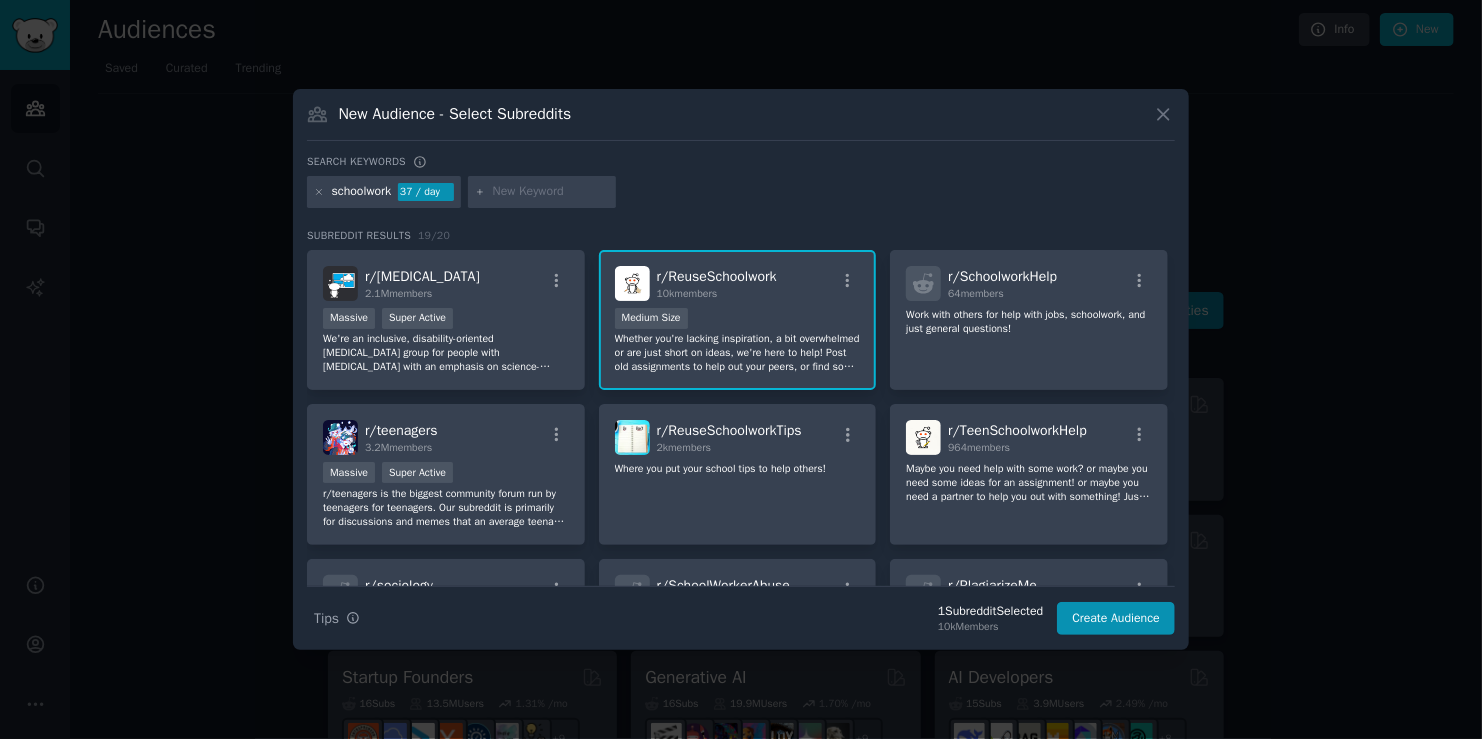 click on "r/ ReuseSchoolwork" at bounding box center (717, 276) 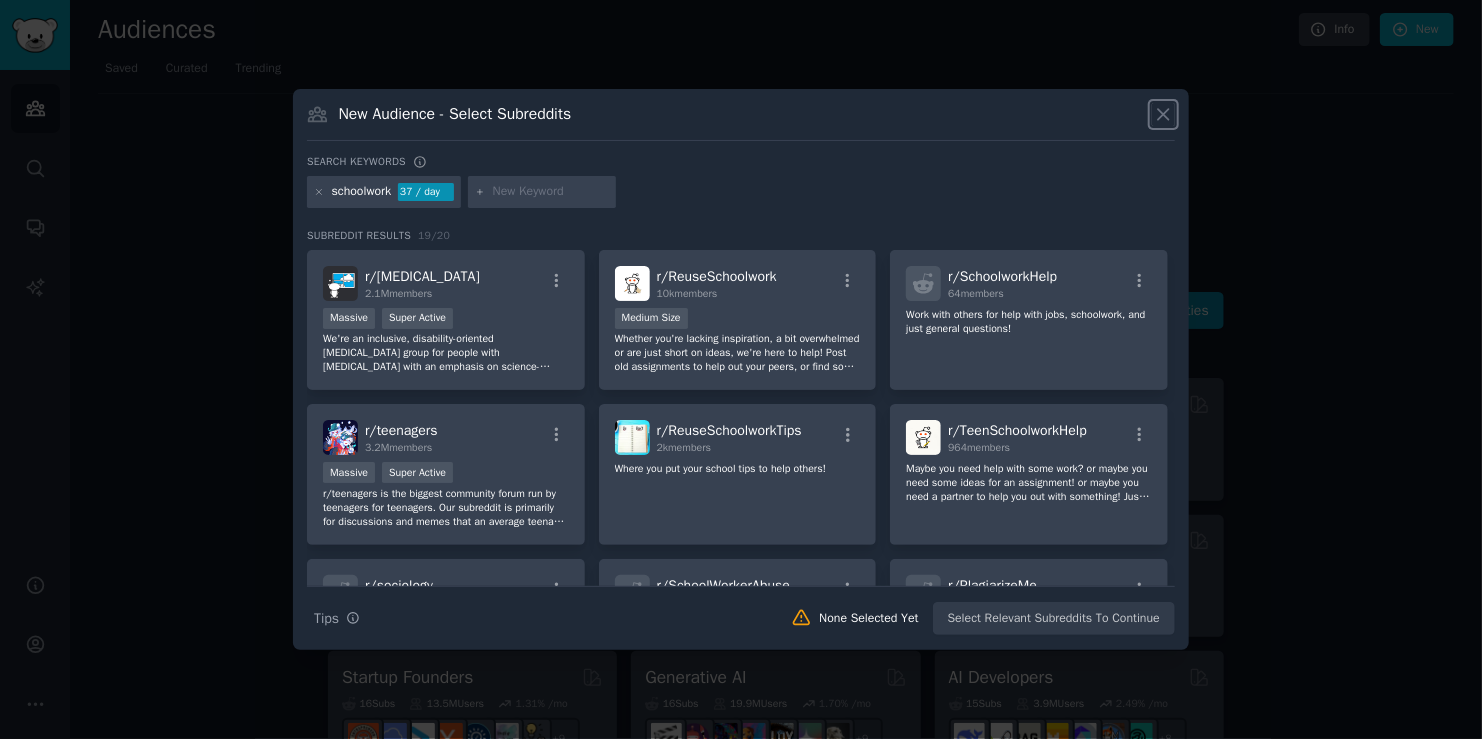 click 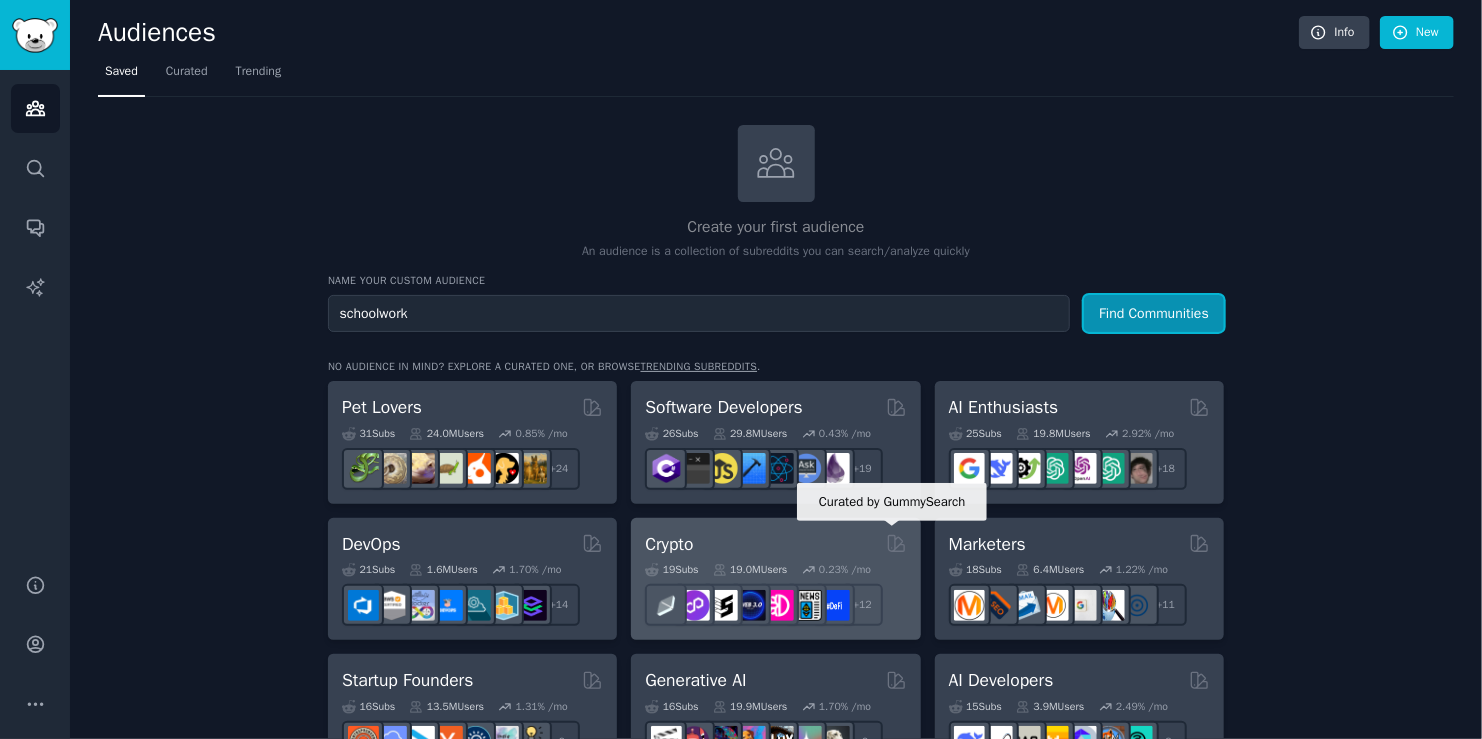 scroll, scrollTop: 0, scrollLeft: 0, axis: both 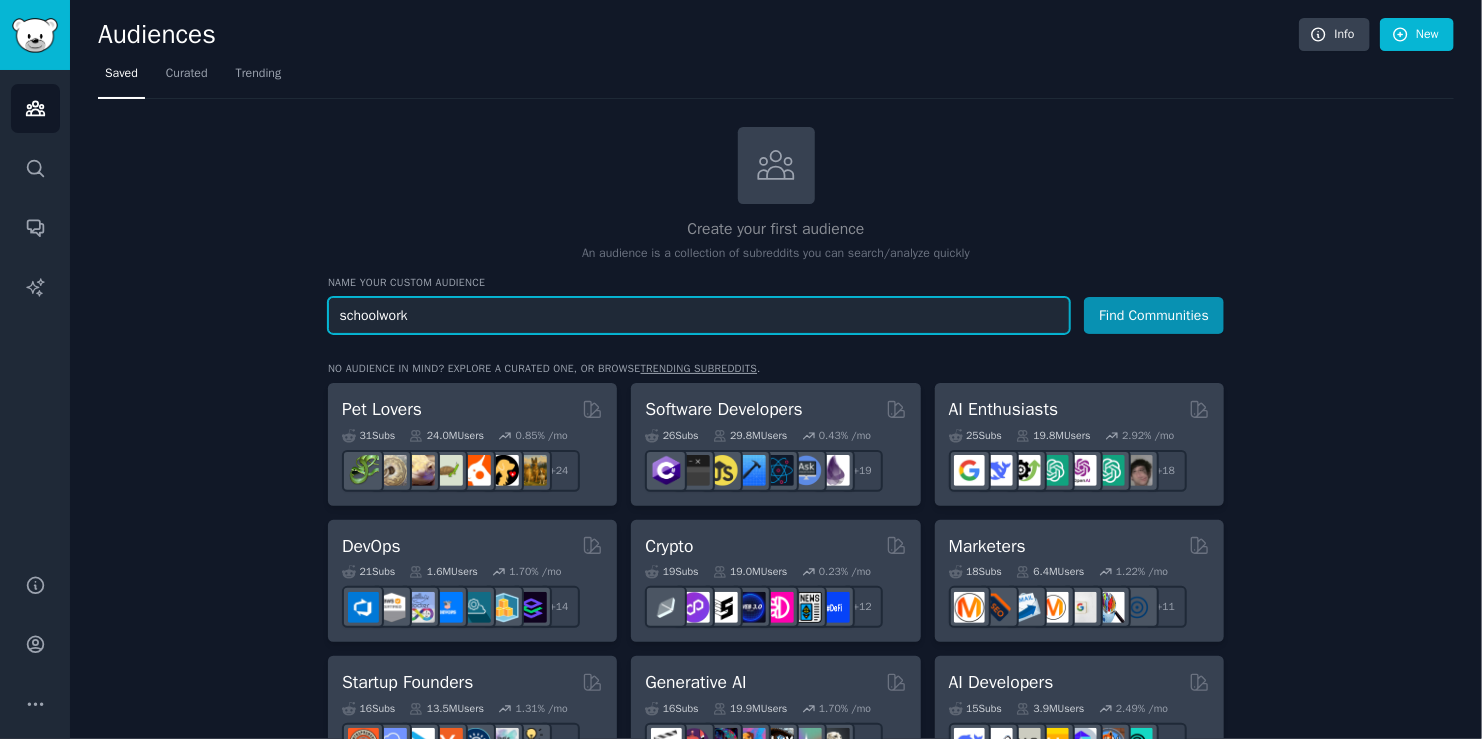 click on "schoolwork" at bounding box center [699, 315] 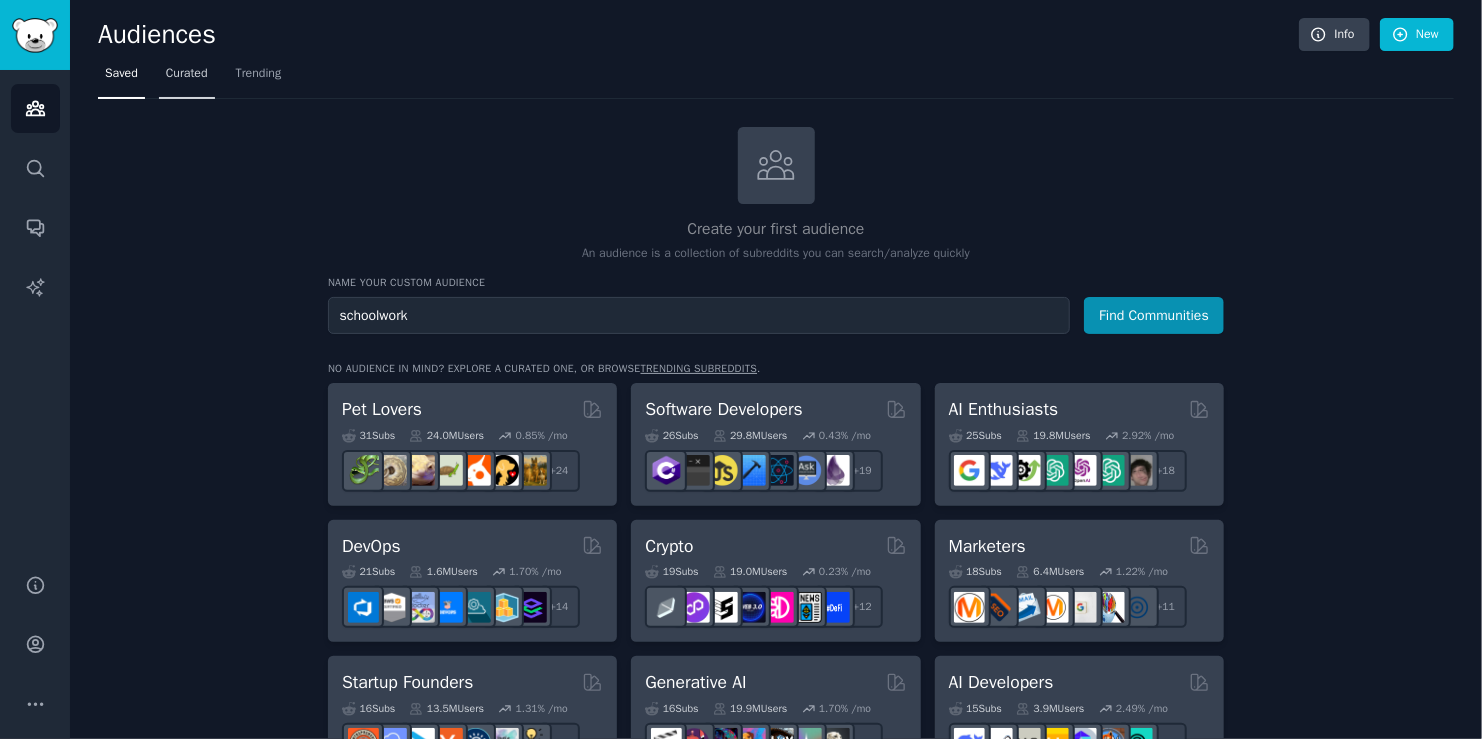click on "Curated" at bounding box center (187, 74) 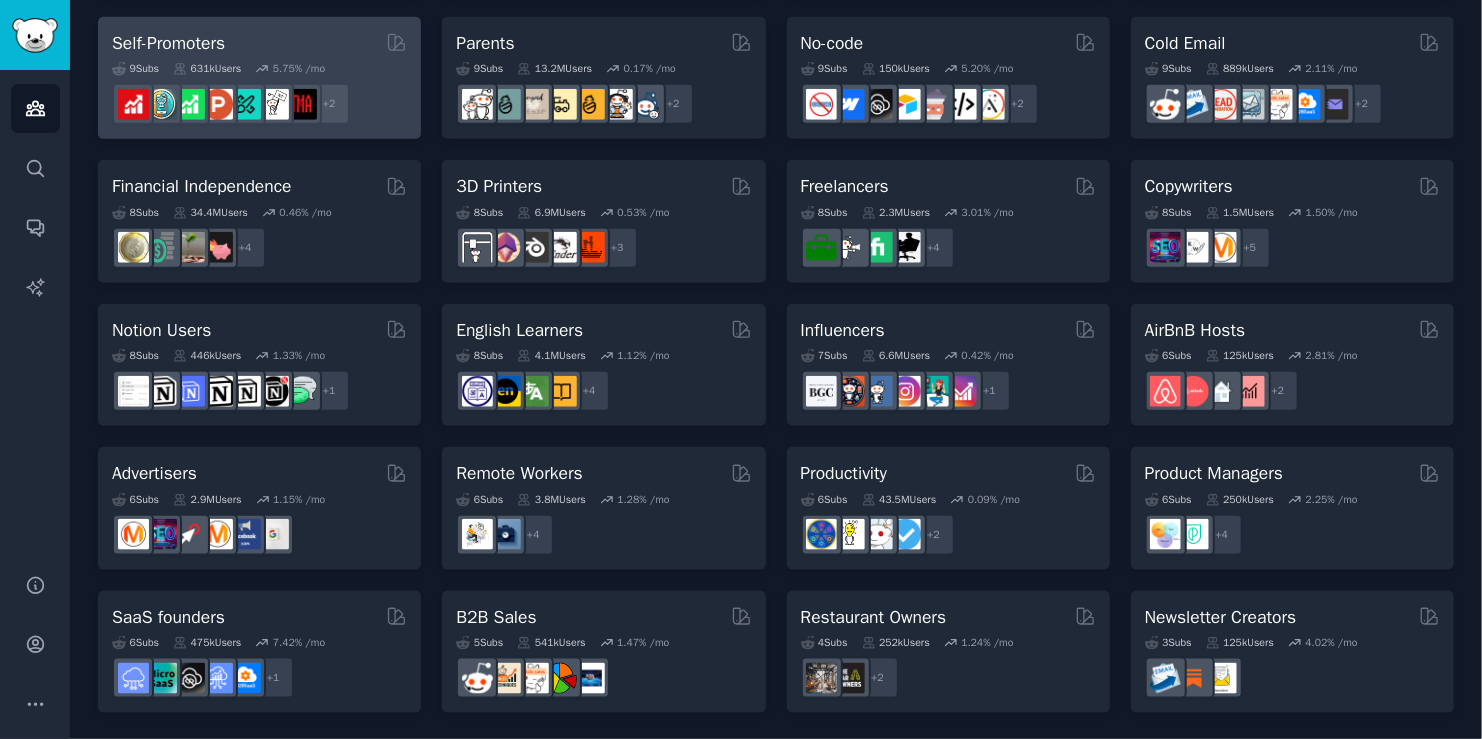 scroll, scrollTop: 860, scrollLeft: 0, axis: vertical 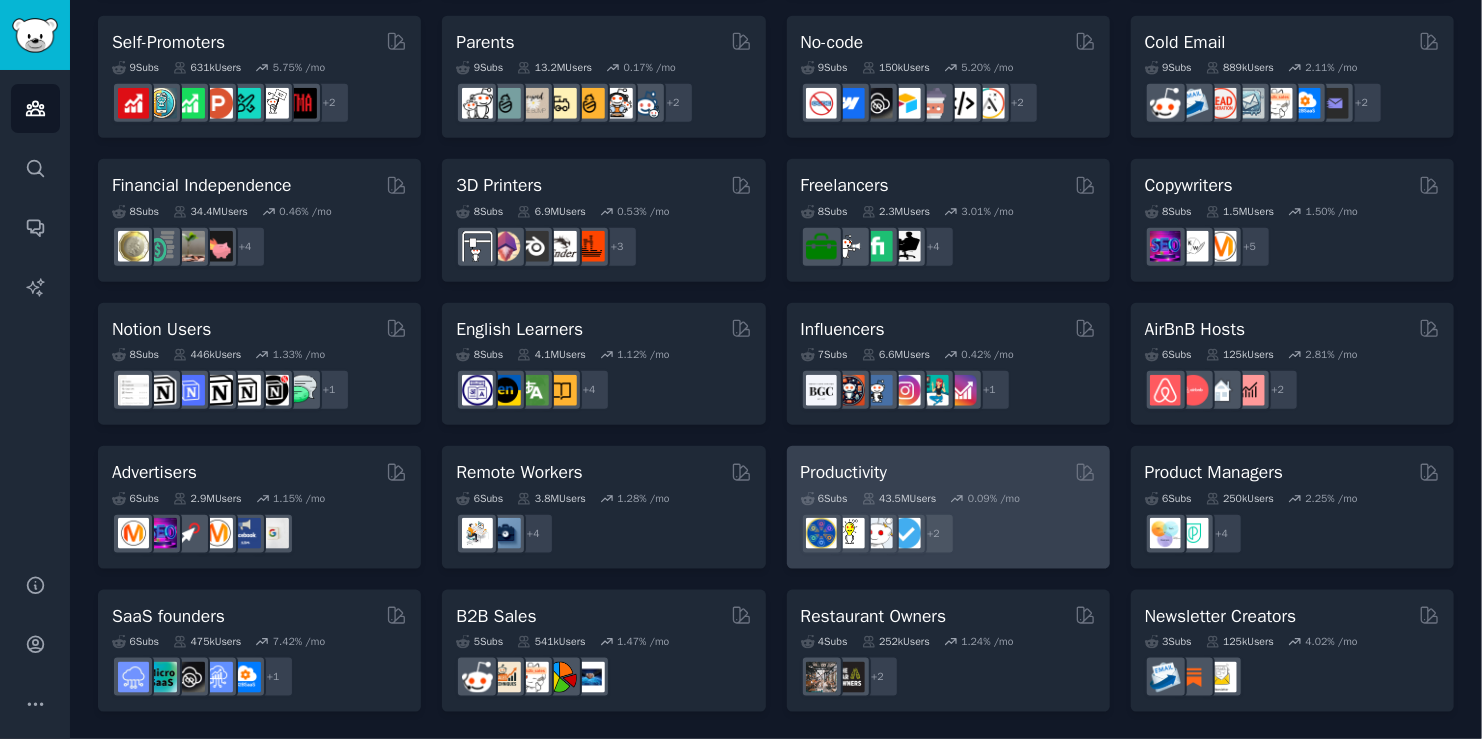 click on "+ 2" at bounding box center (948, 534) 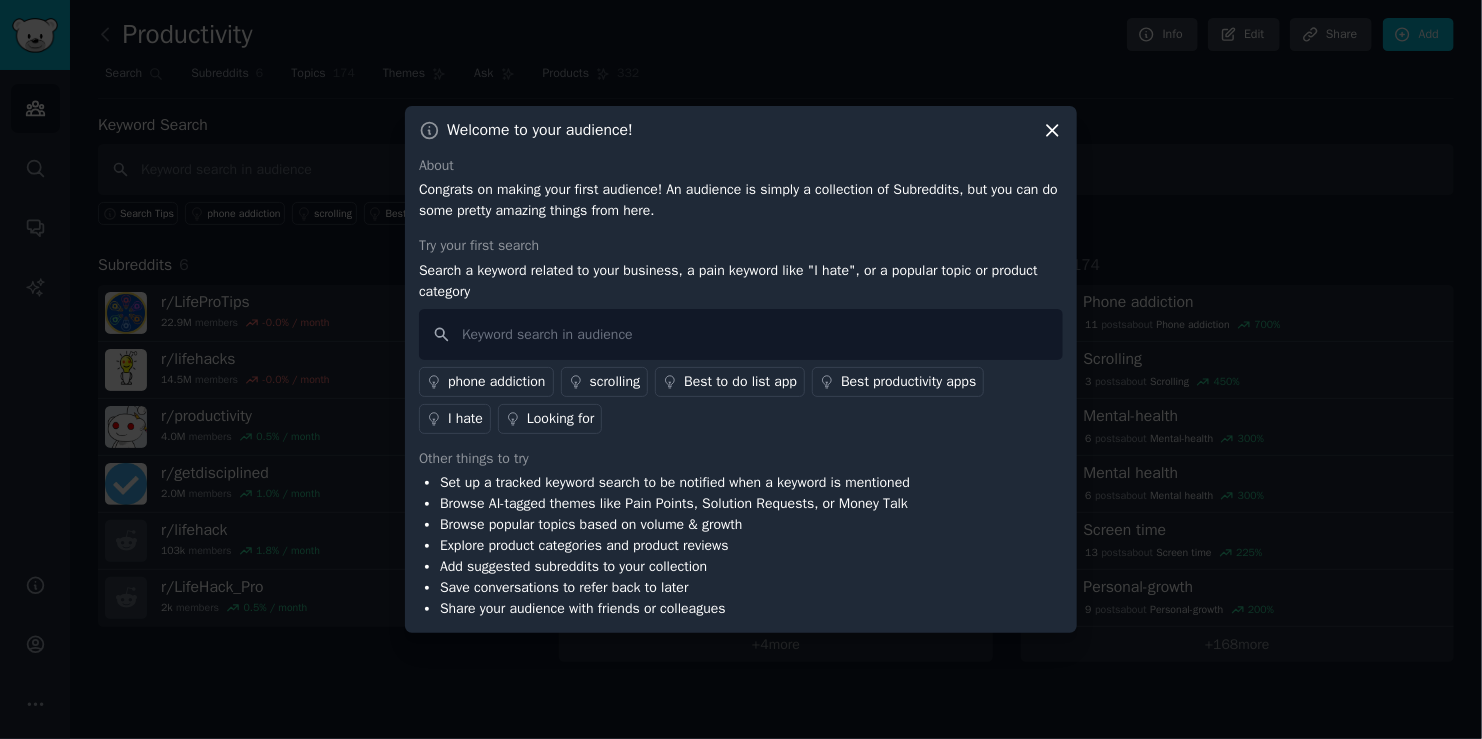 click on "I hate" at bounding box center (465, 418) 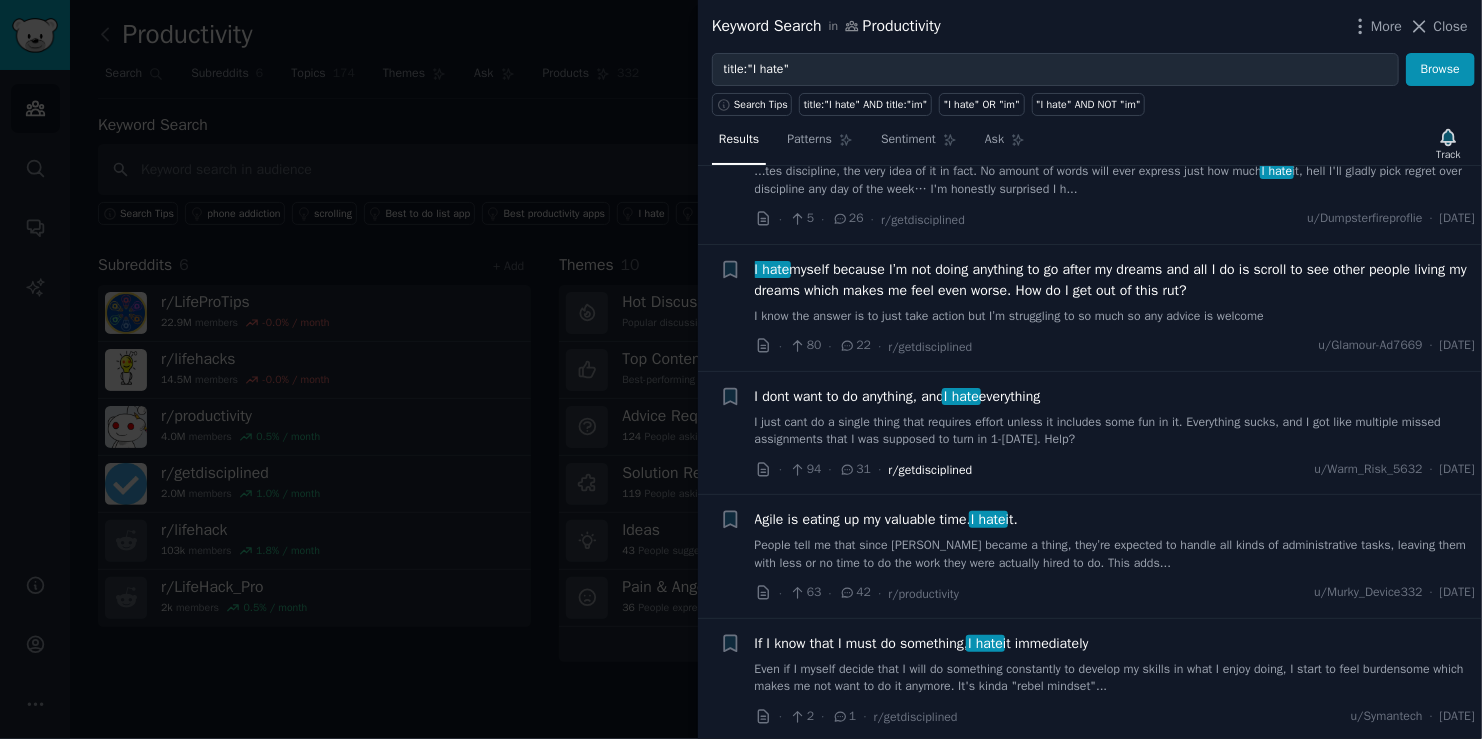 scroll, scrollTop: 2000, scrollLeft: 0, axis: vertical 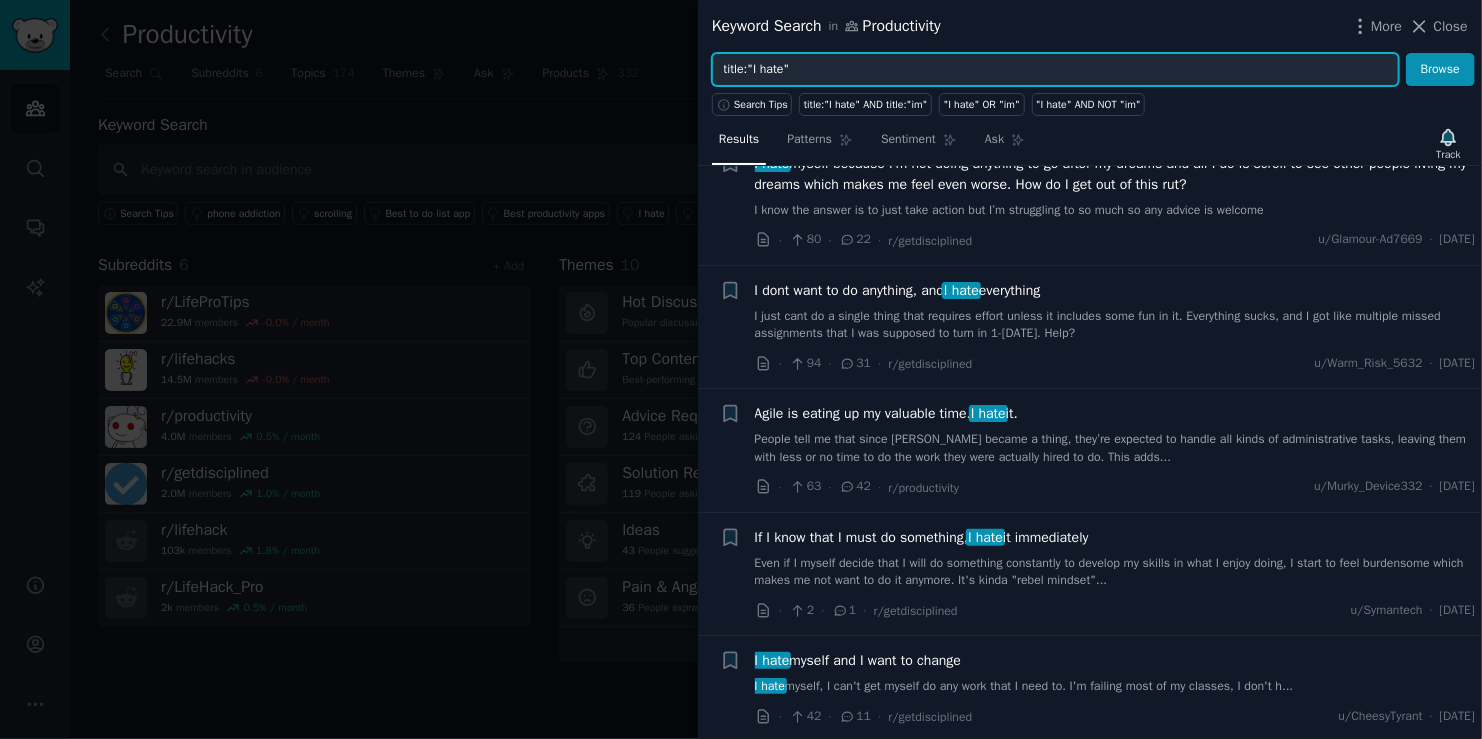 click on "title:"I hate"" at bounding box center [1055, 70] 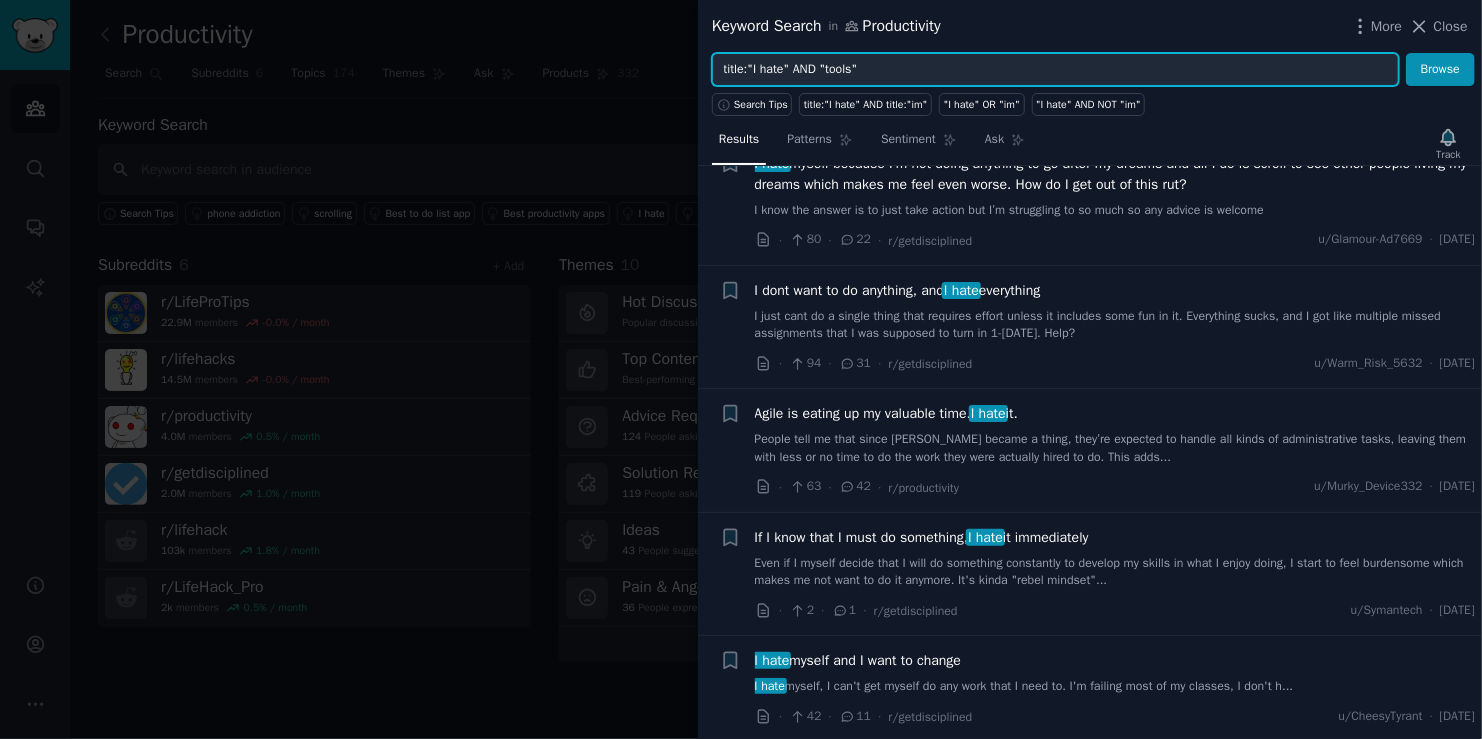 click on "Browse" at bounding box center [1440, 70] 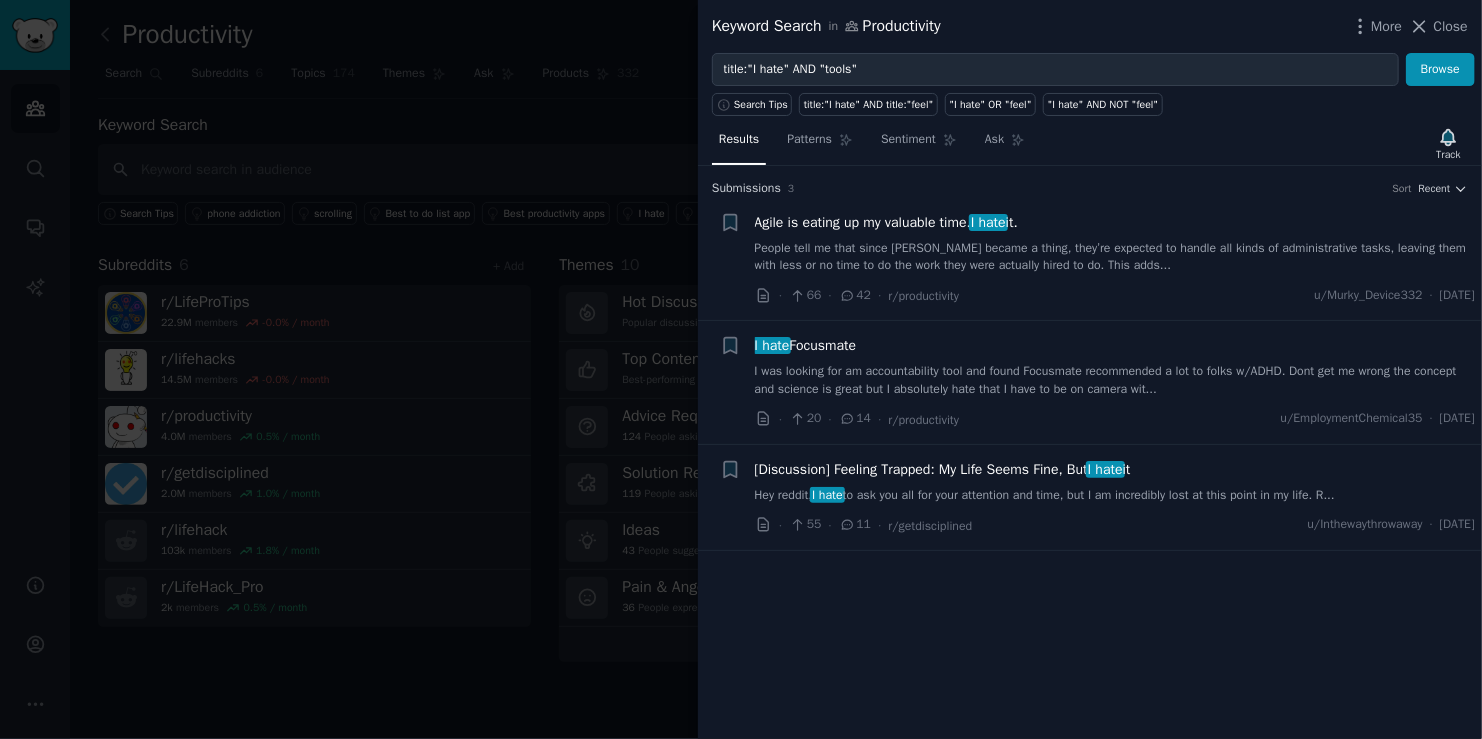 click on "Hey reddit,
I hate  to ask you all for your attention and time, but I am incredibly lost at this point in my life. R..." at bounding box center [1115, 496] 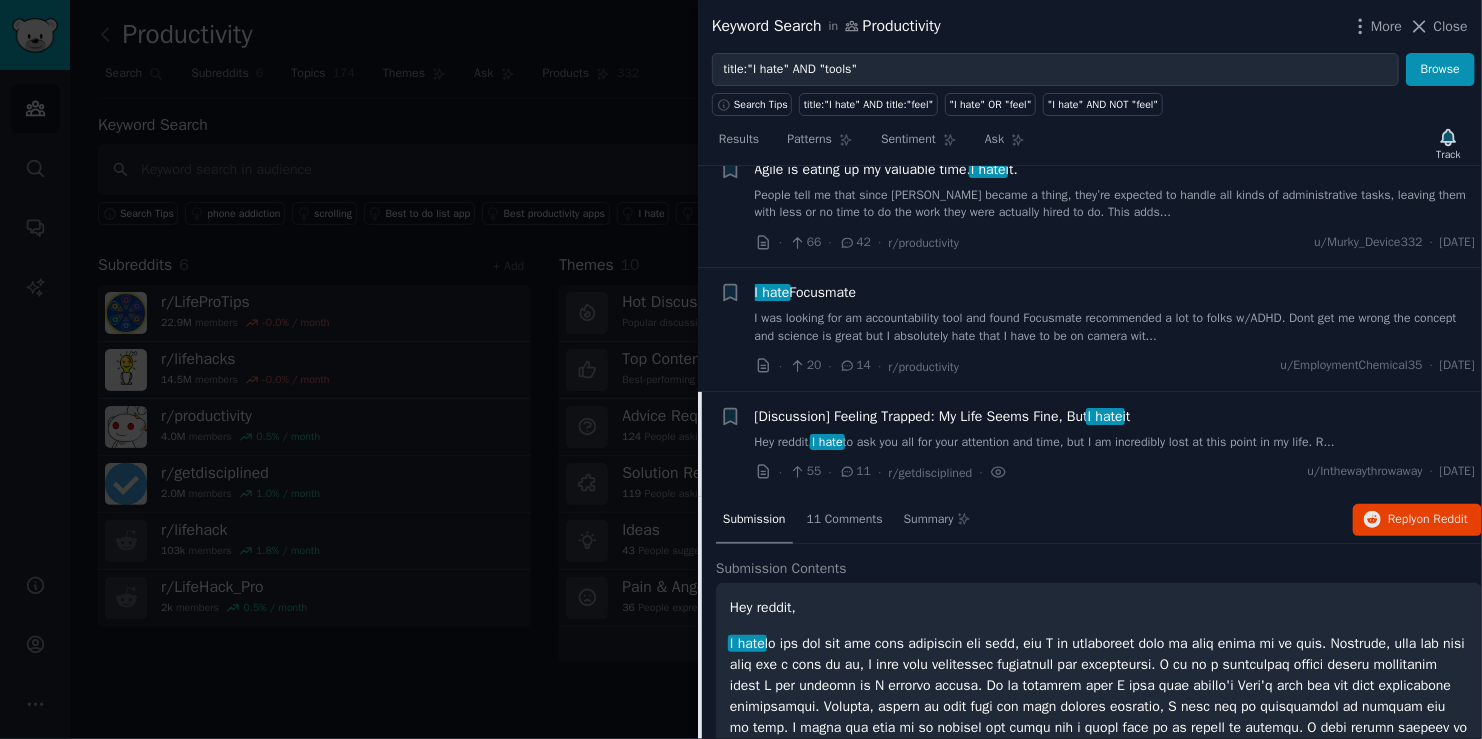 scroll, scrollTop: 0, scrollLeft: 0, axis: both 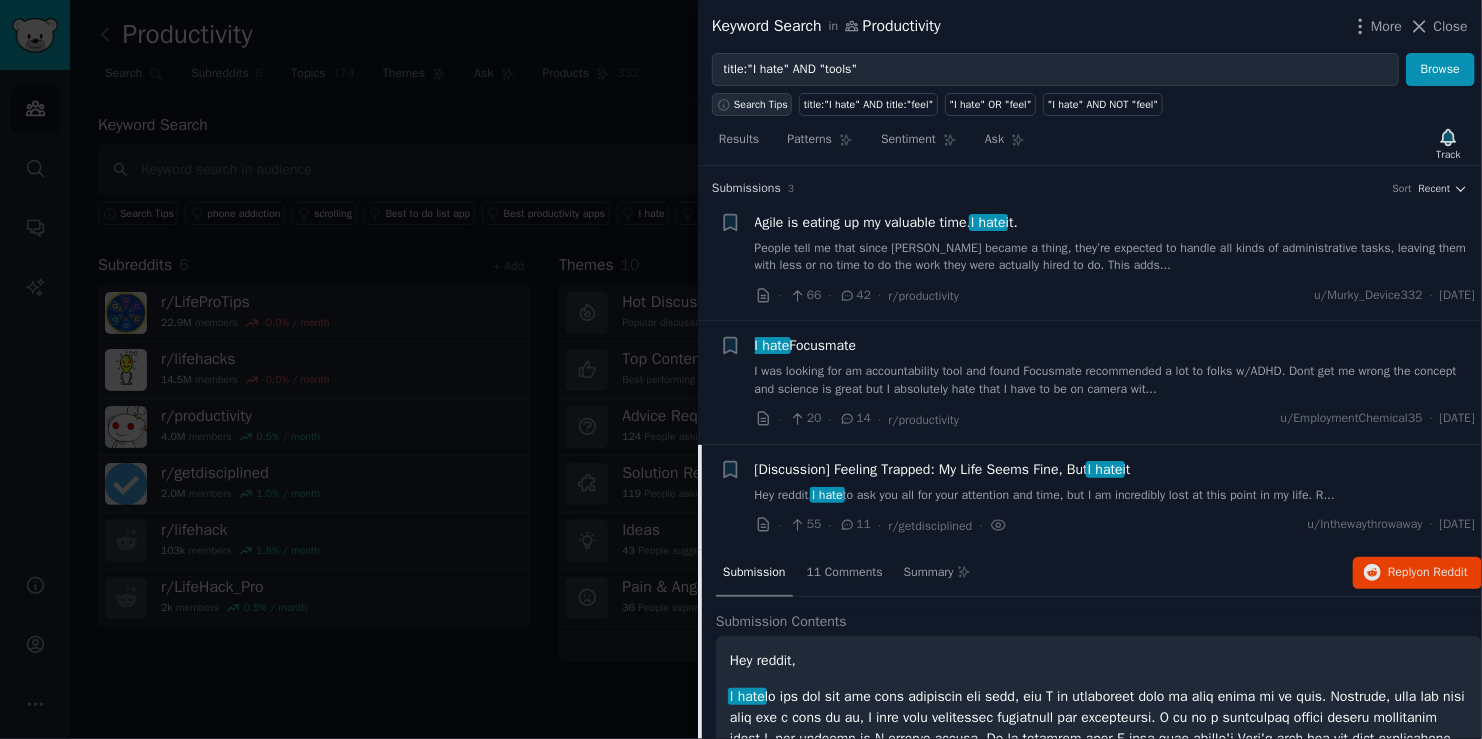 click on "Search Tips" at bounding box center (761, 105) 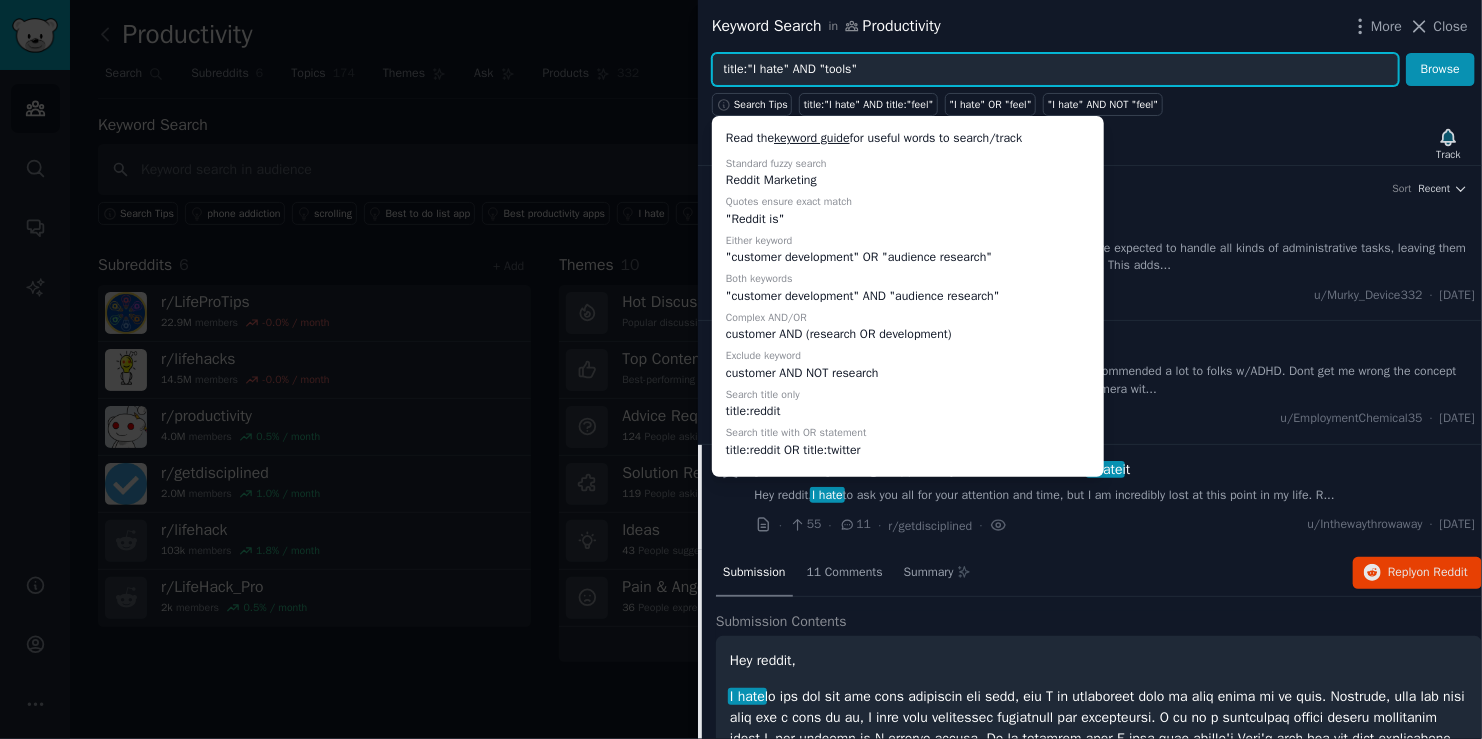 click on "title:"I hate" AND "tools"" at bounding box center [1055, 70] 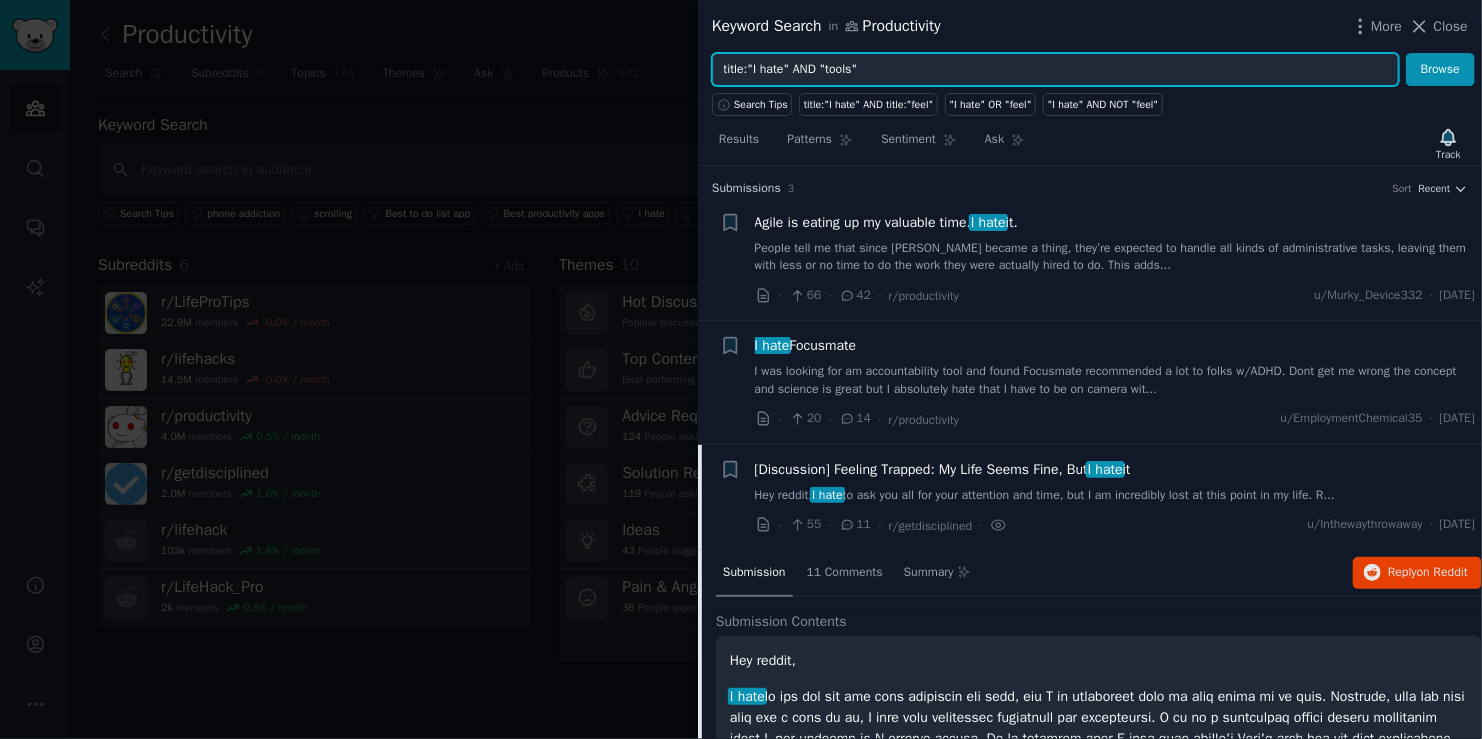 drag, startPoint x: 815, startPoint y: 67, endPoint x: 748, endPoint y: 52, distance: 68.65858 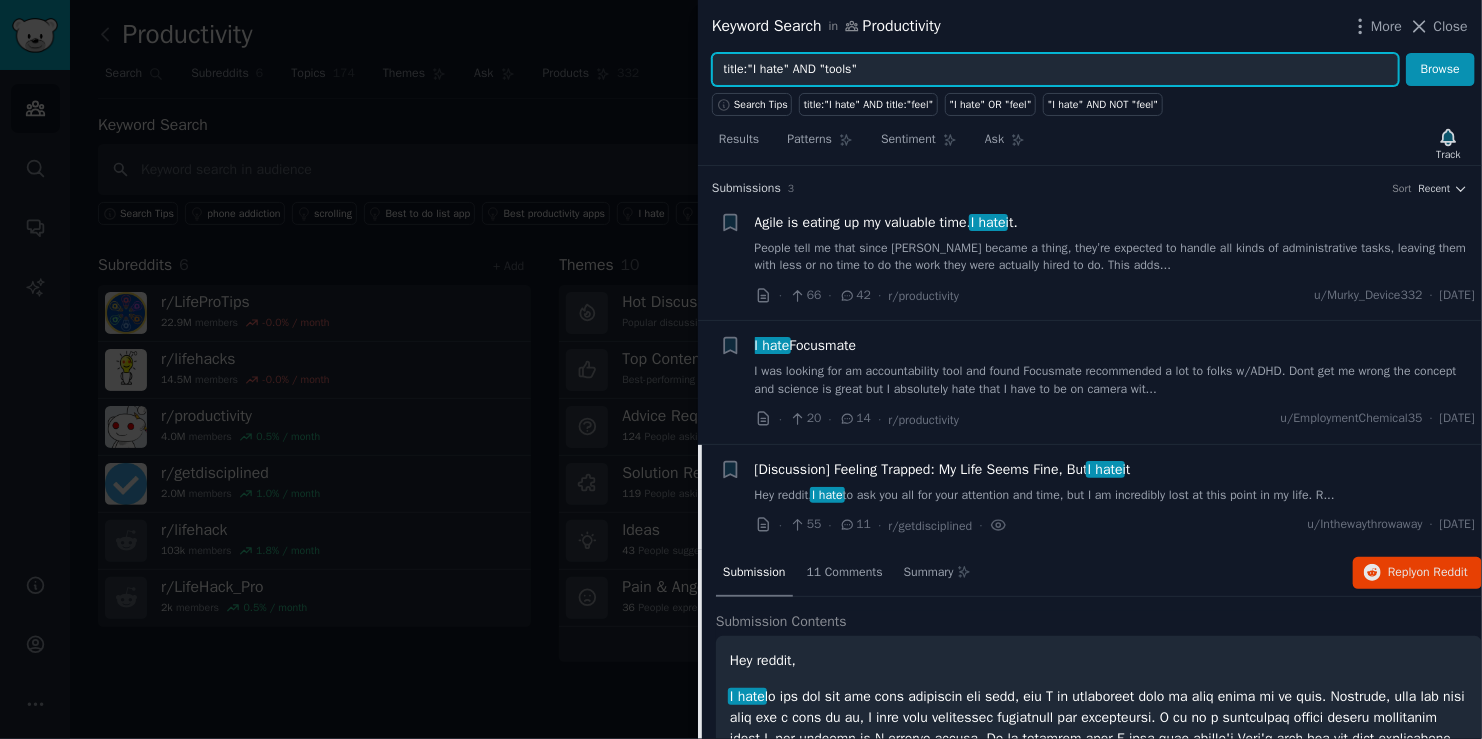 click on "title:"I hate" AND "tools"" at bounding box center [1055, 70] 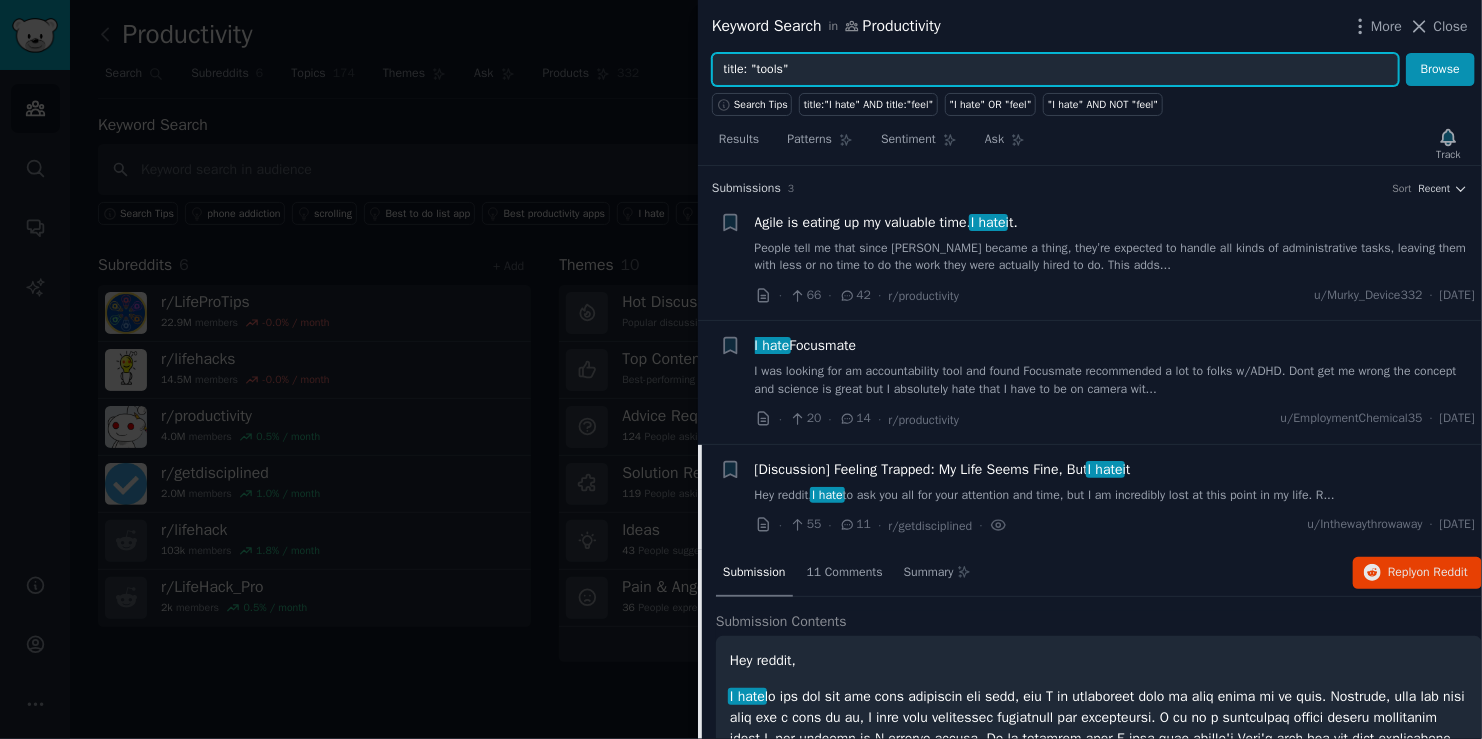 click on "title: "tools"" at bounding box center (1055, 70) 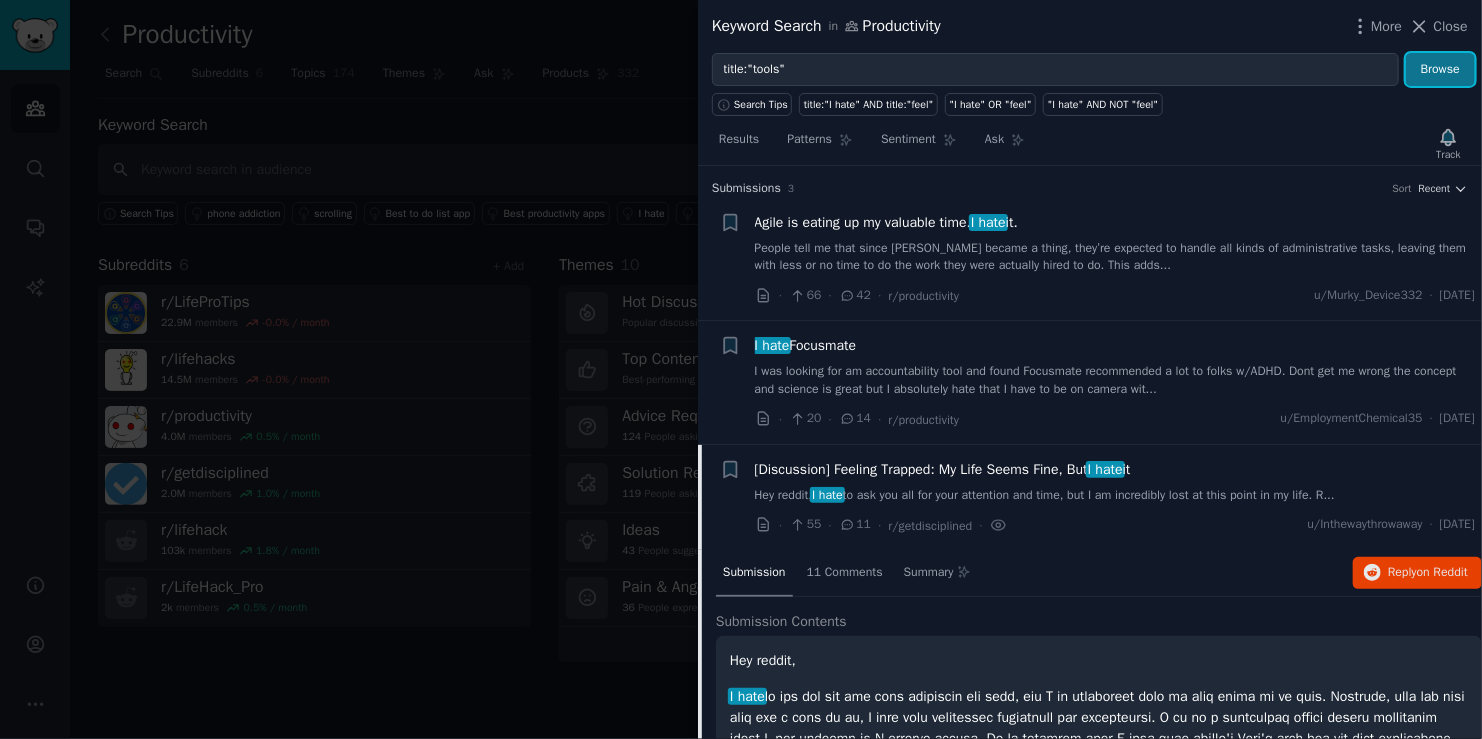 click on "Browse" at bounding box center [1440, 70] 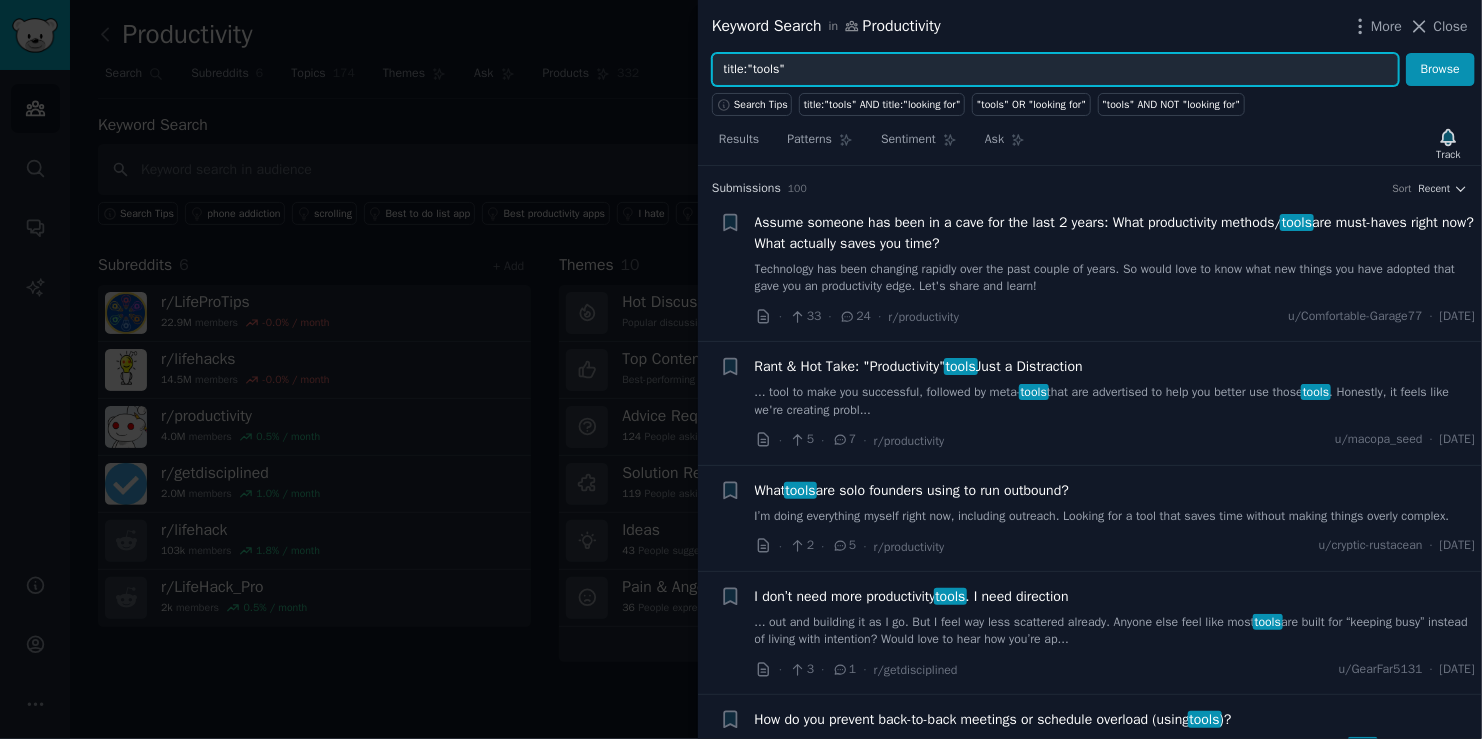 click on "title:"tools"" at bounding box center [1055, 70] 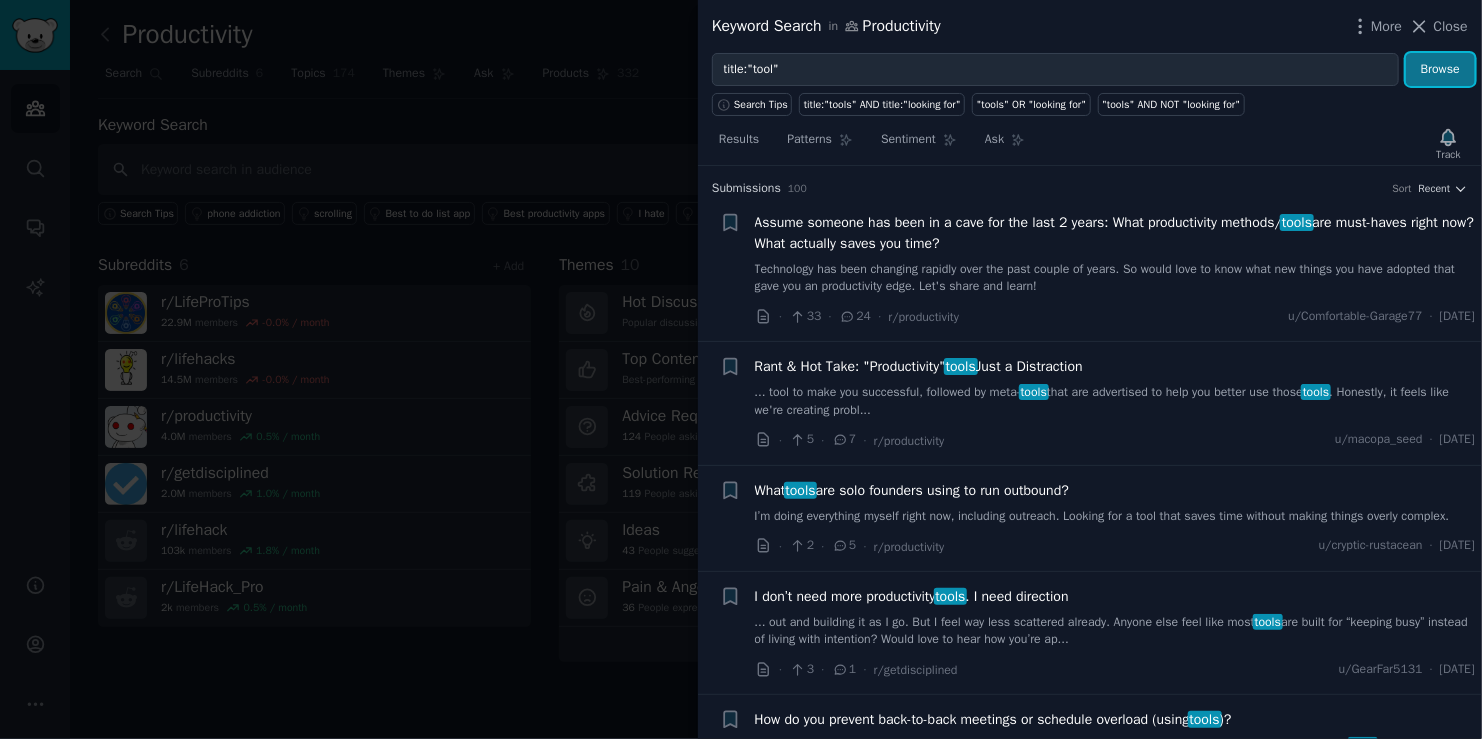 click on "Browse" at bounding box center [1440, 70] 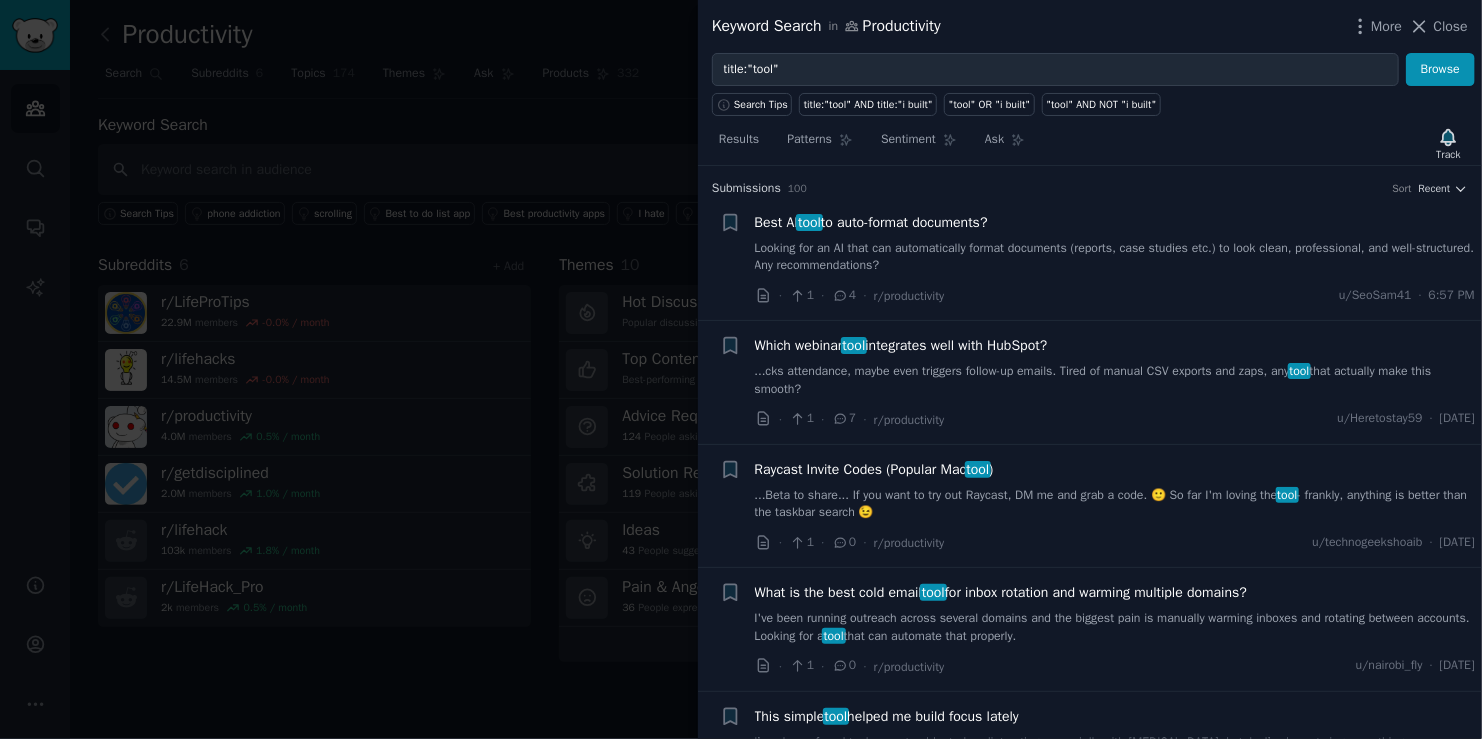 click on "Search Tips title:"tool" AND title:"i built" "tool" OR "i built" "tool" AND NOT "i built"" at bounding box center [1090, 101] 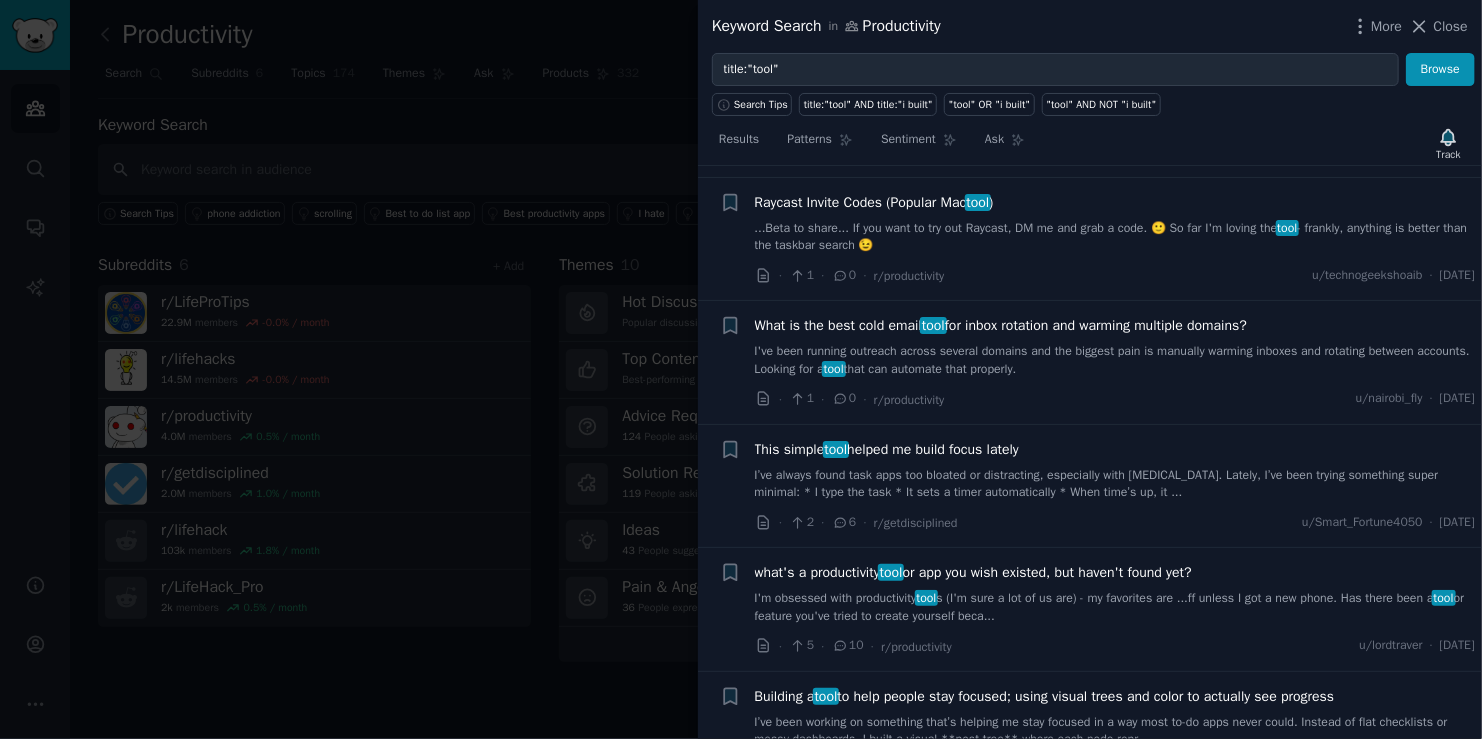 scroll, scrollTop: 300, scrollLeft: 0, axis: vertical 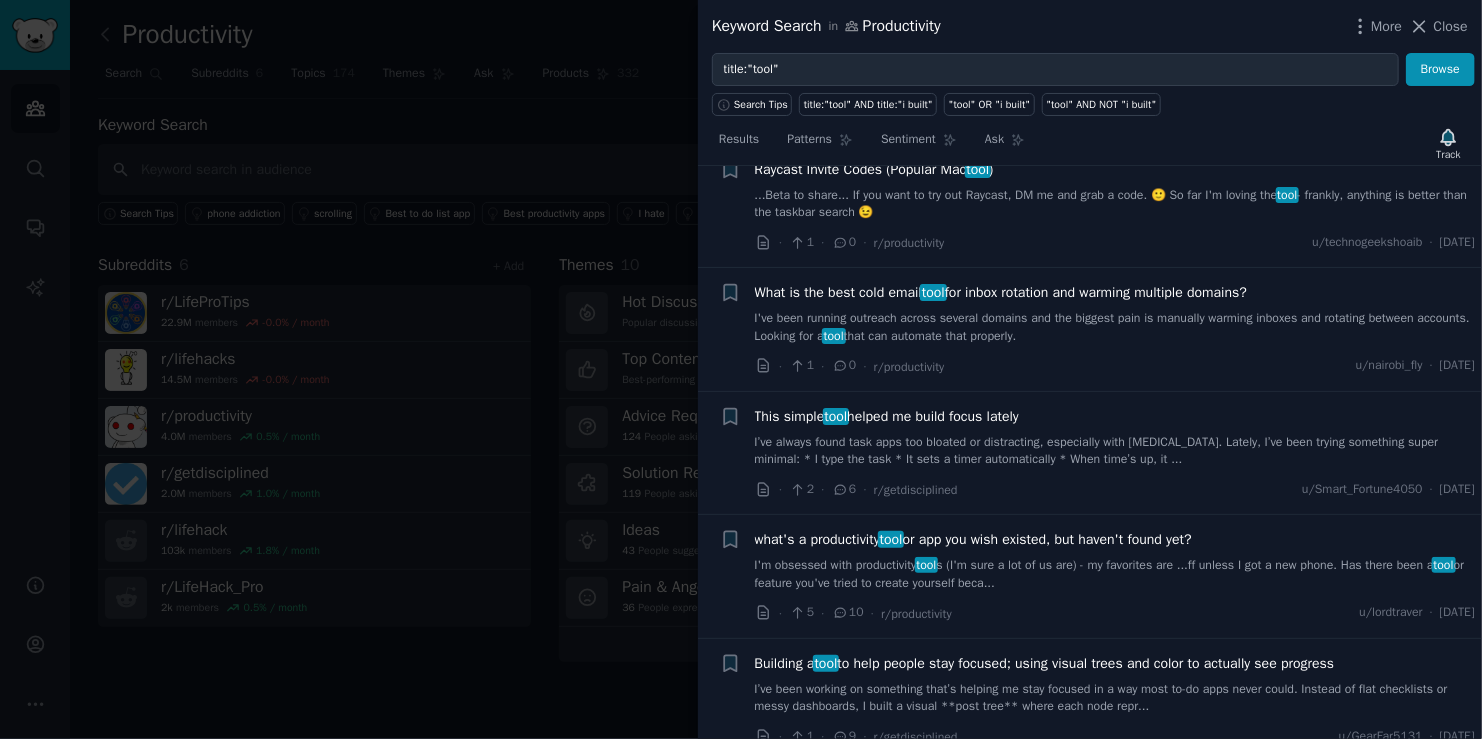 click on "what's a productivity  tool  or app you wish existed, but haven't found yet? I'm obsessed with productivity  tool s (I'm sure a lot of us are) - my favorites are ...ff unless I got a new phone.
Has there been a  tool  or feature you've tried to create yourself beca..." at bounding box center [1115, 560] 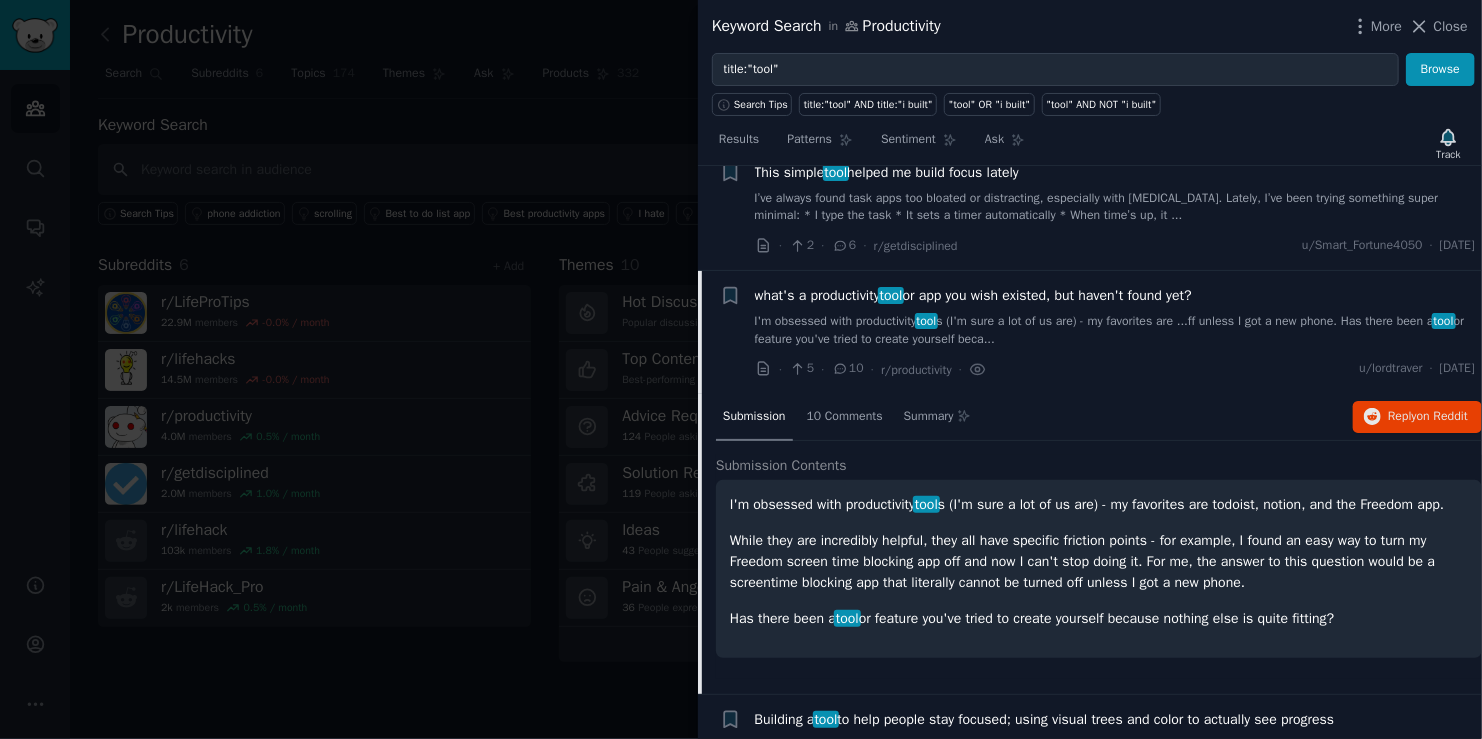 scroll, scrollTop: 648, scrollLeft: 0, axis: vertical 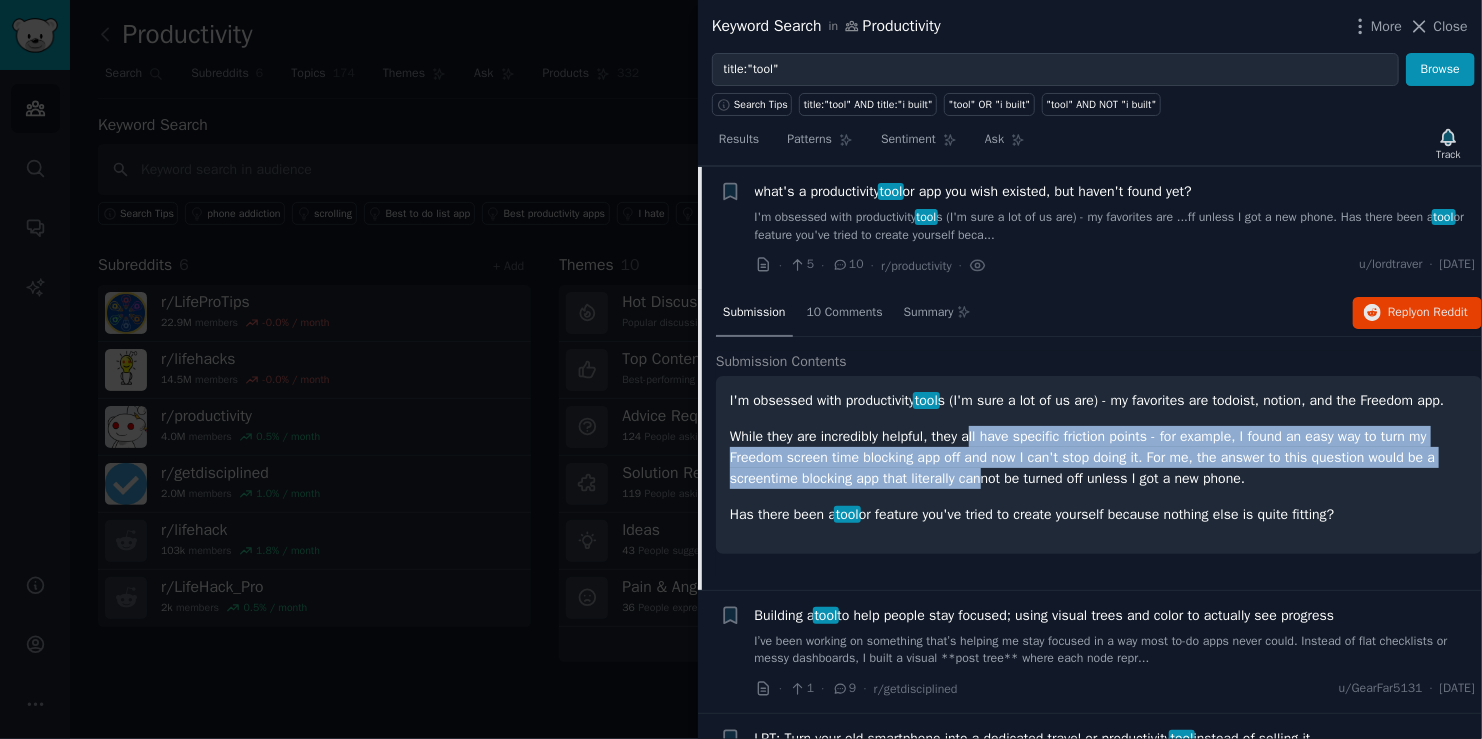 drag, startPoint x: 975, startPoint y: 423, endPoint x: 988, endPoint y: 480, distance: 58.463665 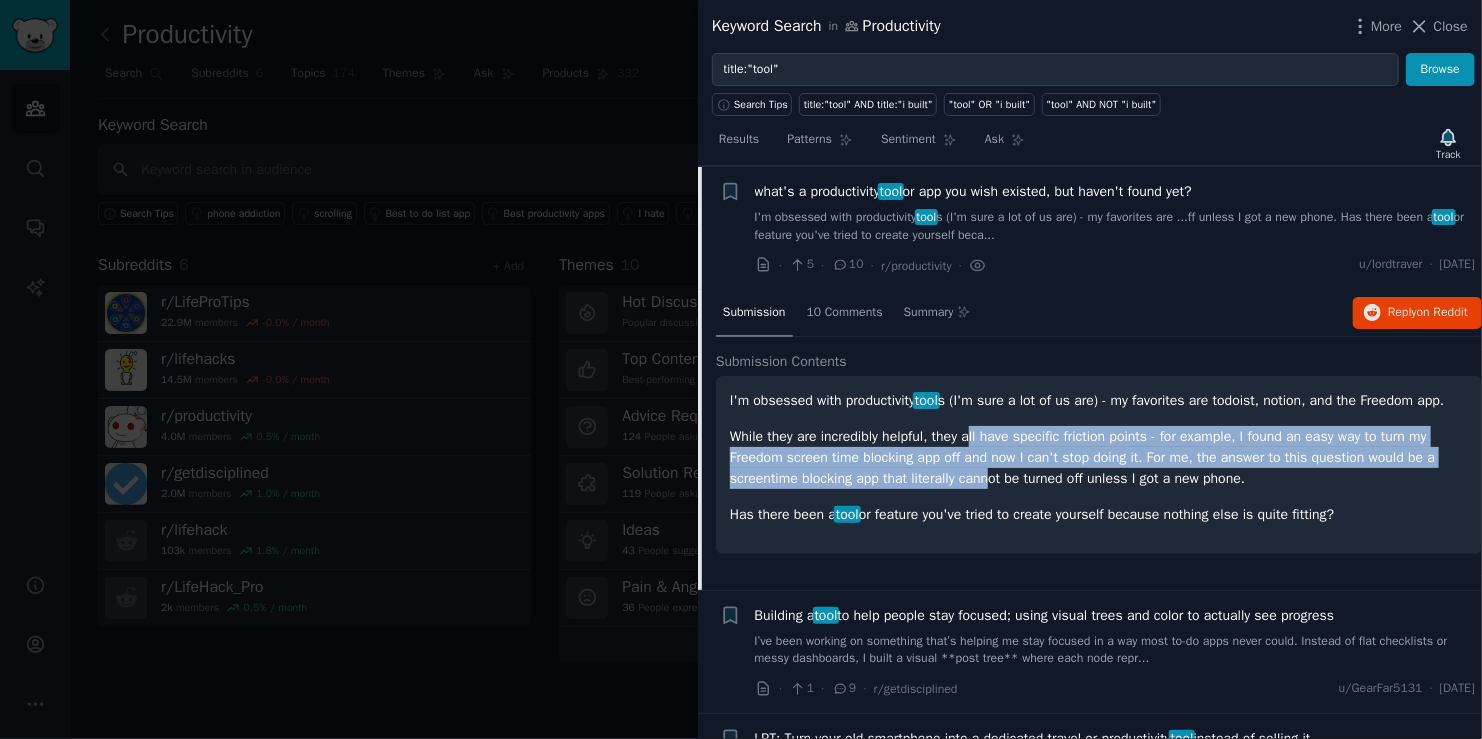 click on "While they are incredibly helpful, they all have specific friction points - for example, I found an easy way to turn my Freedom screen time blocking app off and now I can't stop doing it. For me, the answer to this question would be a screentime blocking app that literally cannot be turned off unless I got a new phone." at bounding box center (1099, 457) 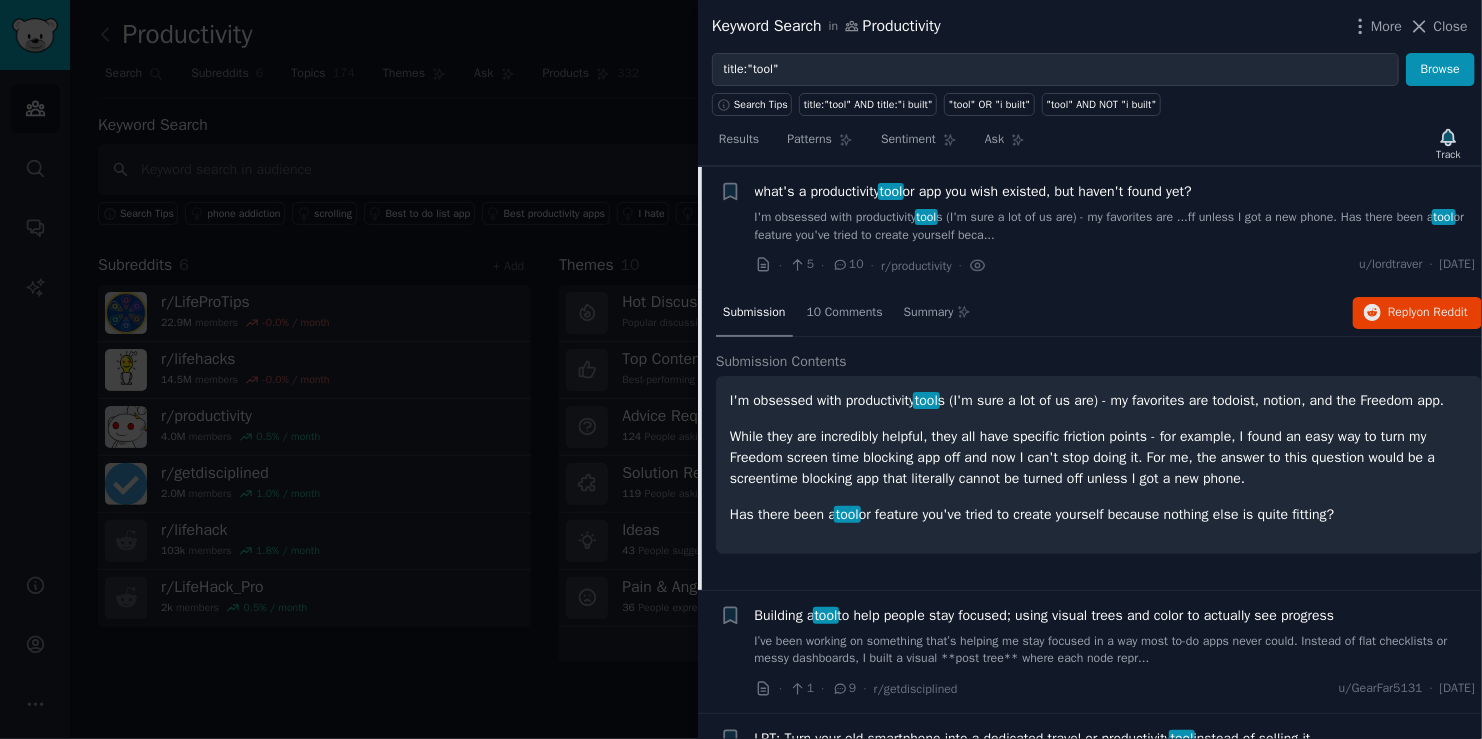 drag, startPoint x: 988, startPoint y: 448, endPoint x: 991, endPoint y: 495, distance: 47.095646 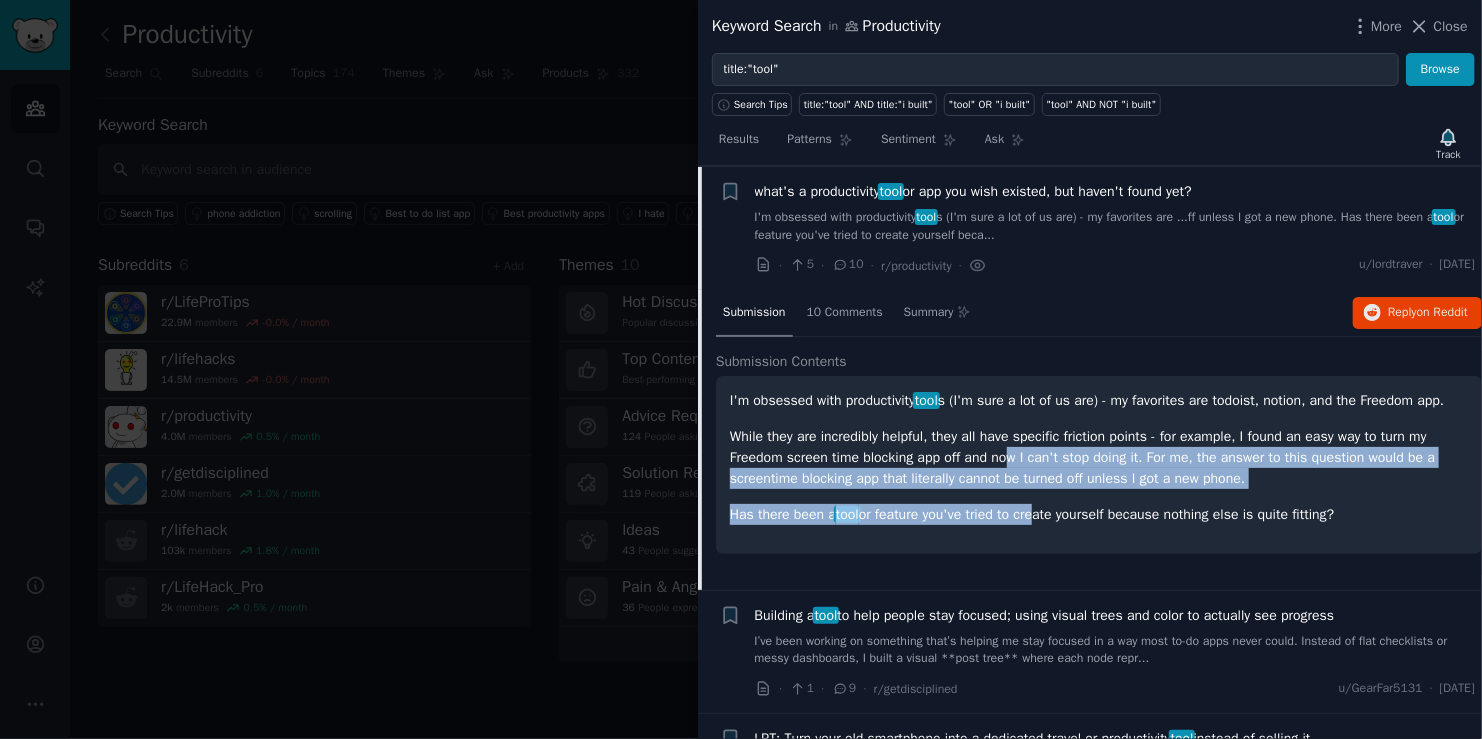 drag, startPoint x: 1016, startPoint y: 462, endPoint x: 1035, endPoint y: 511, distance: 52.554733 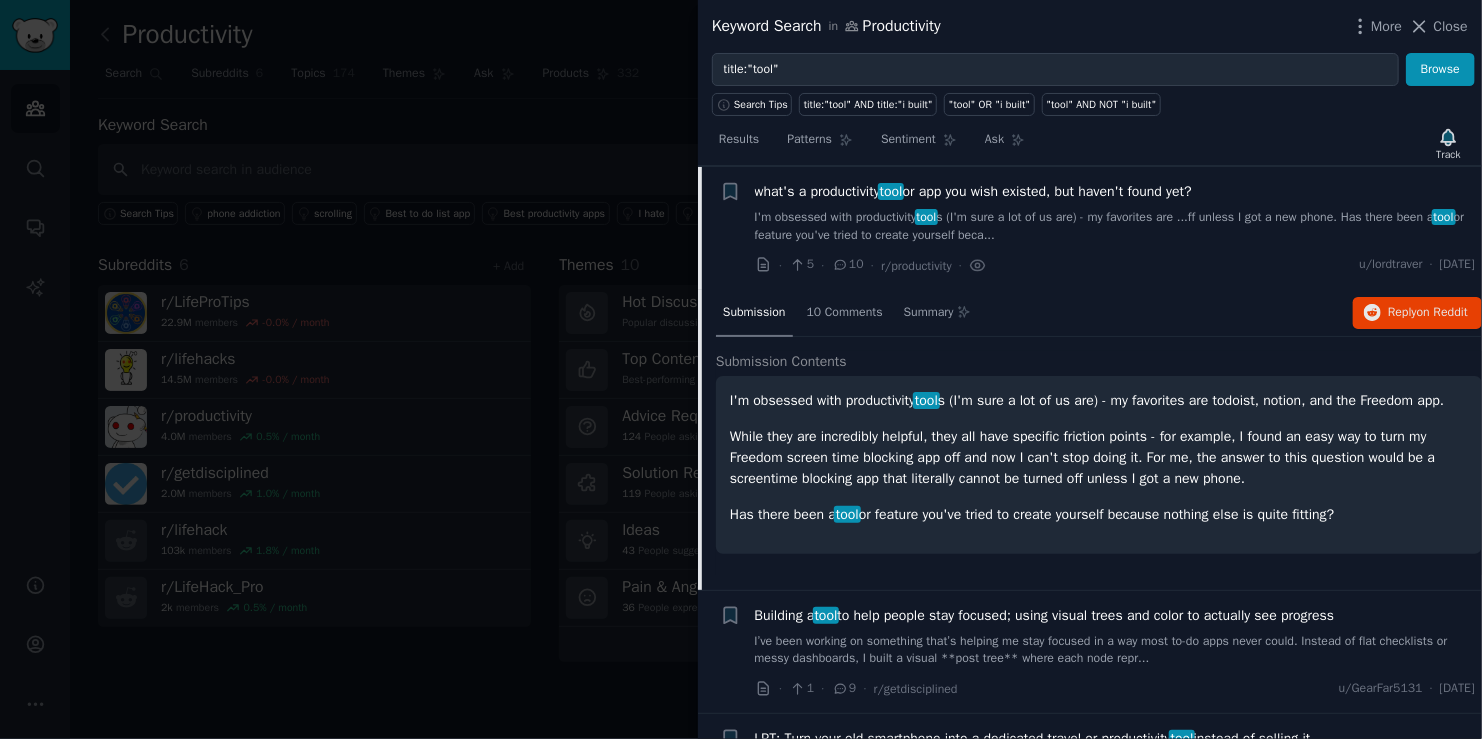 drag, startPoint x: 1032, startPoint y: 496, endPoint x: 1034, endPoint y: 539, distance: 43.046486 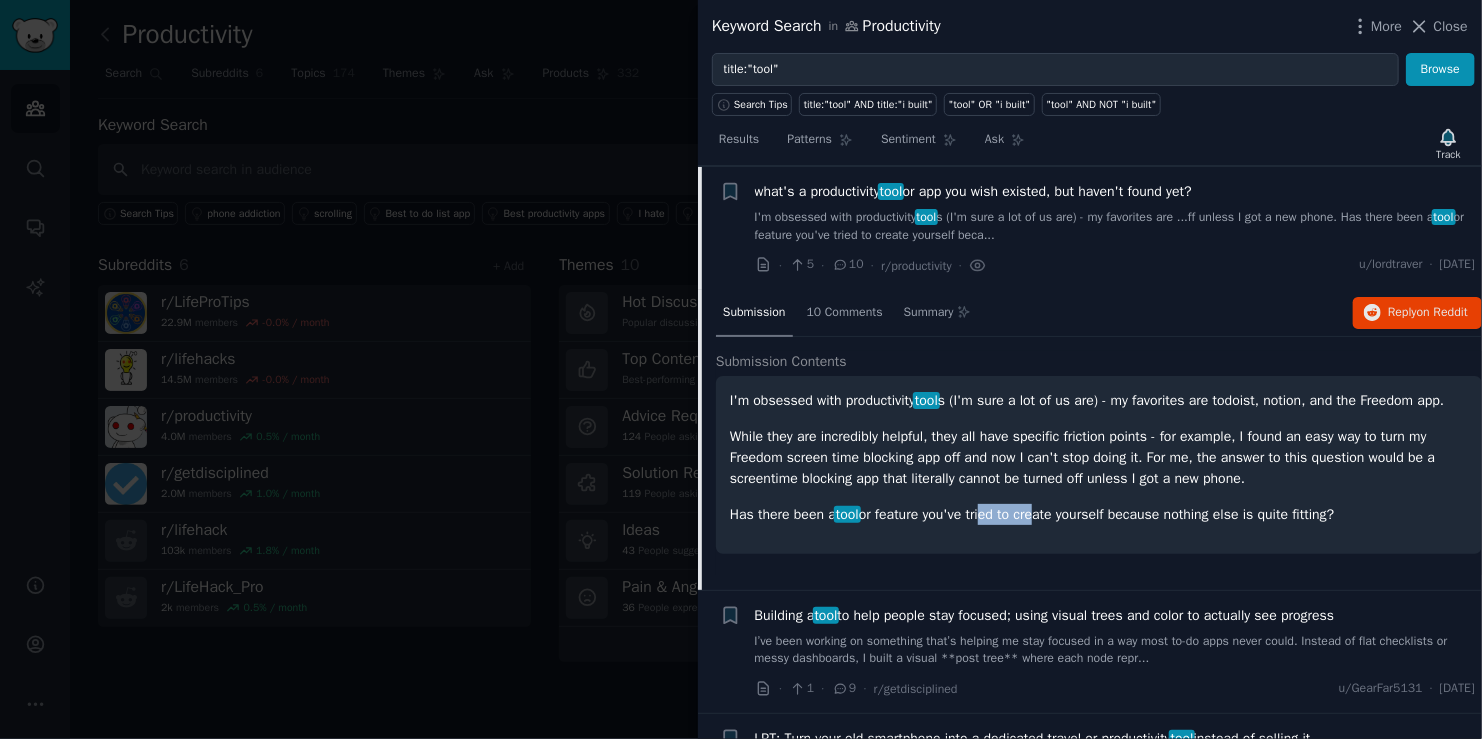 drag, startPoint x: 984, startPoint y: 512, endPoint x: 1039, endPoint y: 557, distance: 71.063354 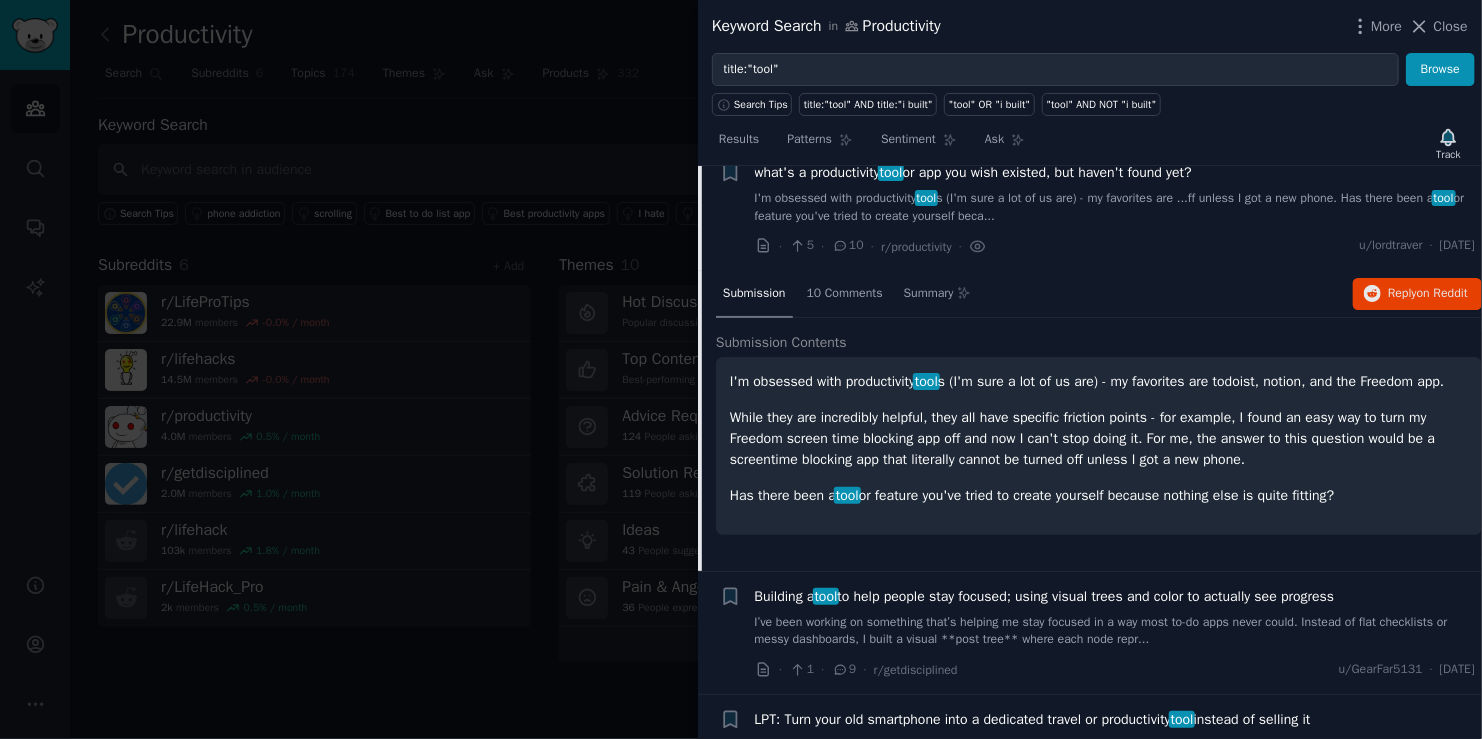 scroll, scrollTop: 648, scrollLeft: 0, axis: vertical 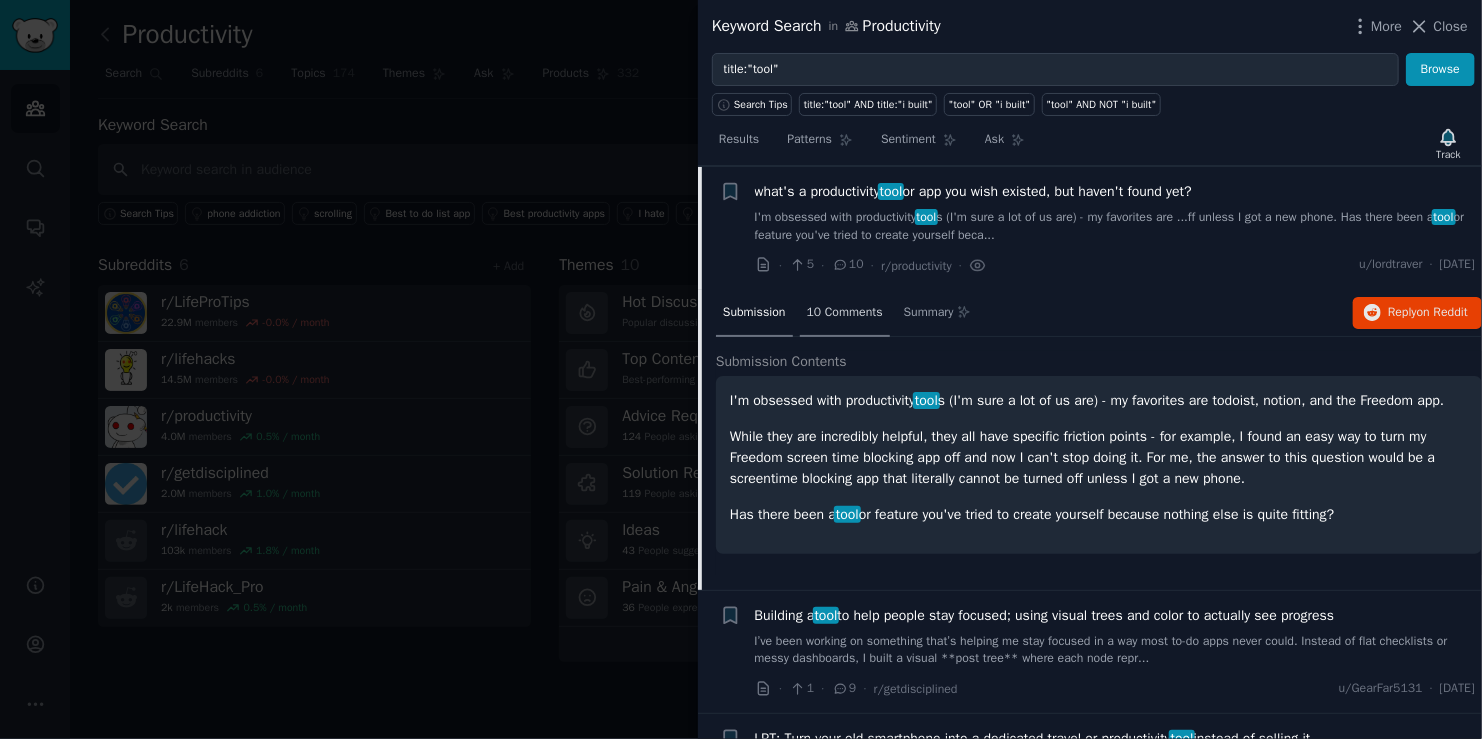 click on "10 Comments" at bounding box center (845, 313) 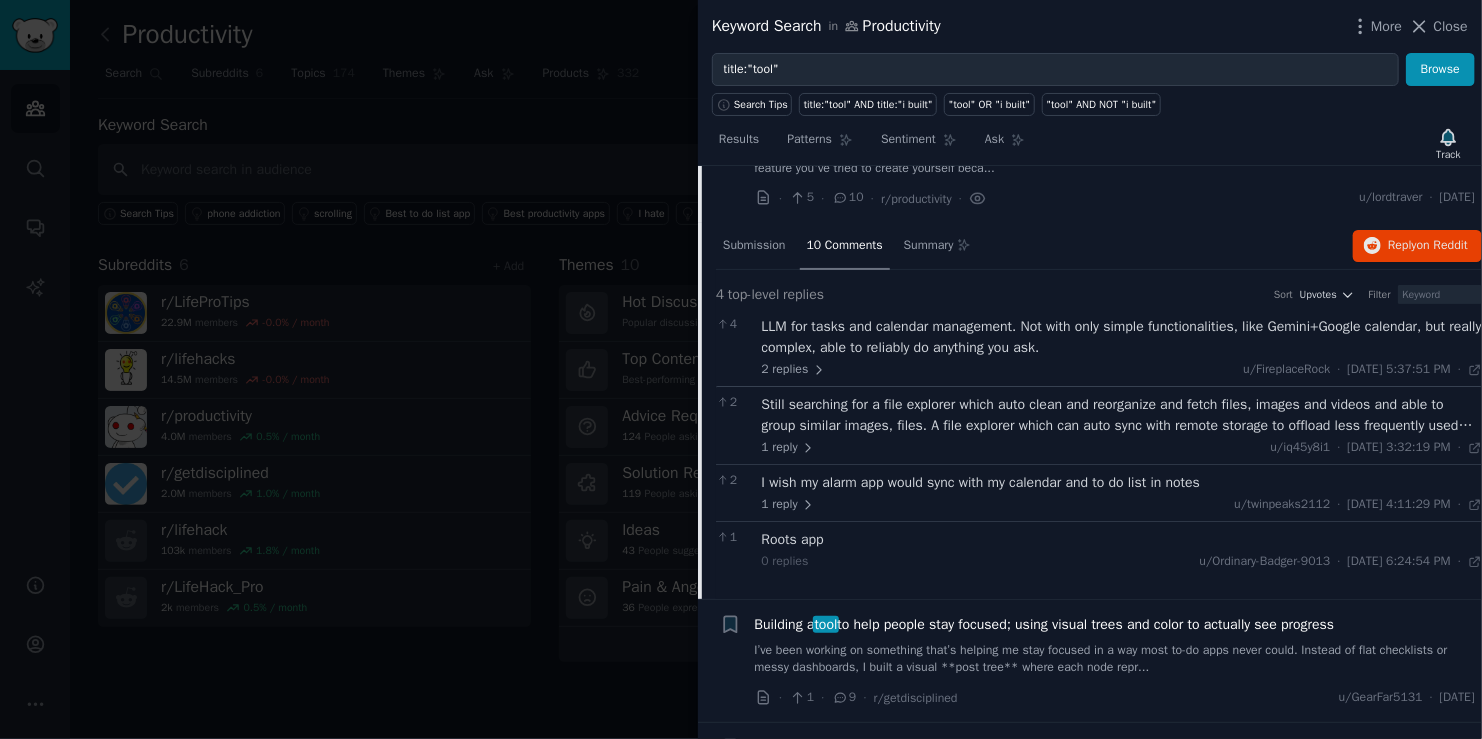 scroll, scrollTop: 748, scrollLeft: 0, axis: vertical 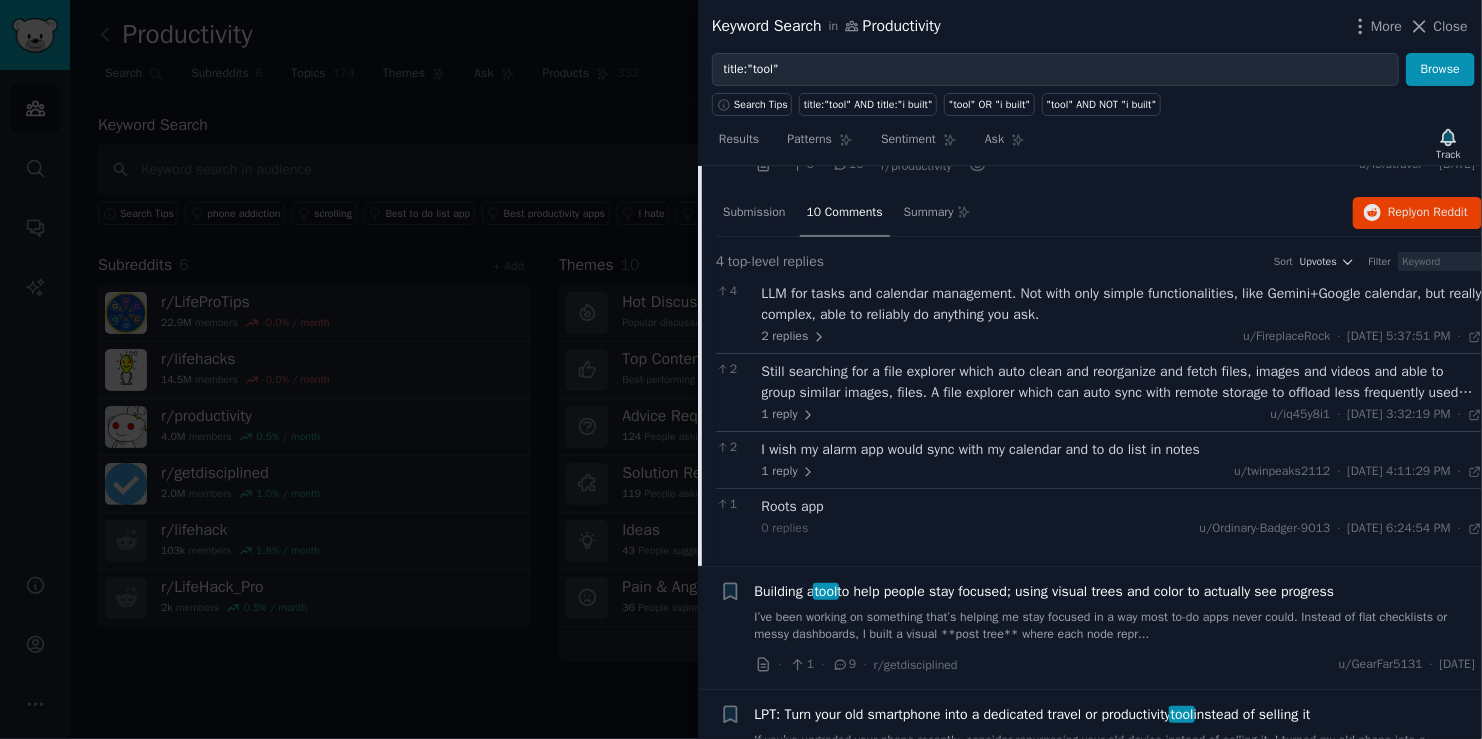 click on "u/iq45y8i1 · [DATE] 3:32:19 PM Mon 7/7/2025 ·" at bounding box center [1376, 415] 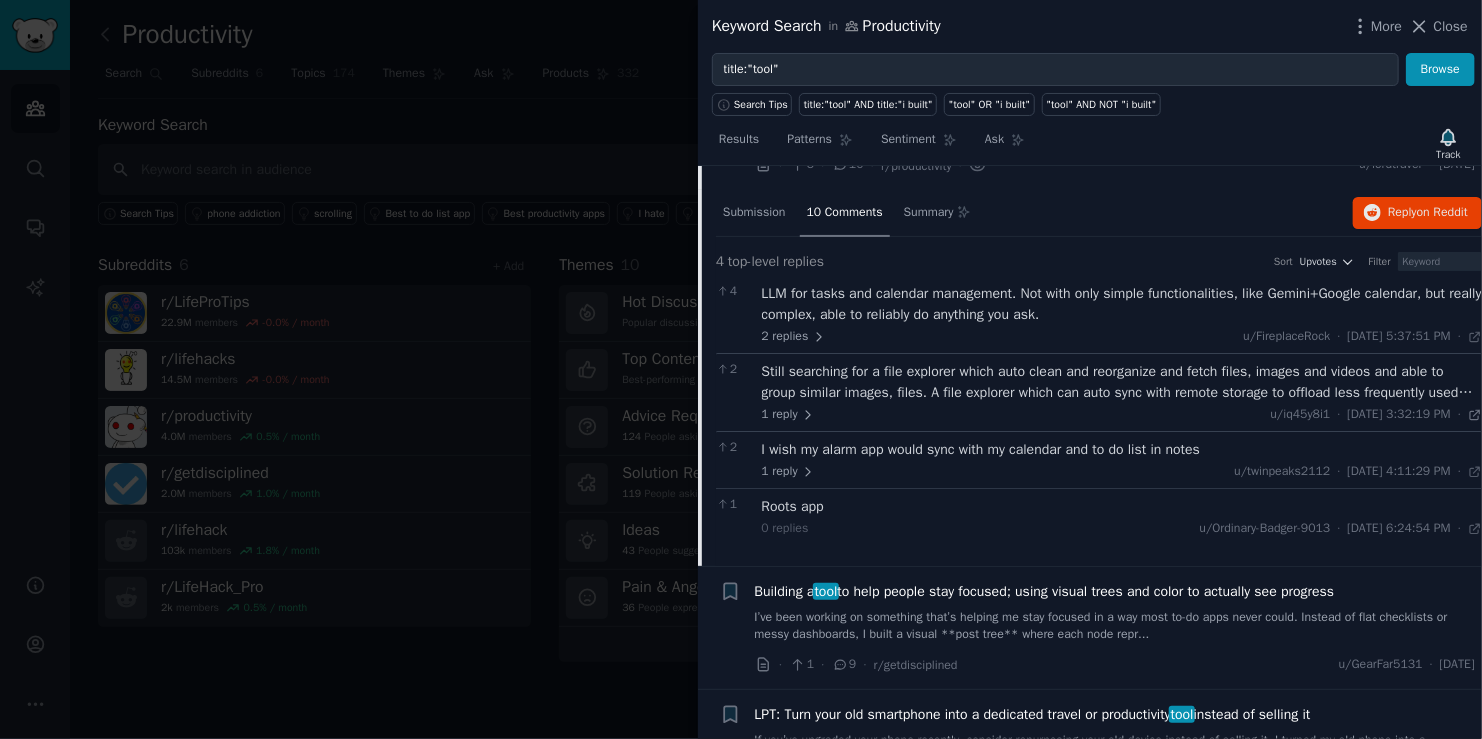 click 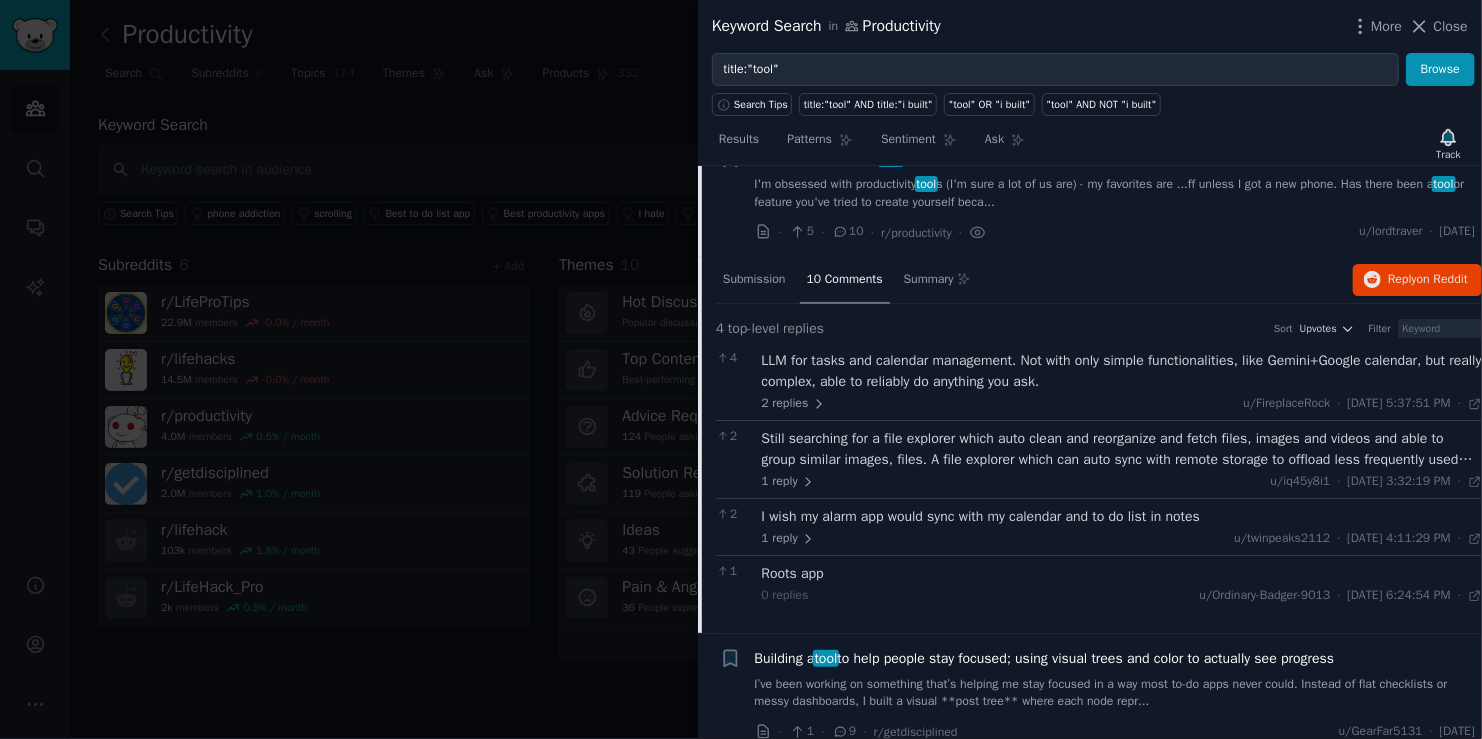 scroll, scrollTop: 648, scrollLeft: 0, axis: vertical 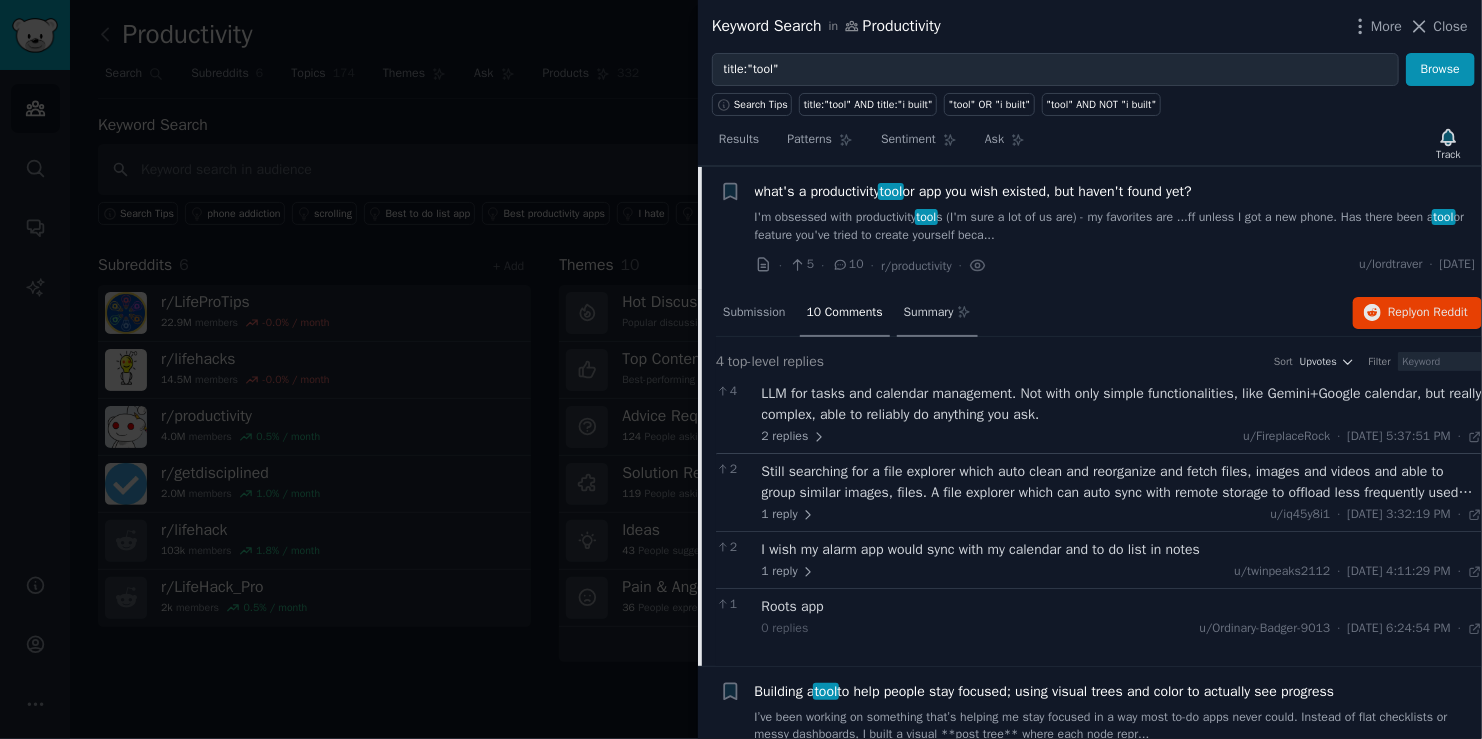 click on "Summary" at bounding box center (929, 313) 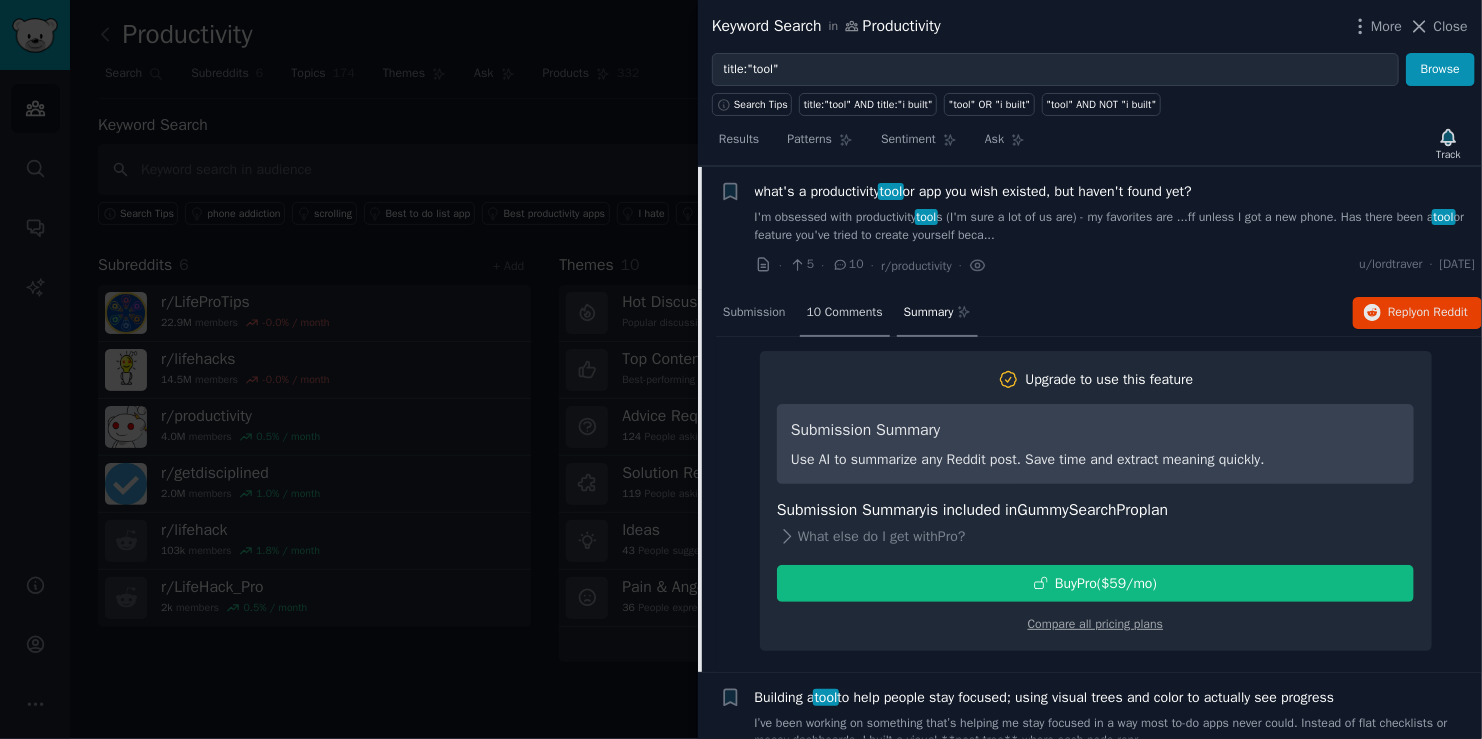 click on "10 Comments" at bounding box center (845, 314) 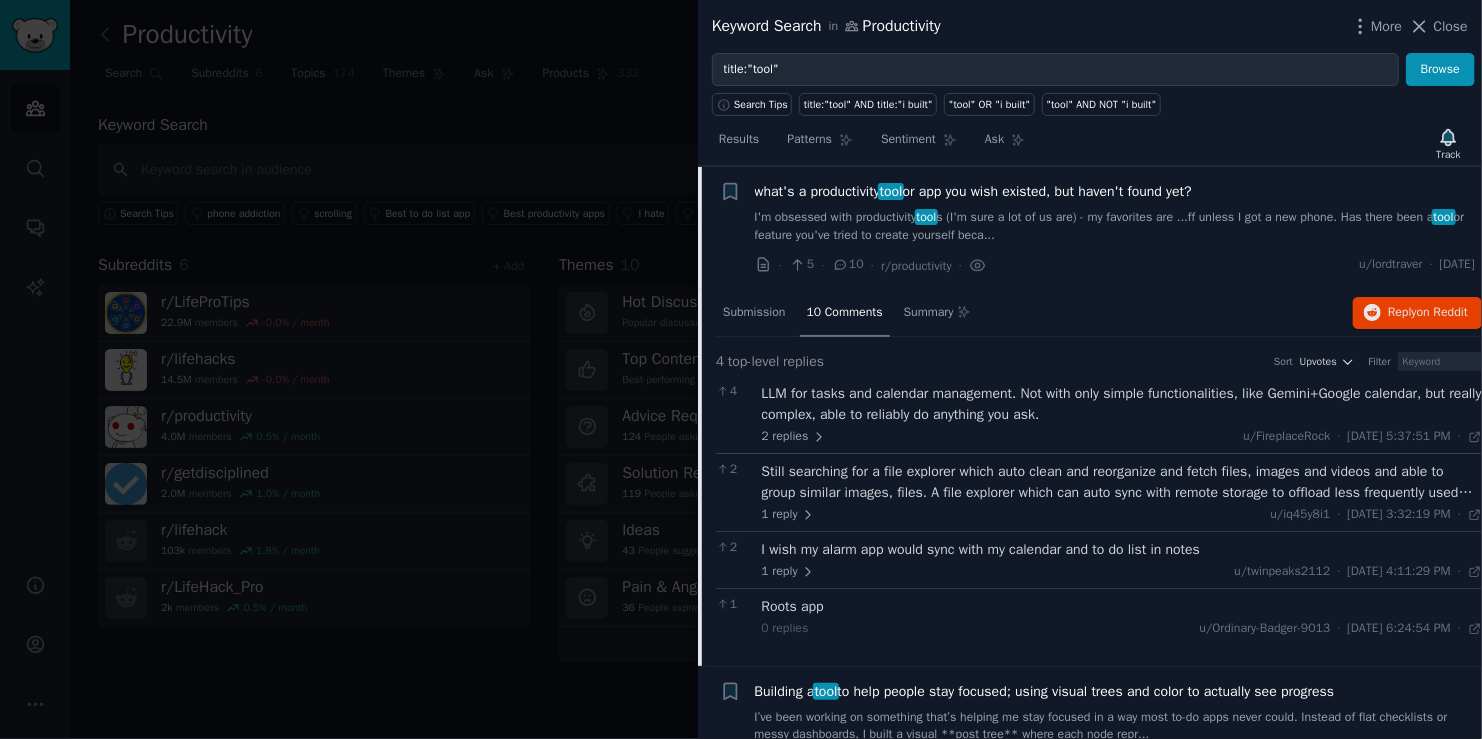 click on "LLM for tasks and calendar management. Not with only simple functionalities, like Gemini+Google calendar, but really complex, able to reliably do anything you ask." at bounding box center [1122, 404] 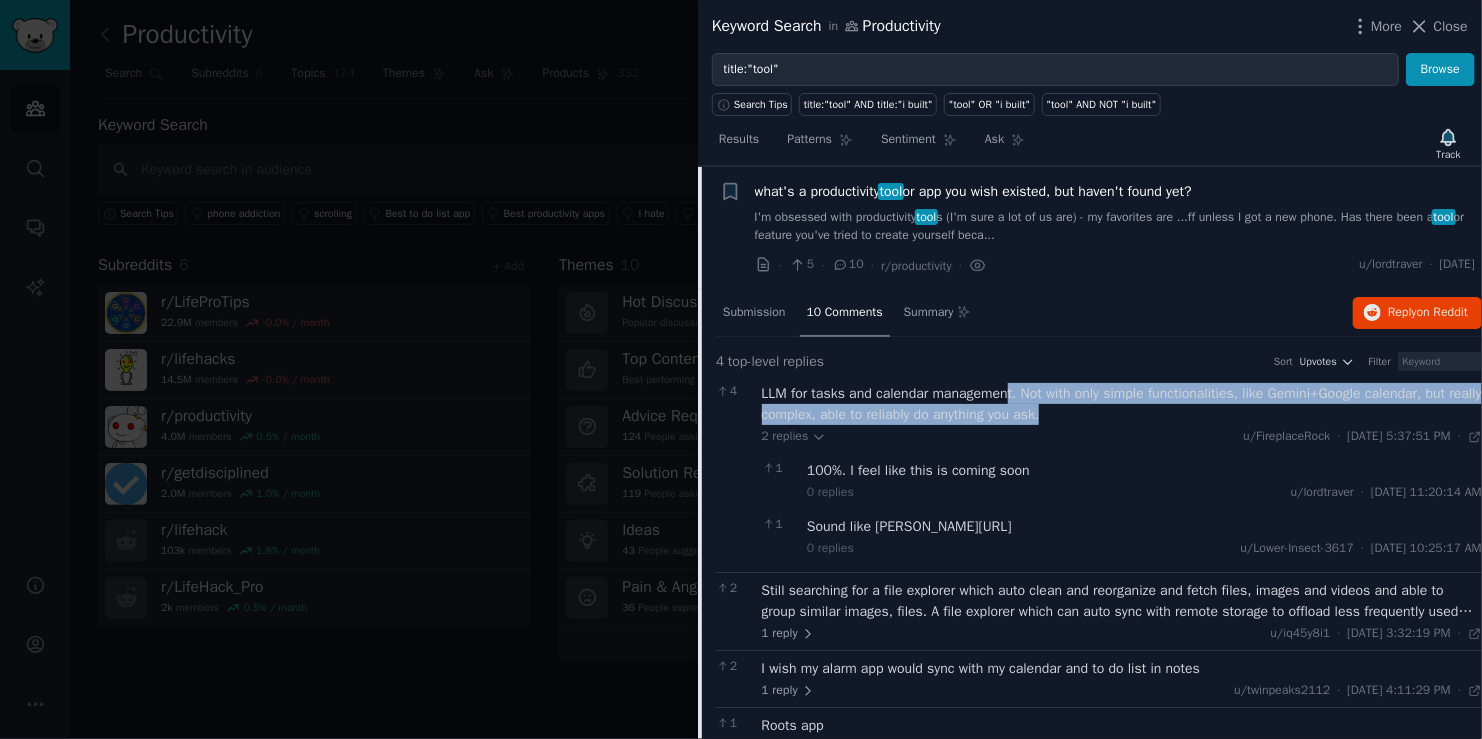 drag, startPoint x: 1046, startPoint y: 393, endPoint x: 1101, endPoint y: 412, distance: 58.189346 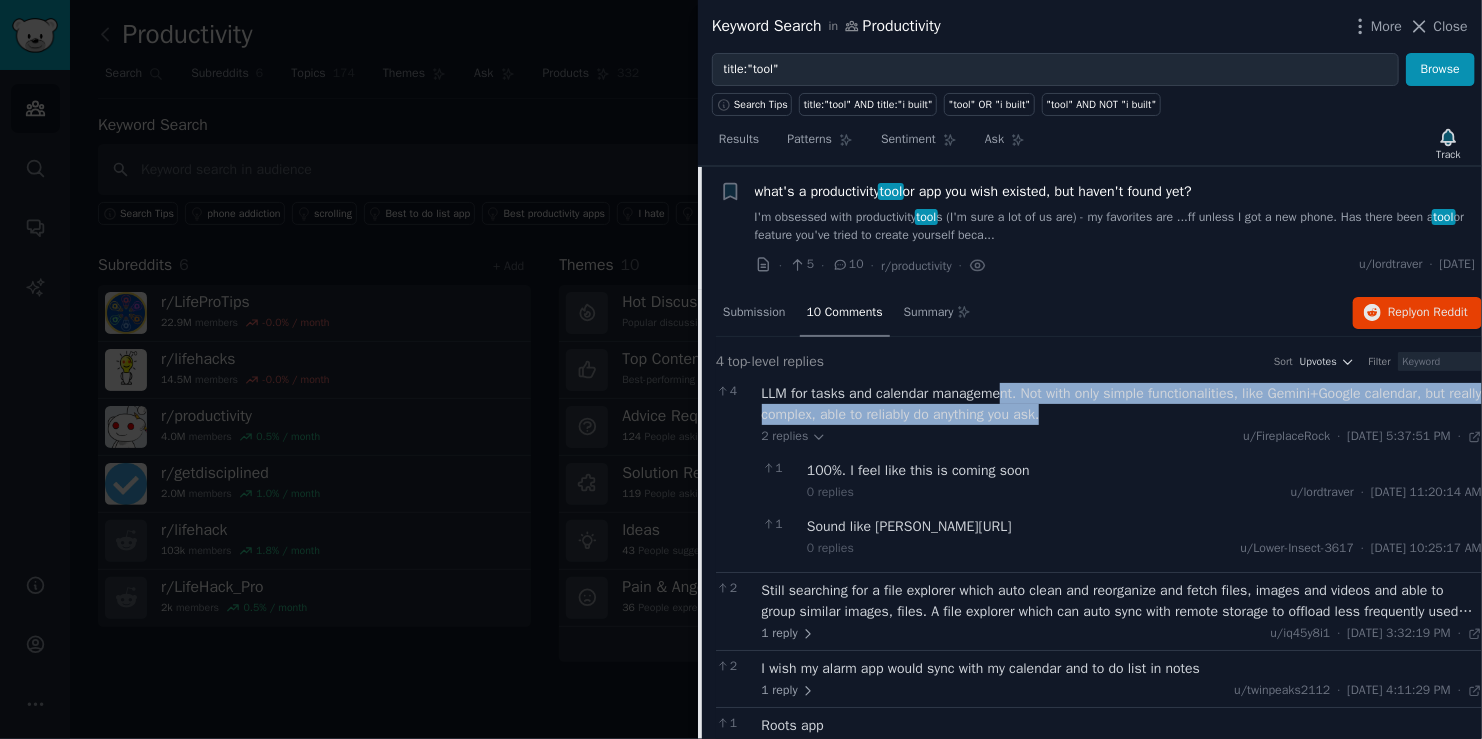 drag, startPoint x: 1090, startPoint y: 408, endPoint x: 999, endPoint y: 392, distance: 92.39589 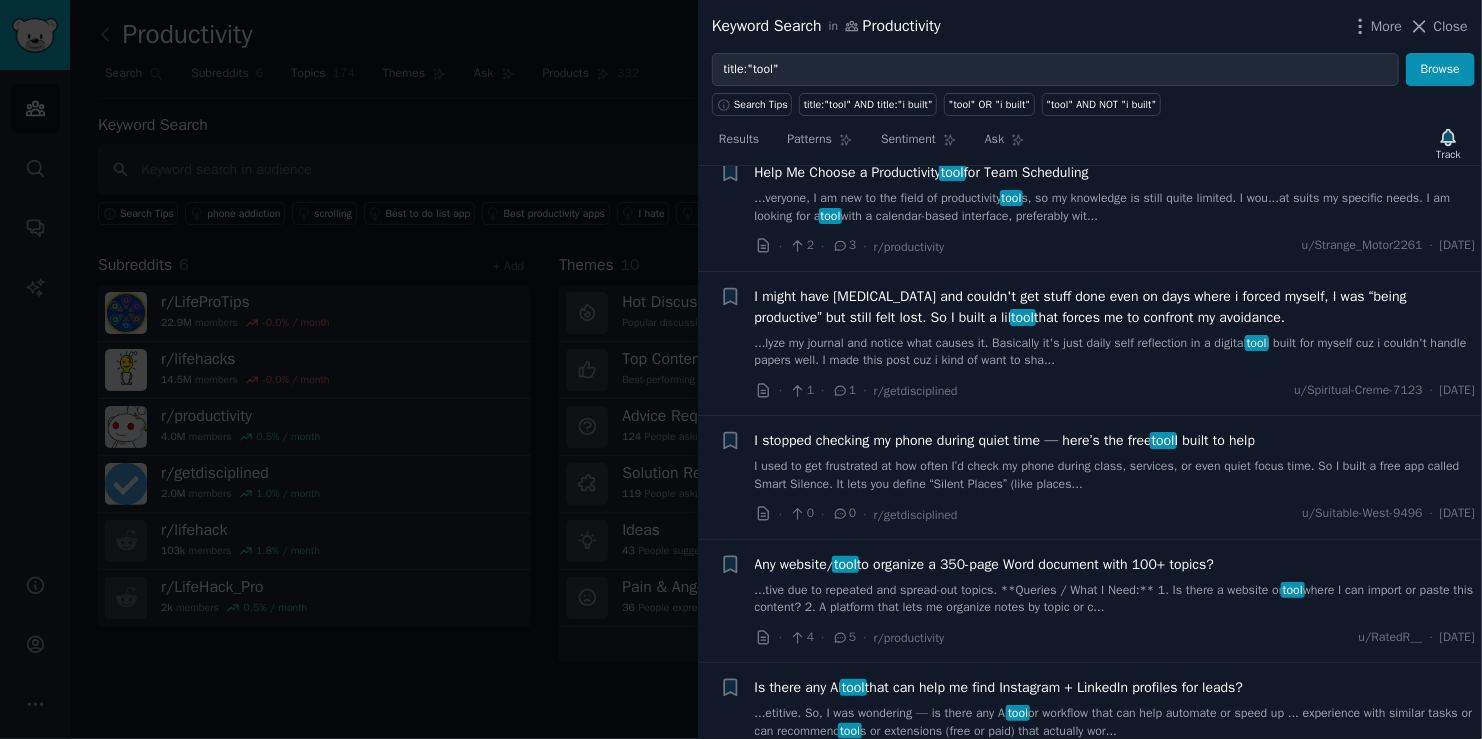 scroll, scrollTop: 2848, scrollLeft: 0, axis: vertical 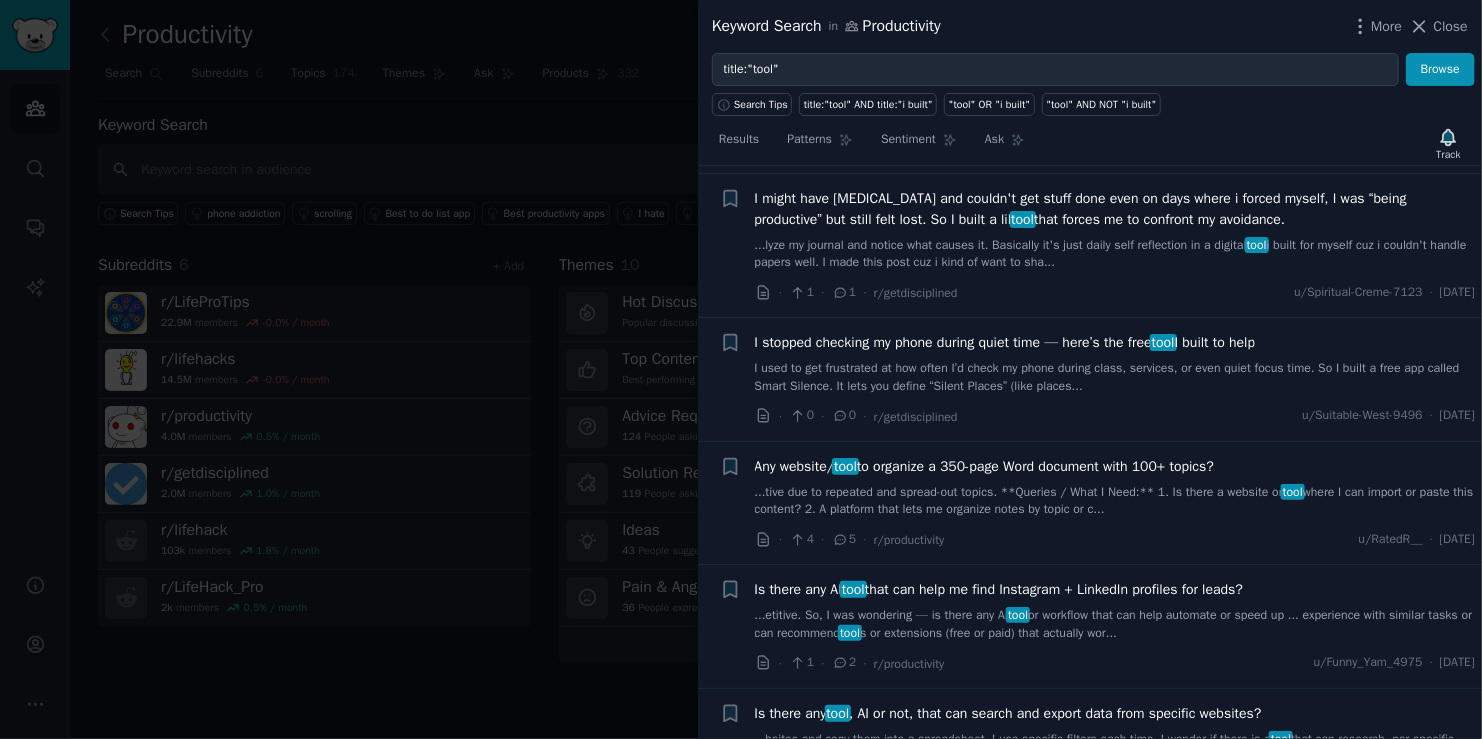 click on "Any website/ tool  to organize a 350-page Word document with 100+ topics?" at bounding box center (985, 466) 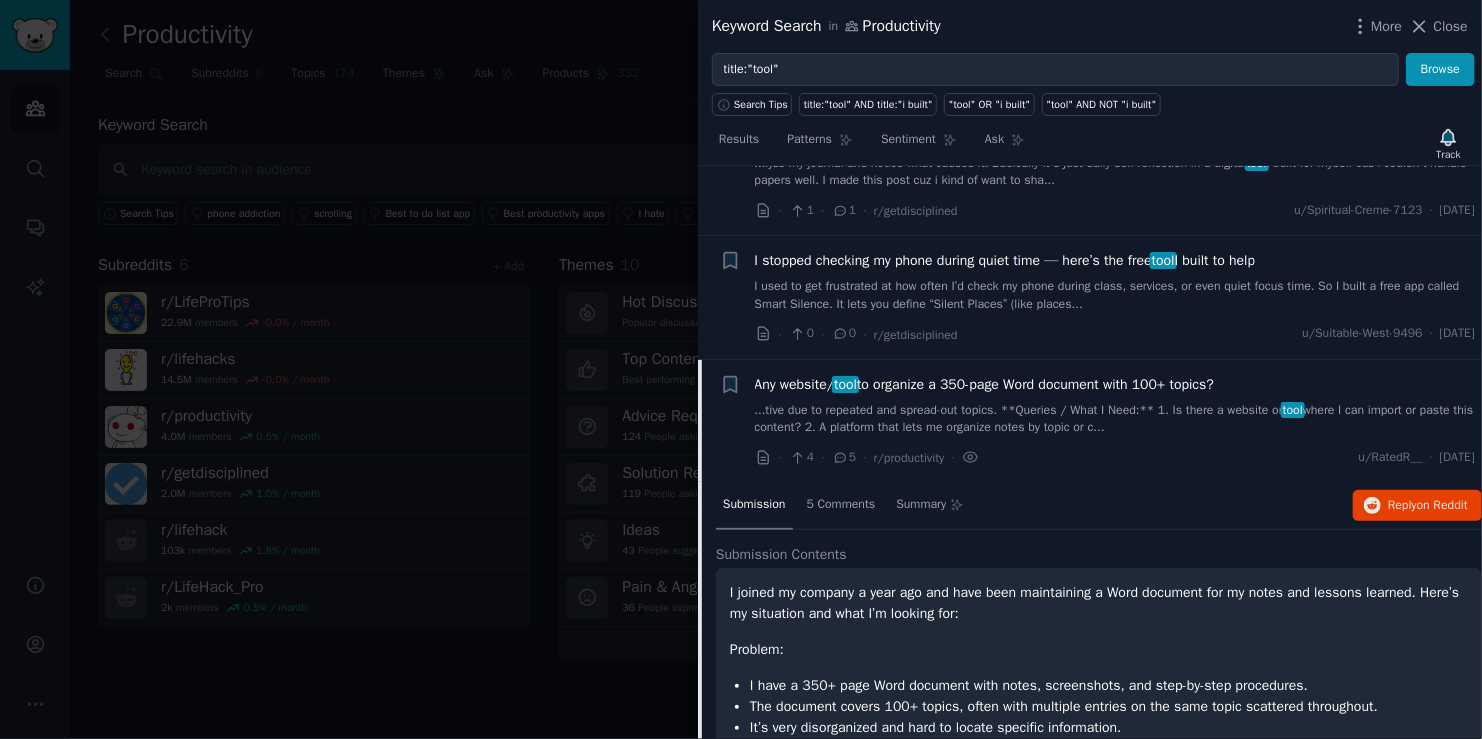scroll, scrollTop: 2624, scrollLeft: 0, axis: vertical 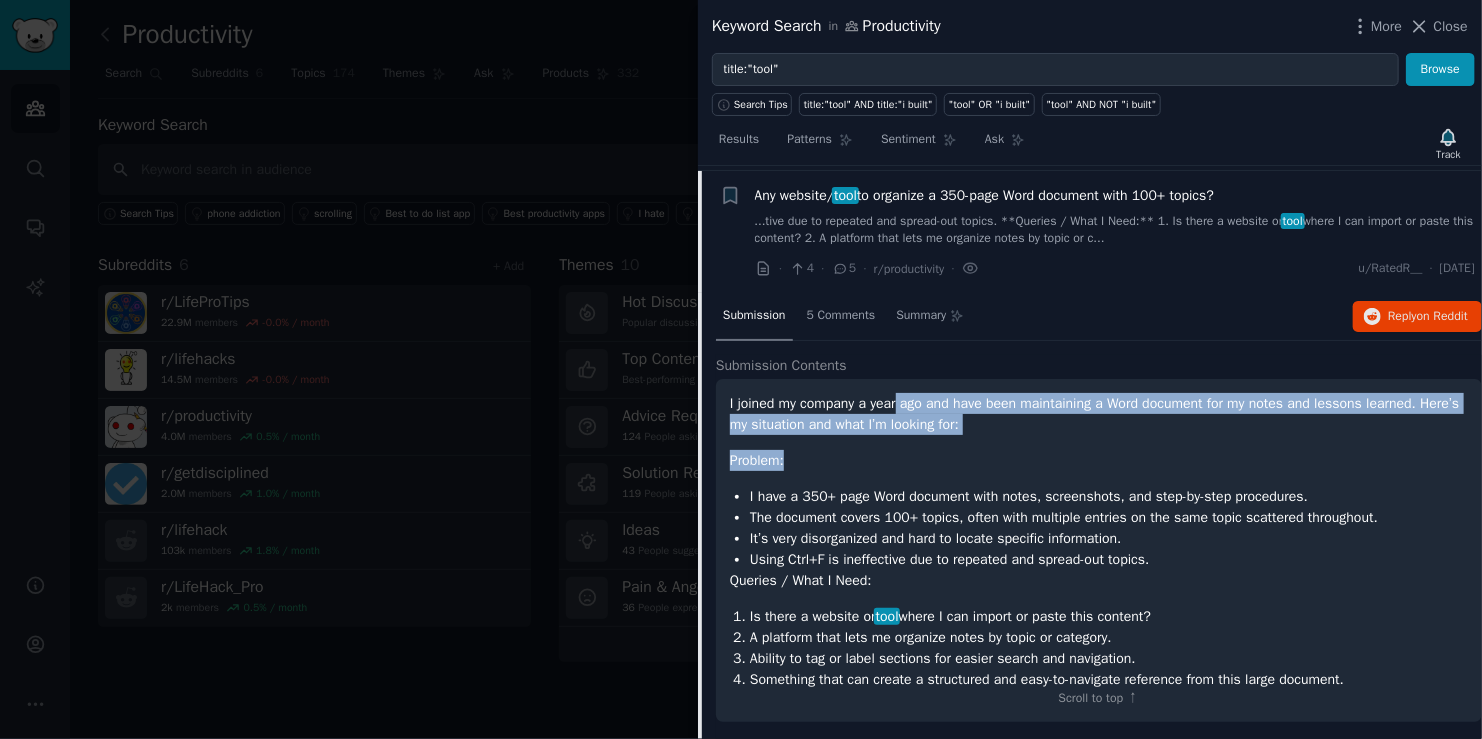 drag, startPoint x: 900, startPoint y: 395, endPoint x: 1002, endPoint y: 455, distance: 118.3385 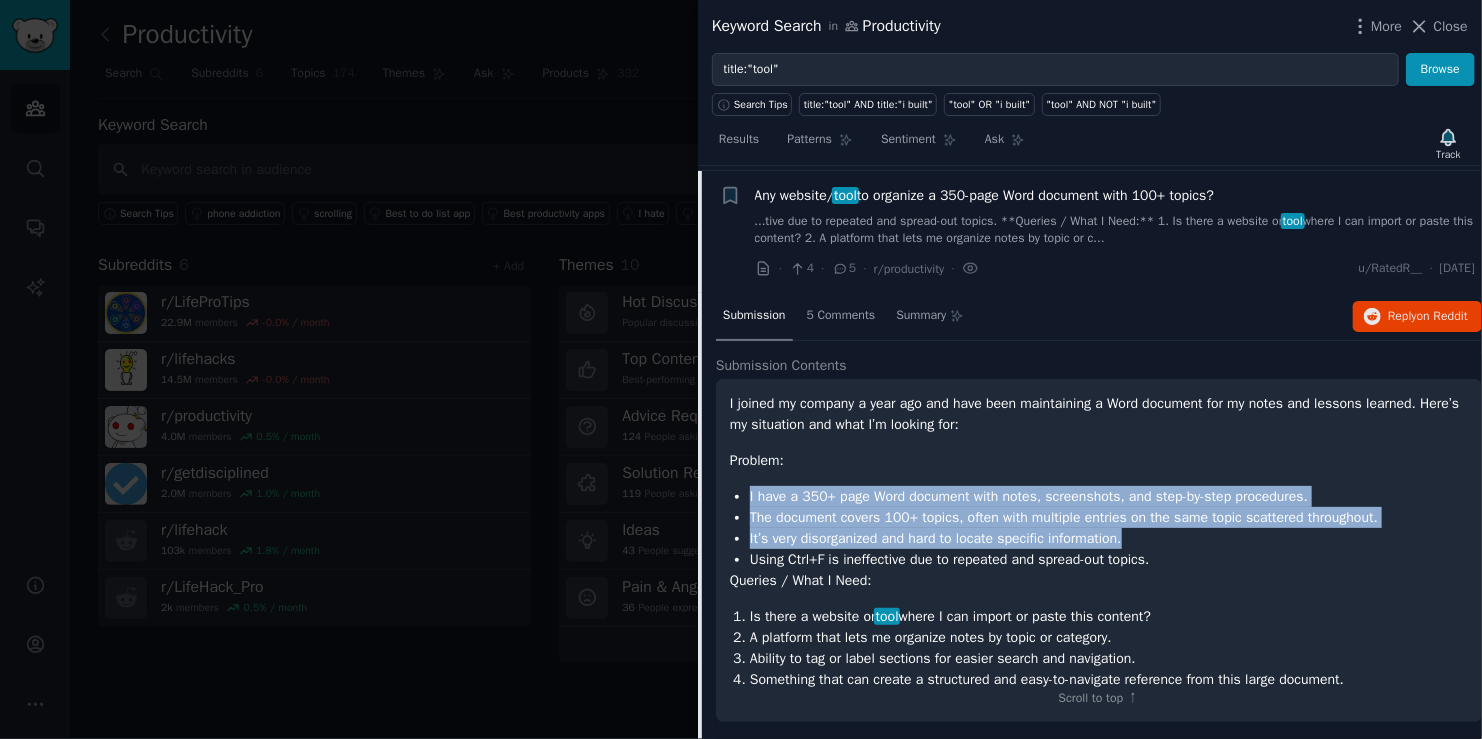 drag, startPoint x: 739, startPoint y: 487, endPoint x: 1163, endPoint y: 526, distance: 425.78986 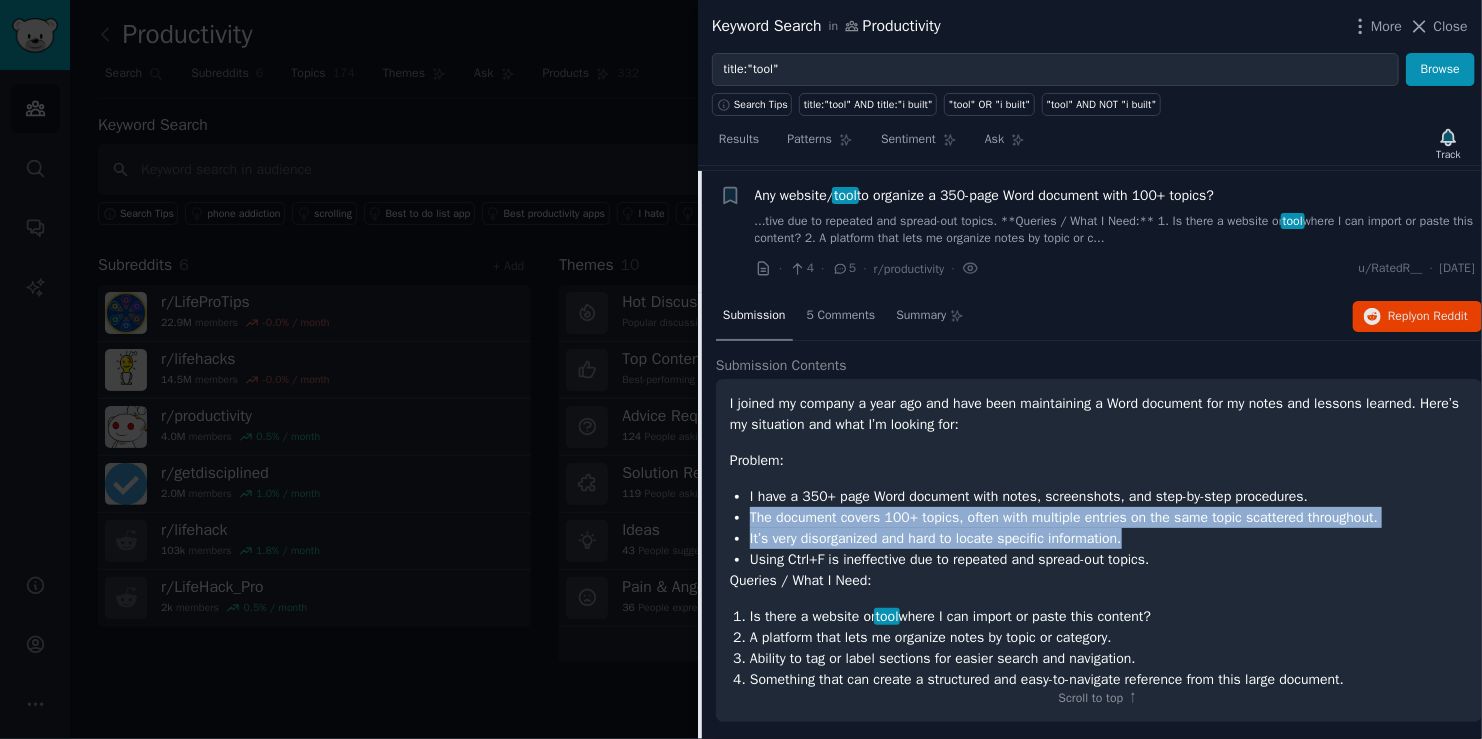 drag, startPoint x: 1156, startPoint y: 527, endPoint x: 711, endPoint y: 512, distance: 445.25275 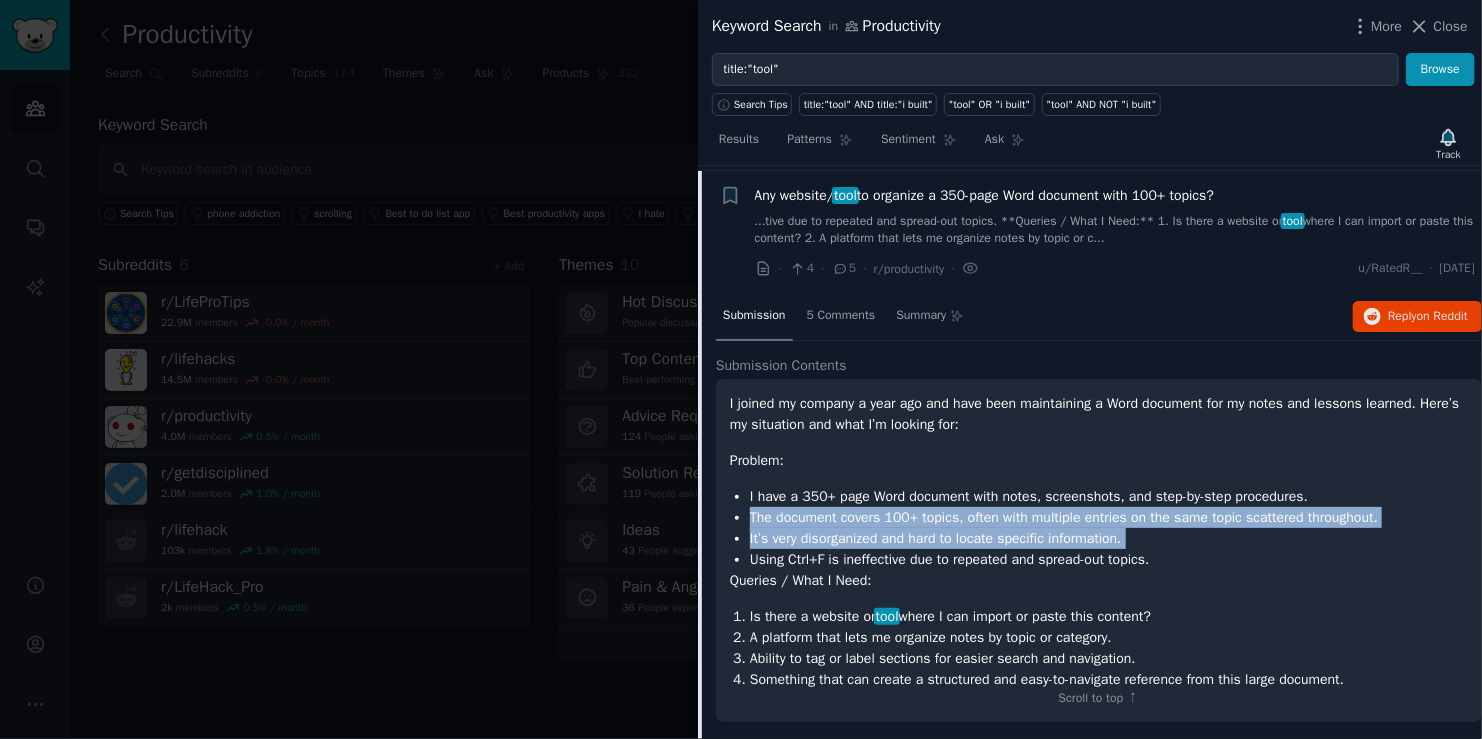 drag, startPoint x: 759, startPoint y: 513, endPoint x: 1171, endPoint y: 540, distance: 412.88376 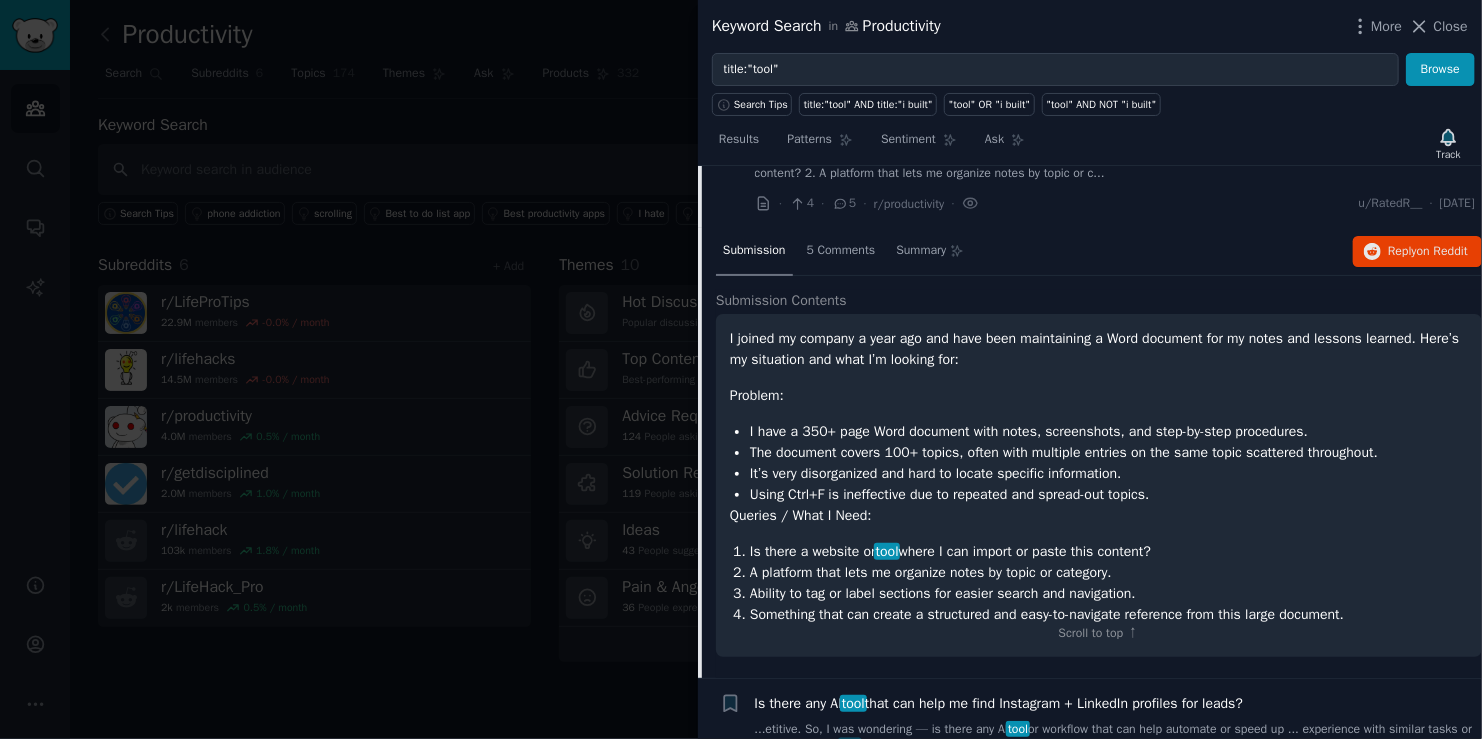 scroll, scrollTop: 2724, scrollLeft: 0, axis: vertical 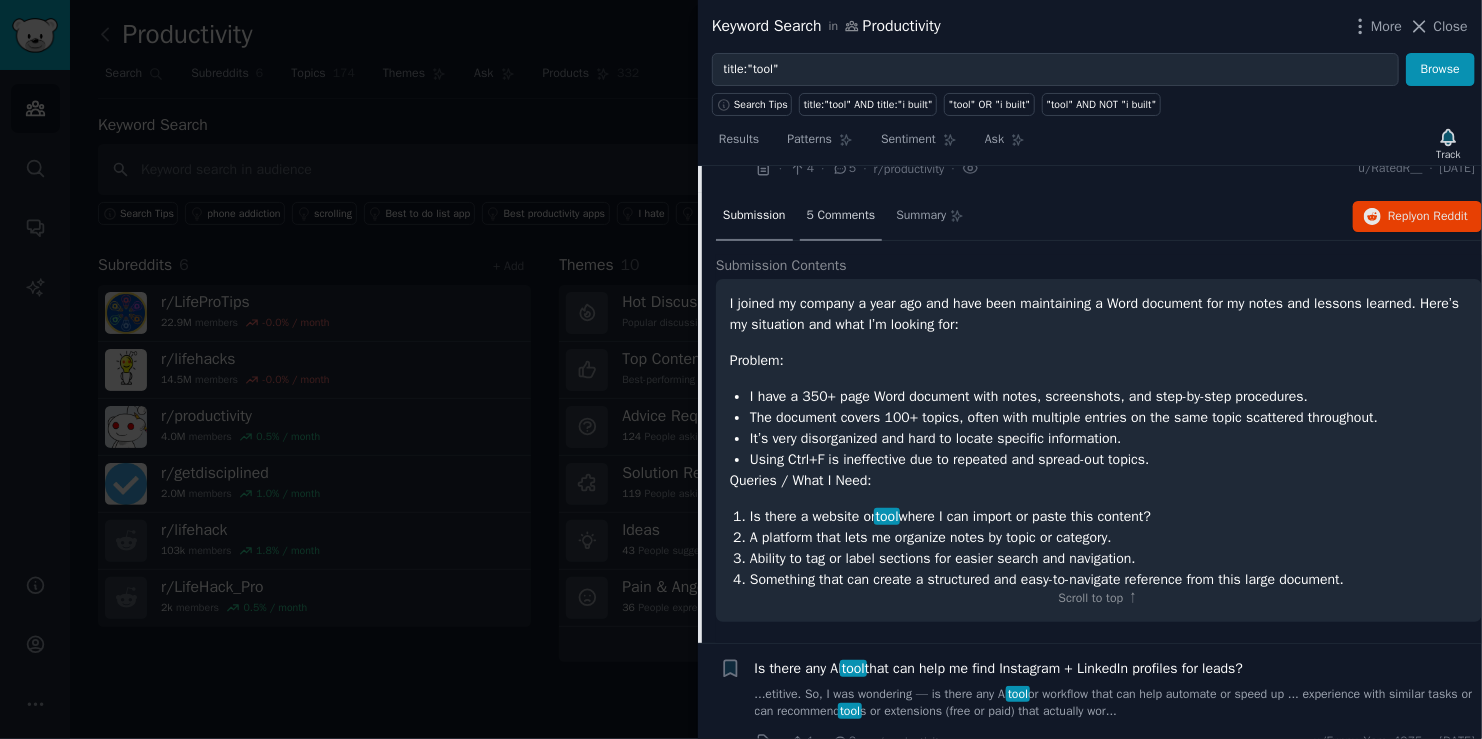 click on "5 Comments" at bounding box center [841, 216] 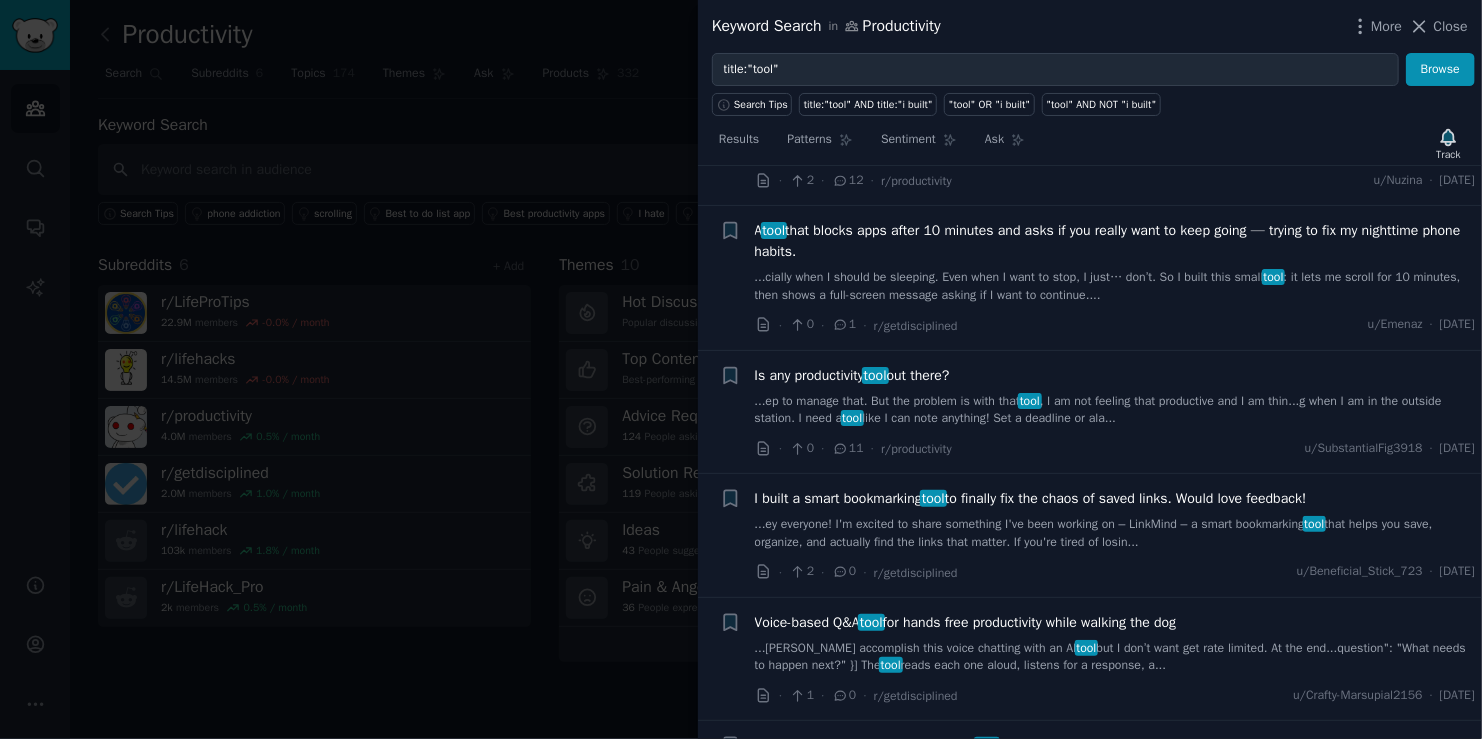 scroll, scrollTop: 4024, scrollLeft: 0, axis: vertical 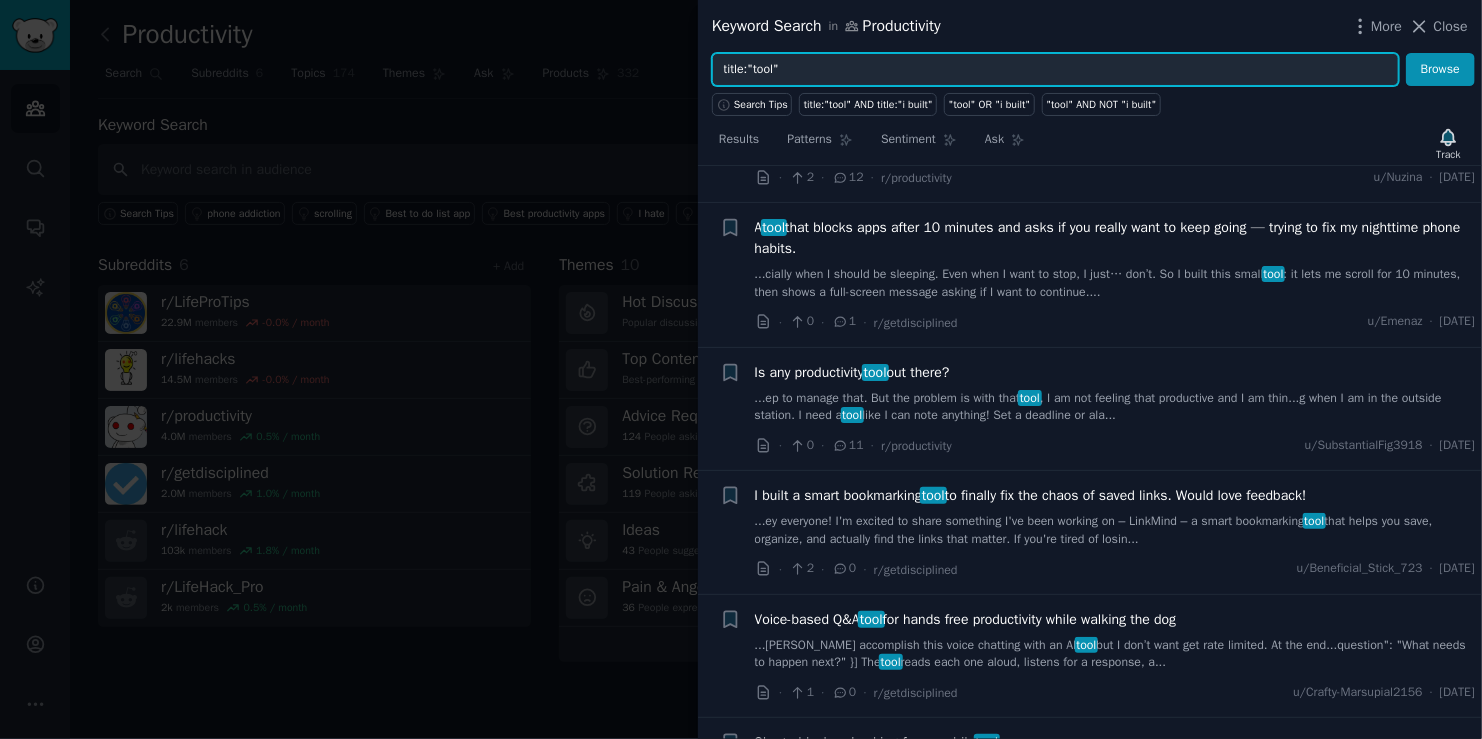 click on "title:"tool"" at bounding box center (1055, 70) 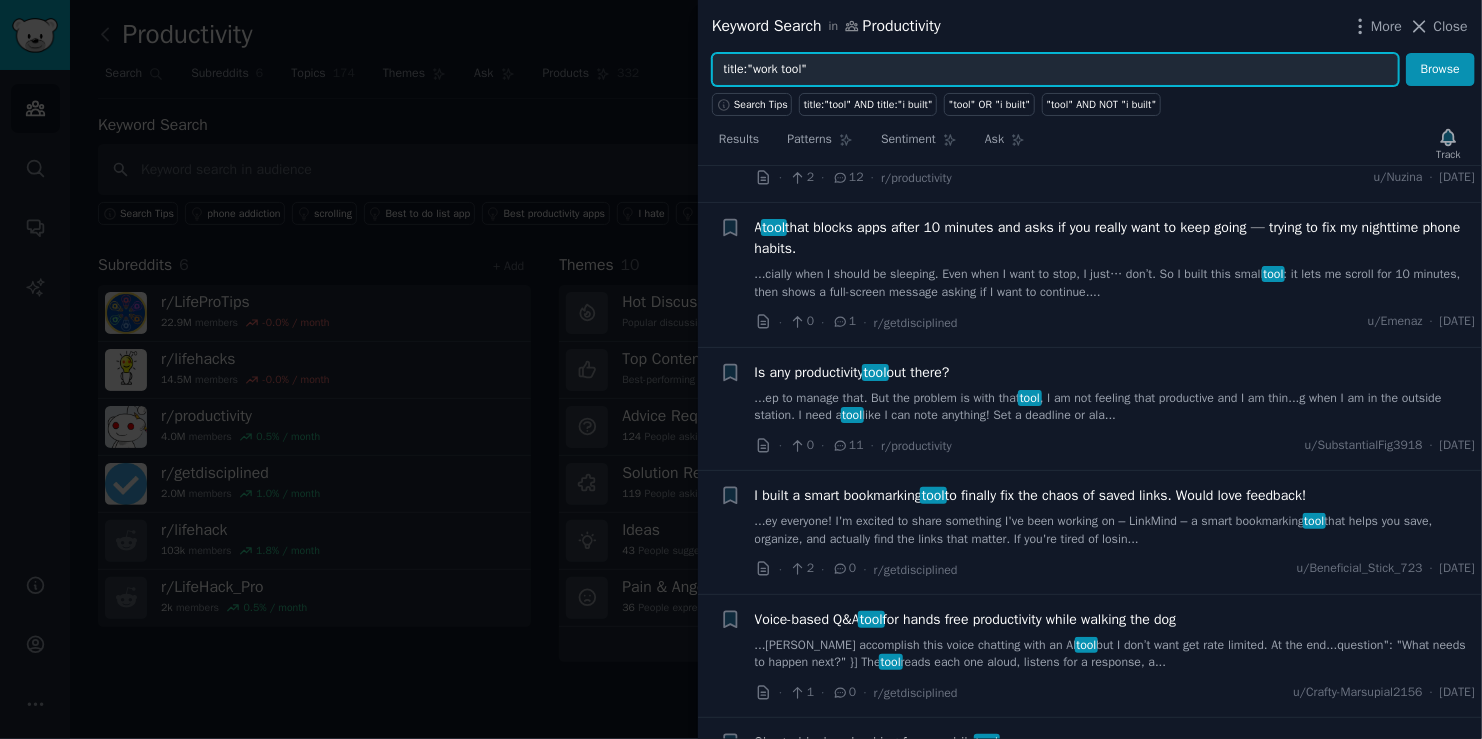 click on "Browse" at bounding box center [1440, 70] 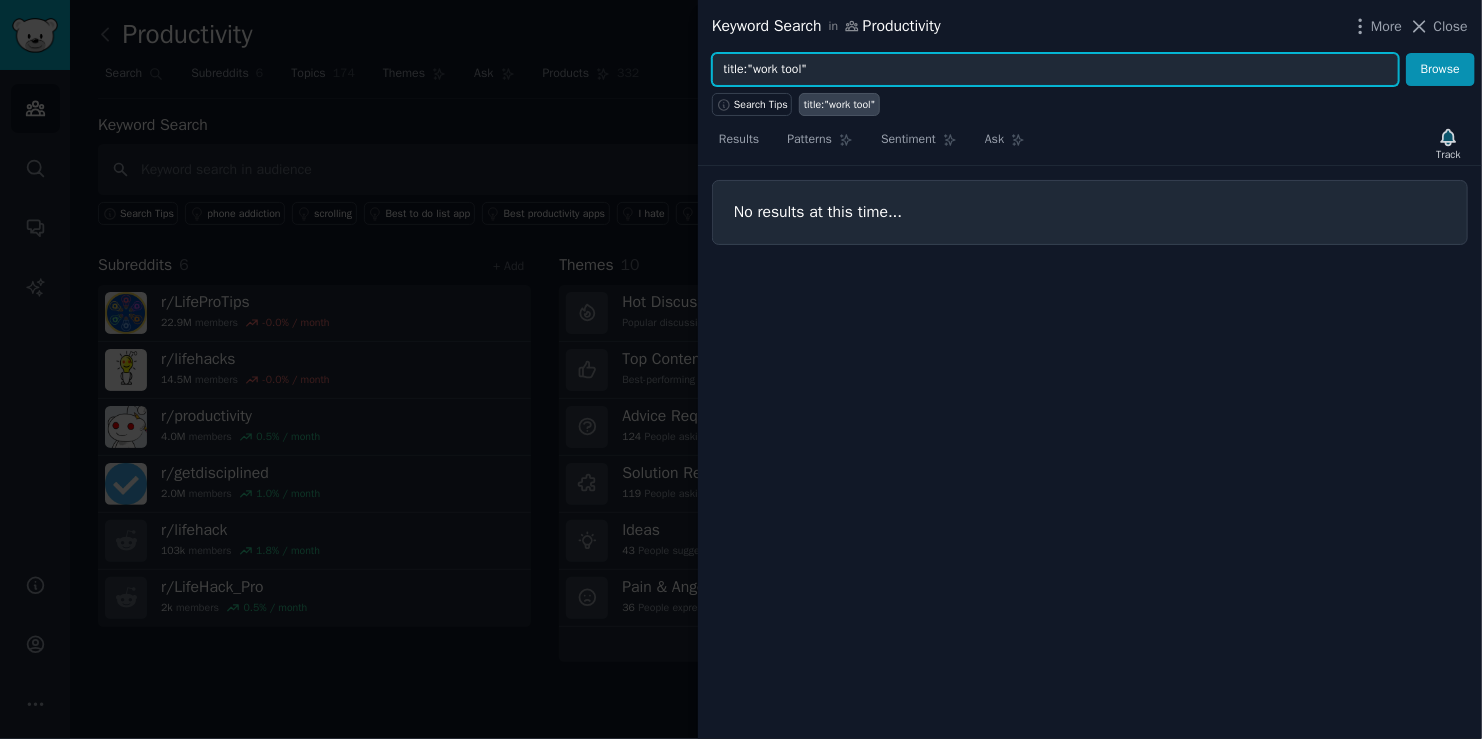 click on "title:"work tool"" at bounding box center (1055, 70) 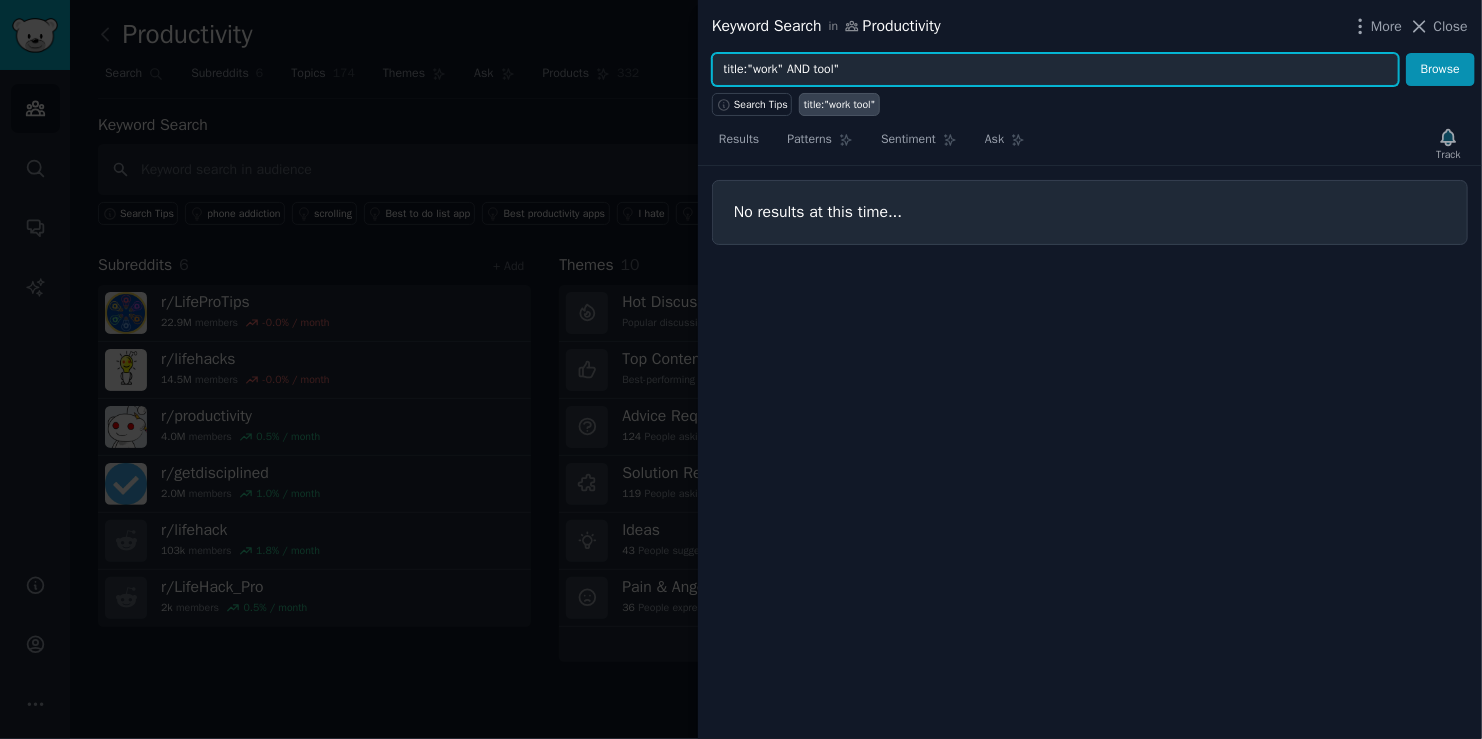 click on "title:"work" AND tool"" at bounding box center [1055, 70] 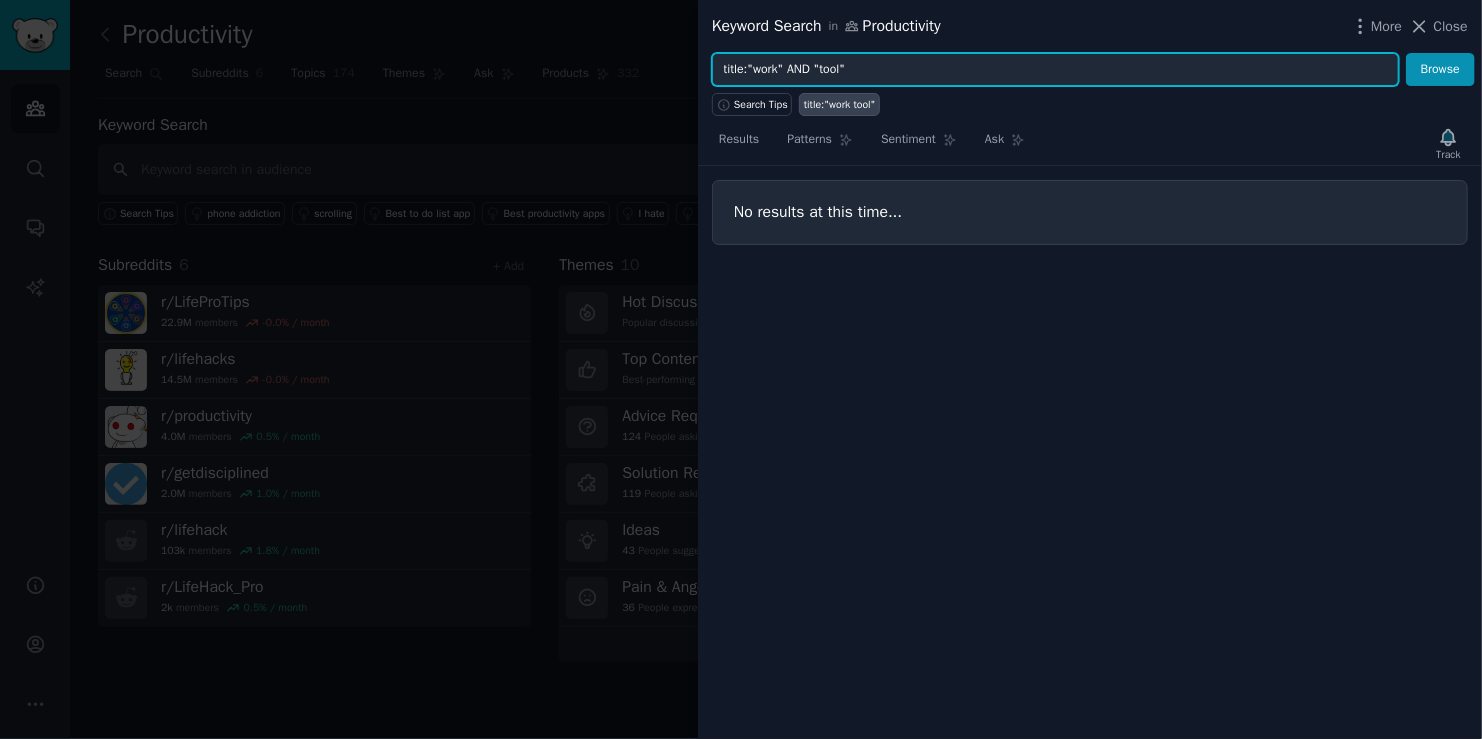 click on "Browse" at bounding box center [1440, 70] 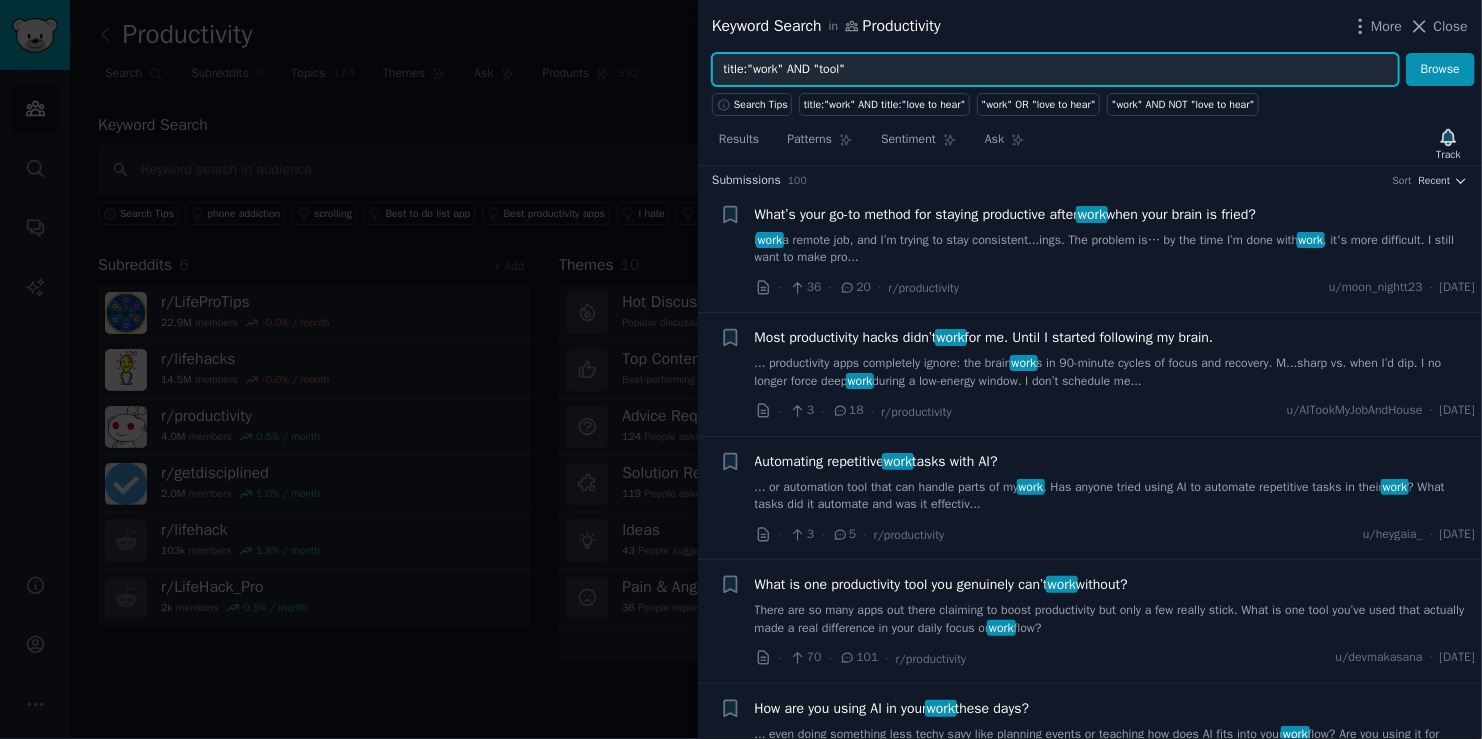 scroll, scrollTop: 0, scrollLeft: 0, axis: both 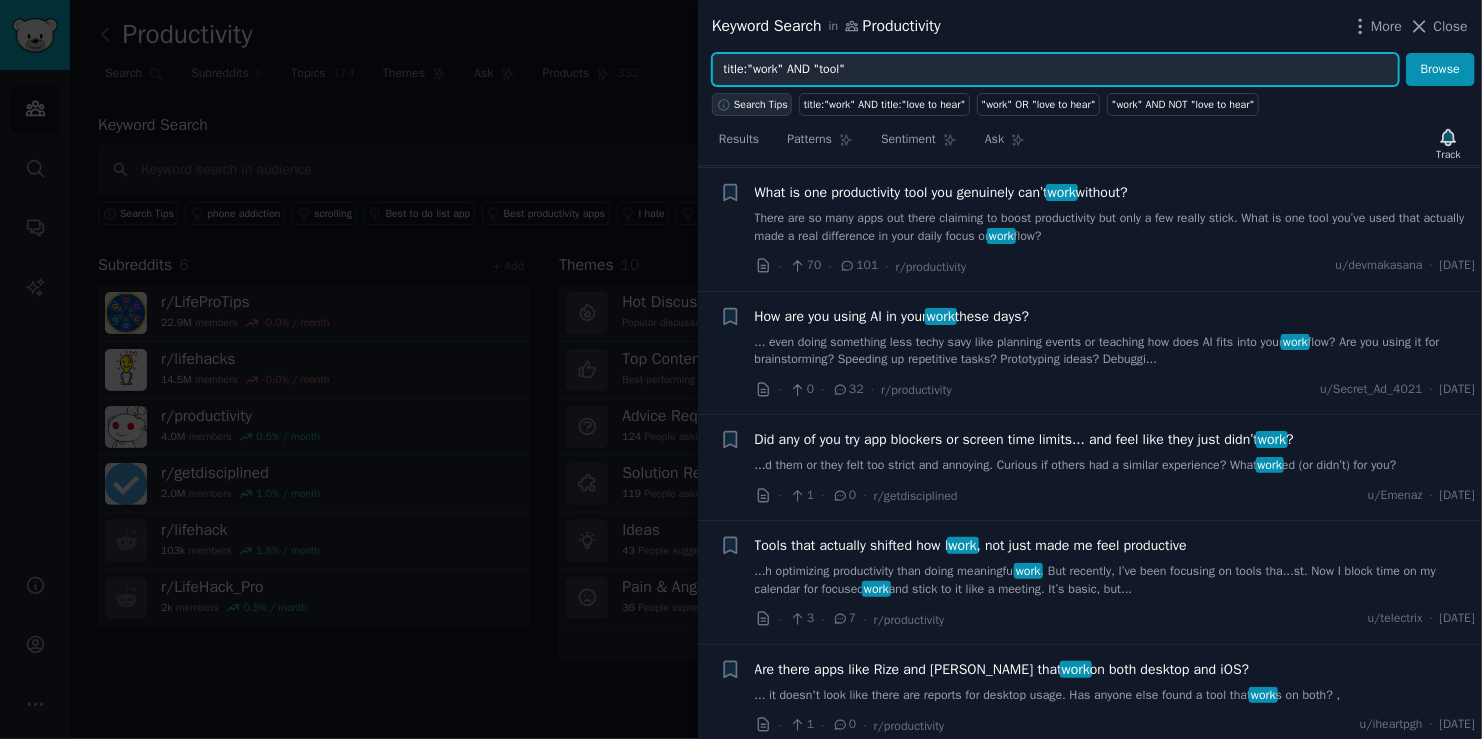 click on "Search Tips" at bounding box center (752, 104) 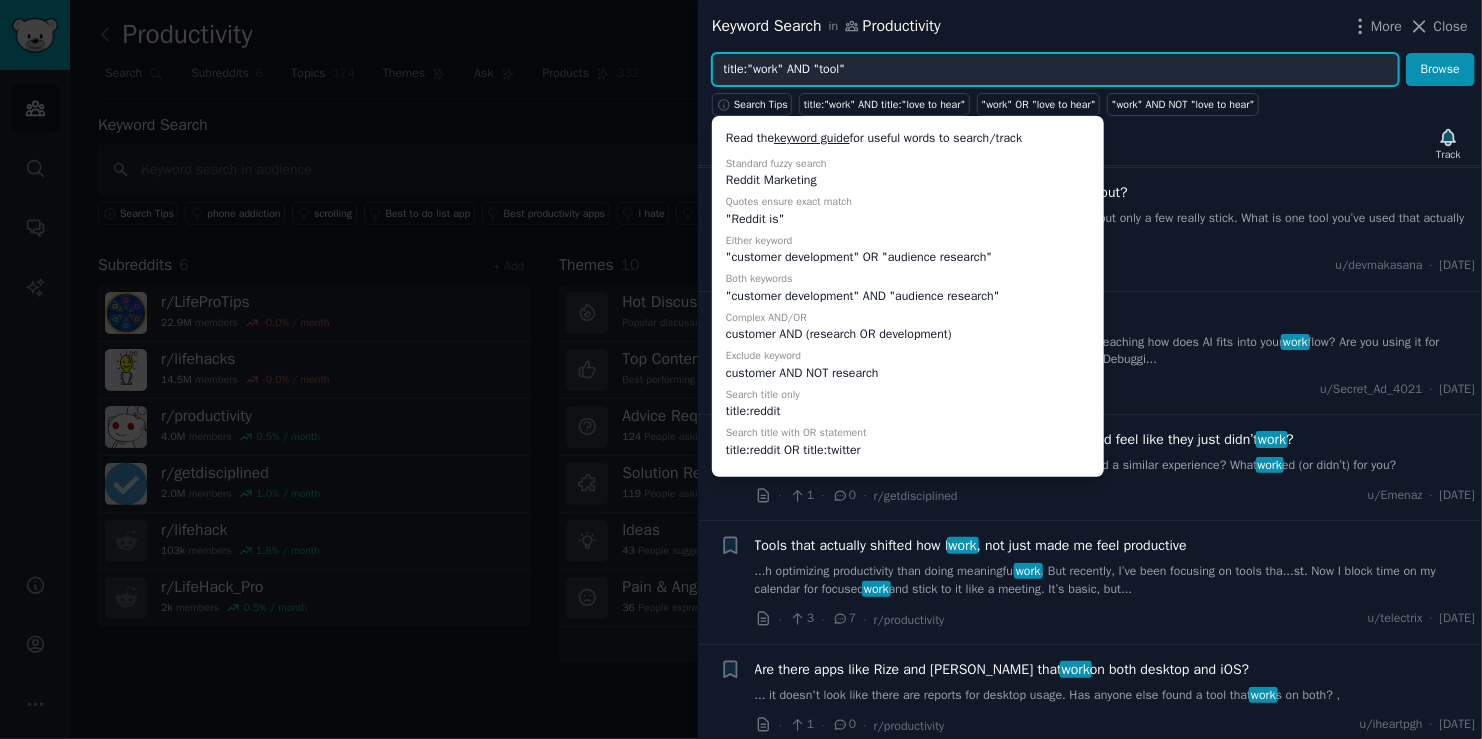 click on "title:"work" AND "tool"" at bounding box center [1055, 70] 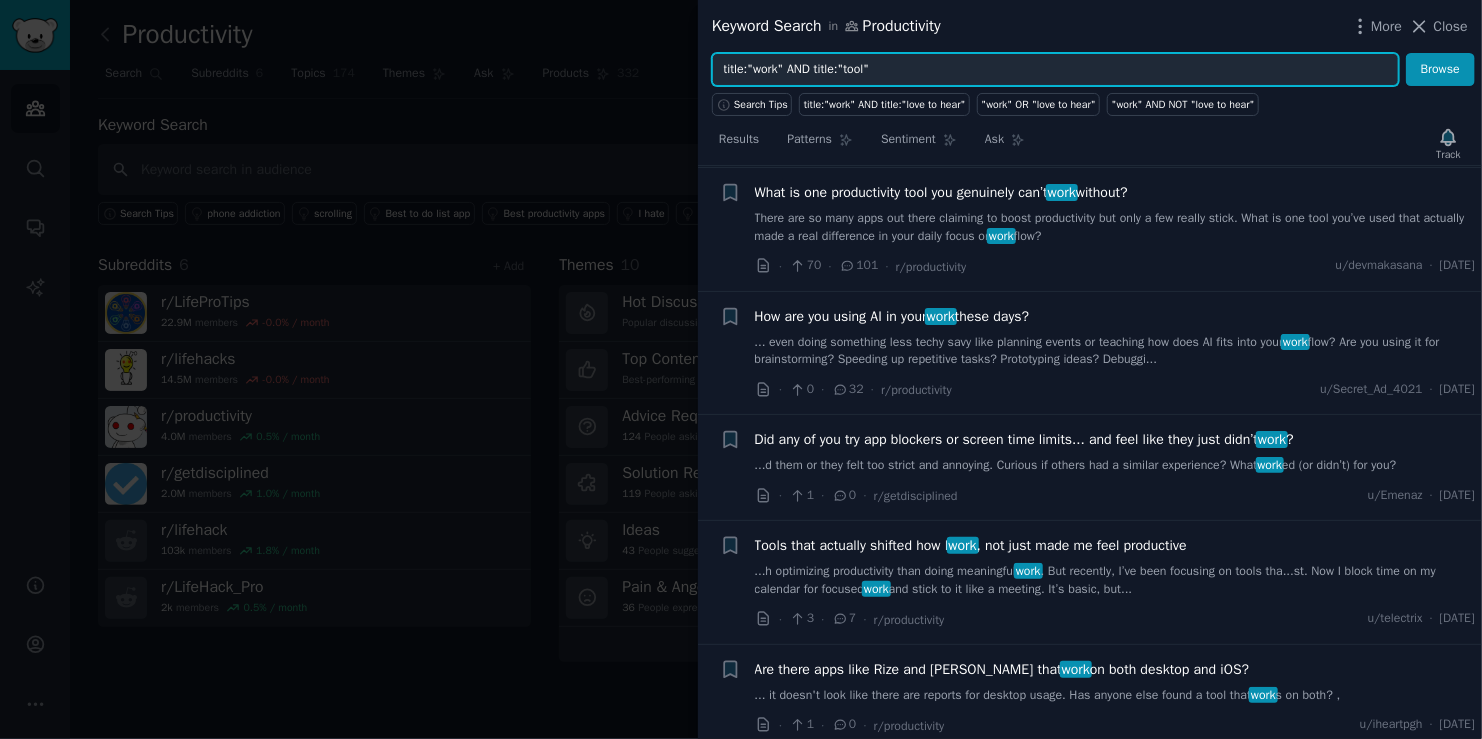 type on "title:"work" AND title:"tool"" 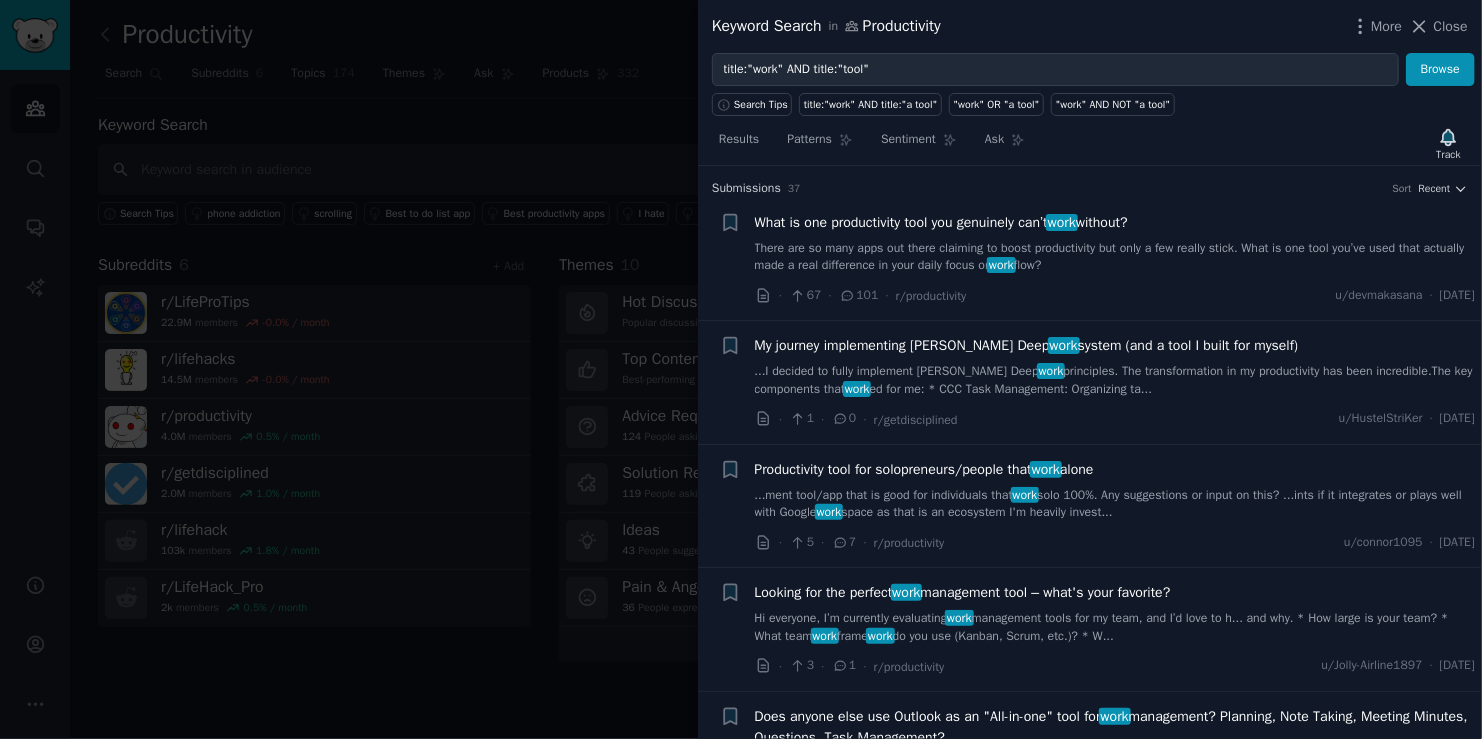 click on "What is one productivity tool you genuinely can’t  work  without?" at bounding box center [941, 222] 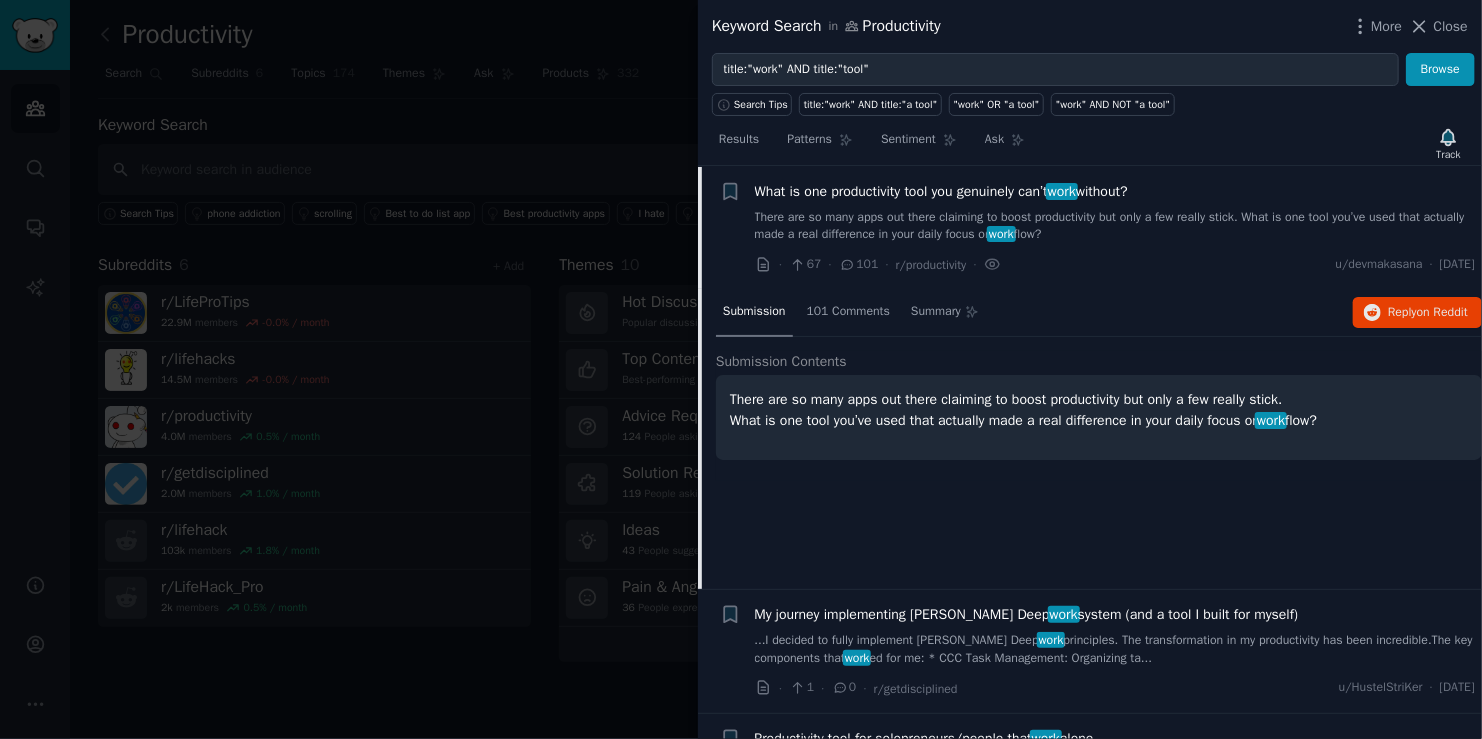 scroll, scrollTop: 0, scrollLeft: 0, axis: both 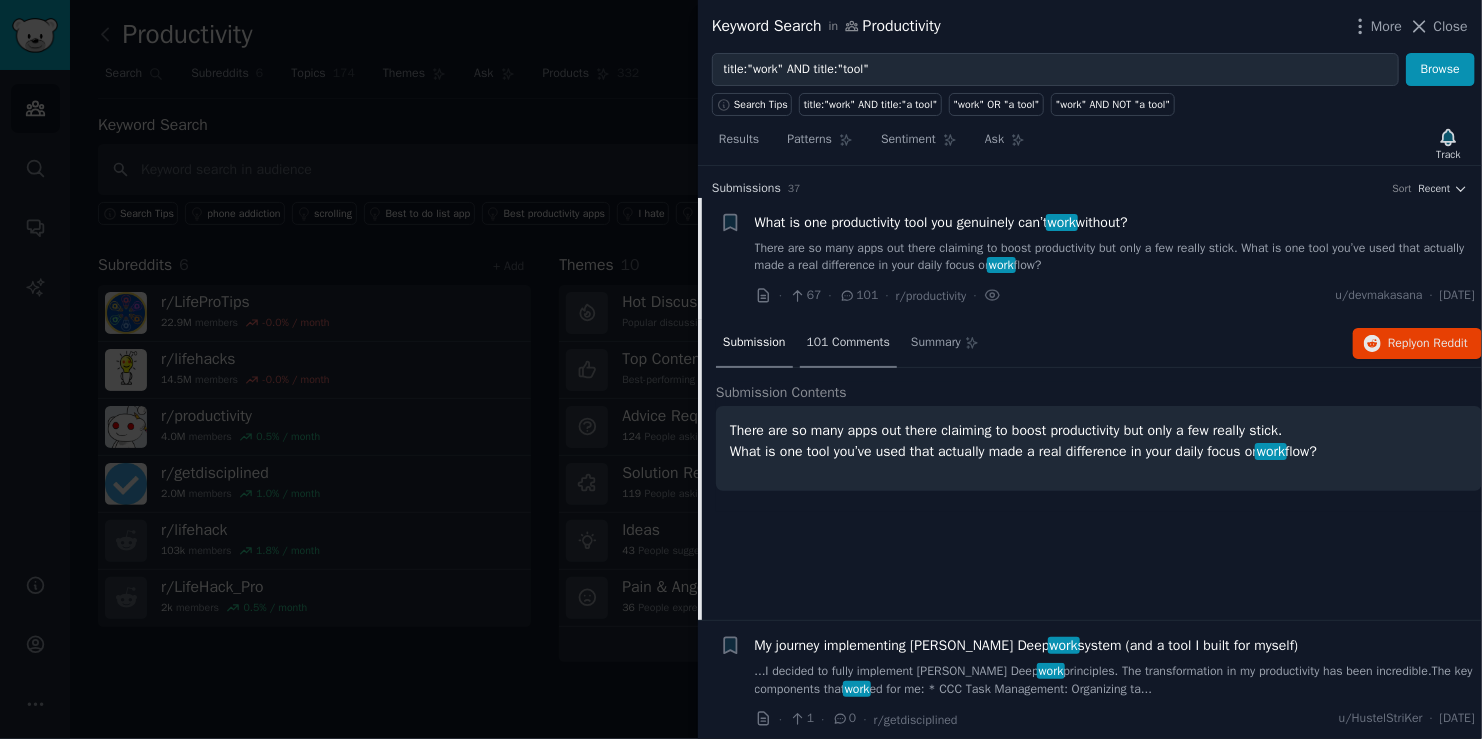 click on "101 Comments" at bounding box center (848, 343) 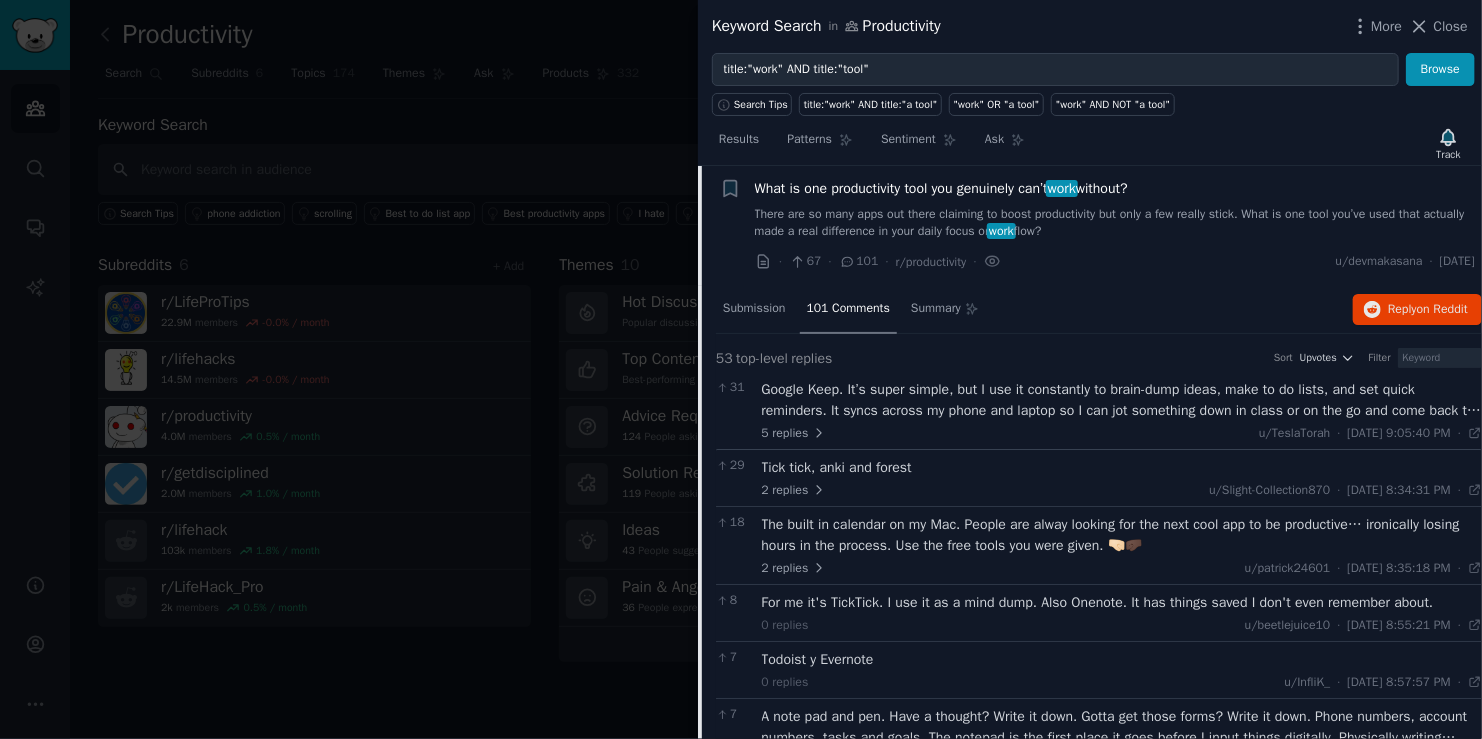 scroll, scrollTop: 0, scrollLeft: 0, axis: both 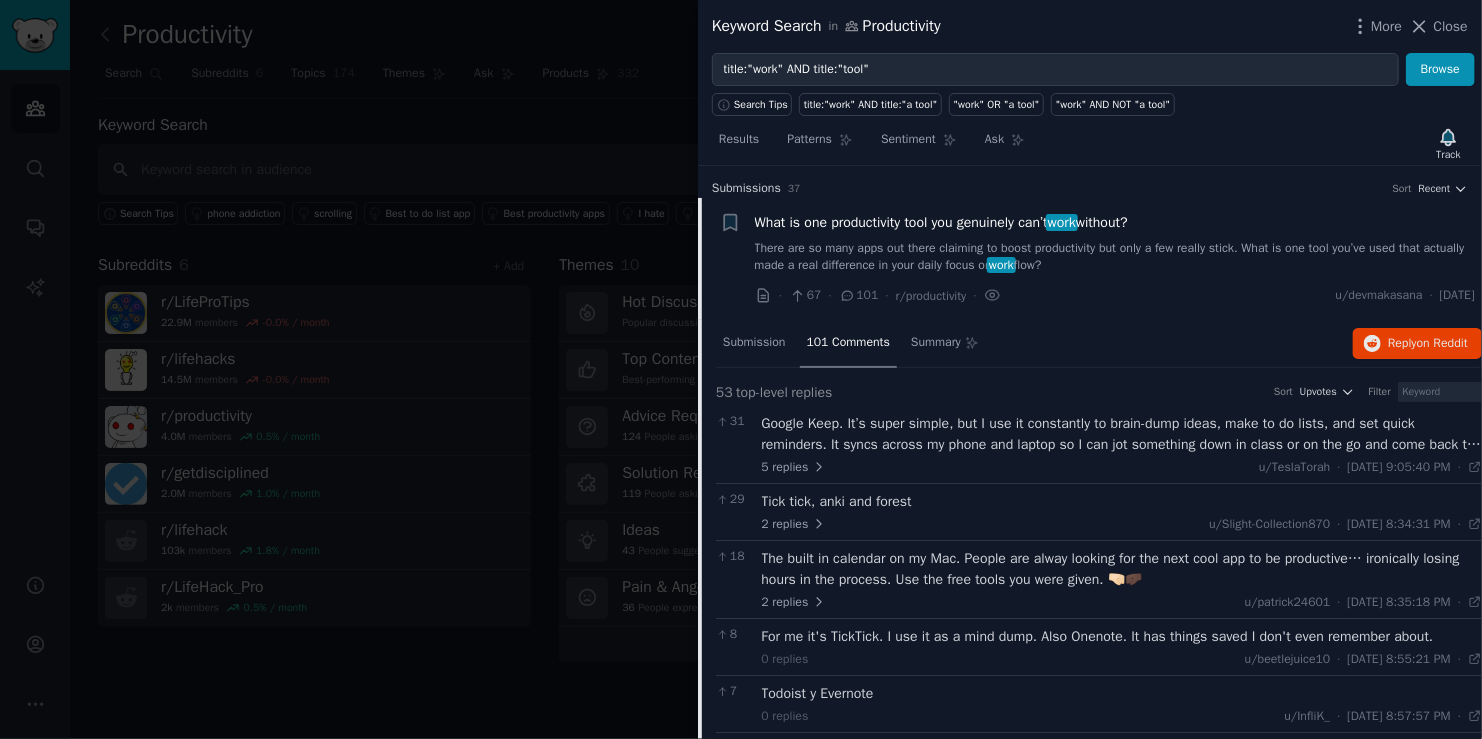 click on "What is one productivity tool you genuinely can’t  work  without?" at bounding box center [941, 222] 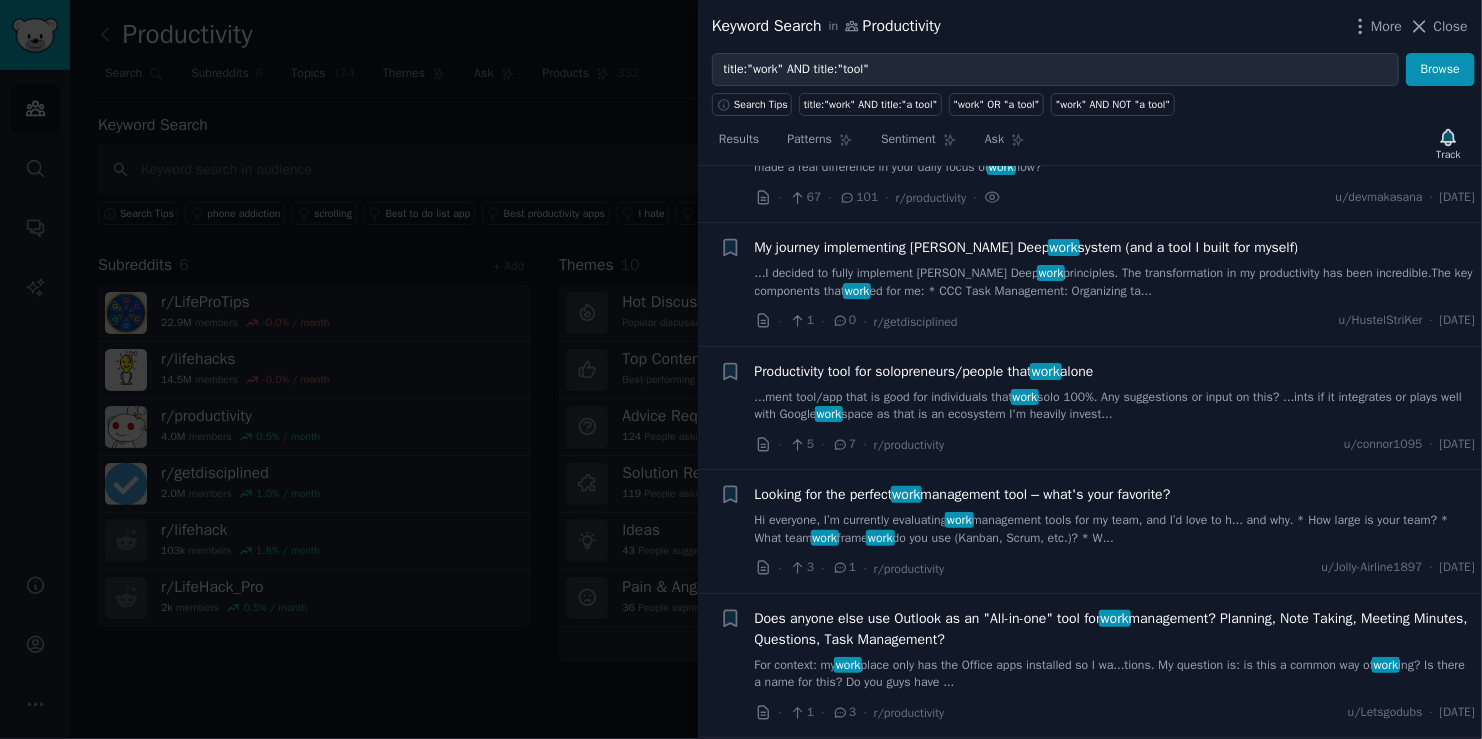 scroll, scrollTop: 131, scrollLeft: 0, axis: vertical 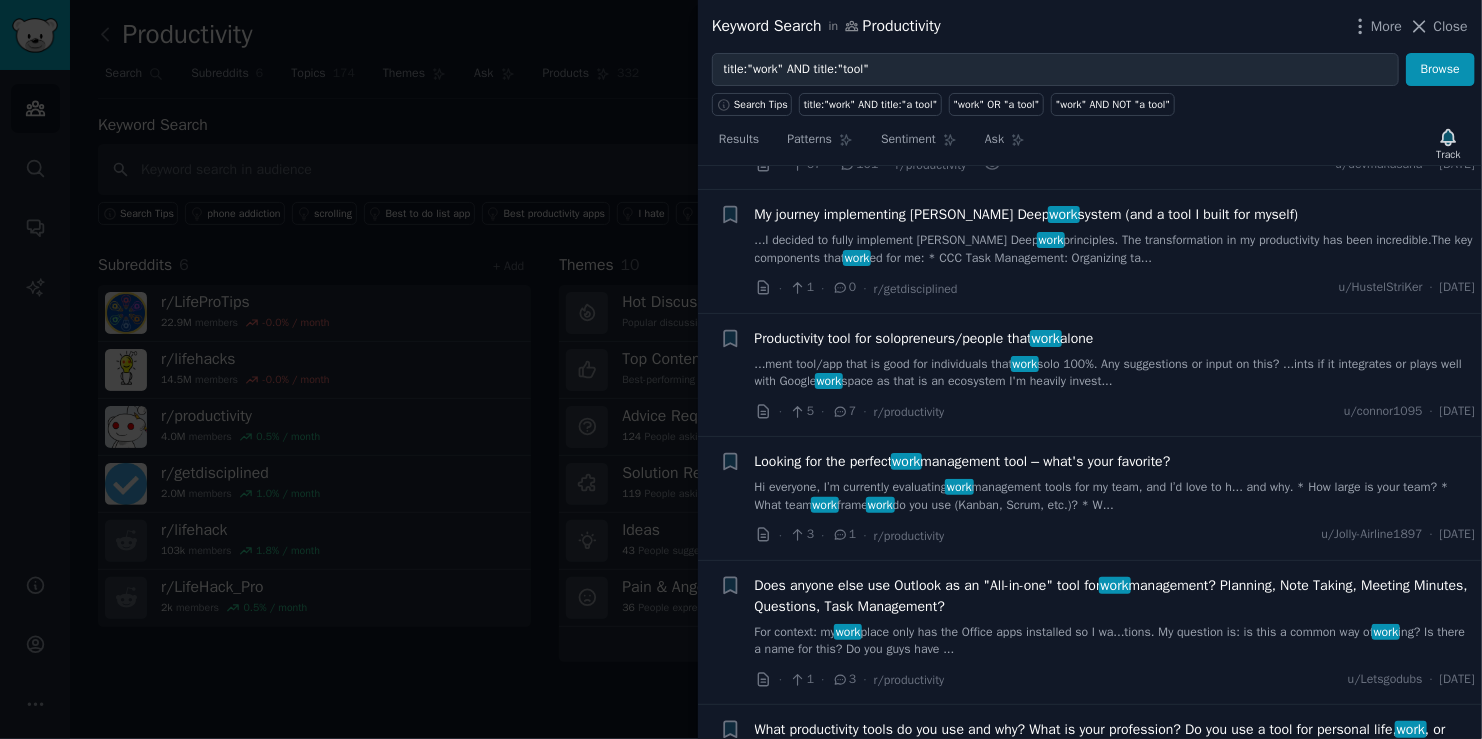 click on "Hi everyone,
I’m currently evaluating  work  management tools for my team, and I’d love to h... and why.
* How large is your team?
* What team work  frame work  do you use (Kanban, Scrum, etc.)?
* W..." at bounding box center [1115, 496] 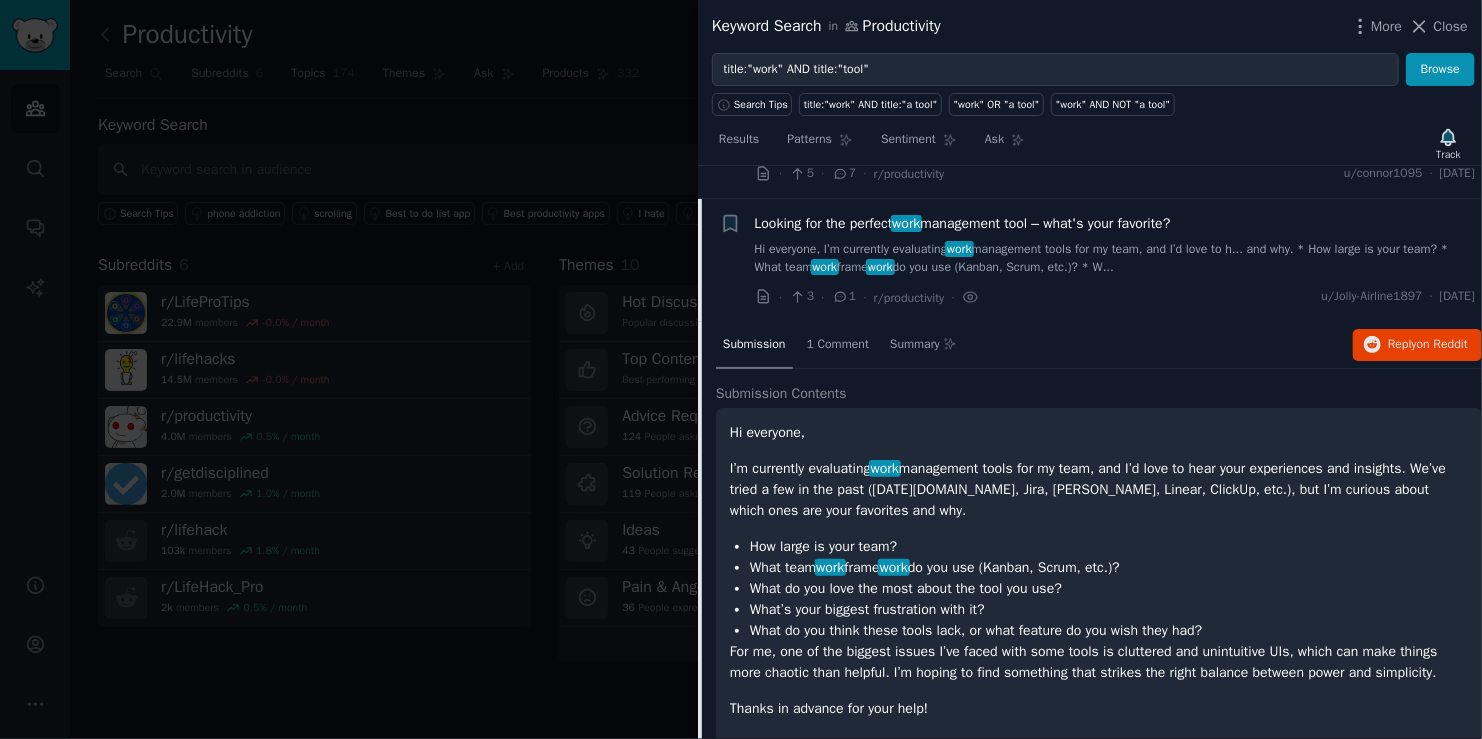 scroll, scrollTop: 401, scrollLeft: 0, axis: vertical 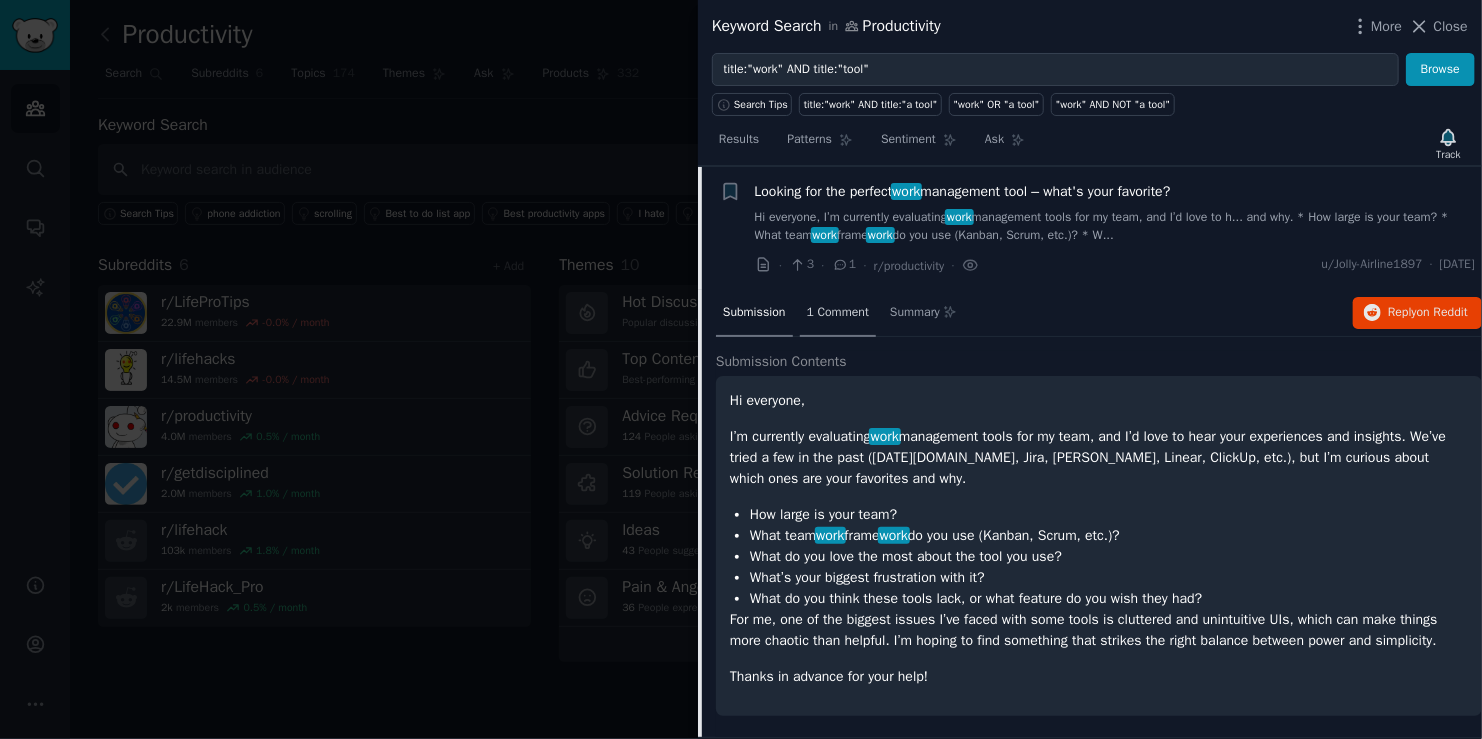 click on "1 Comment" at bounding box center [838, 313] 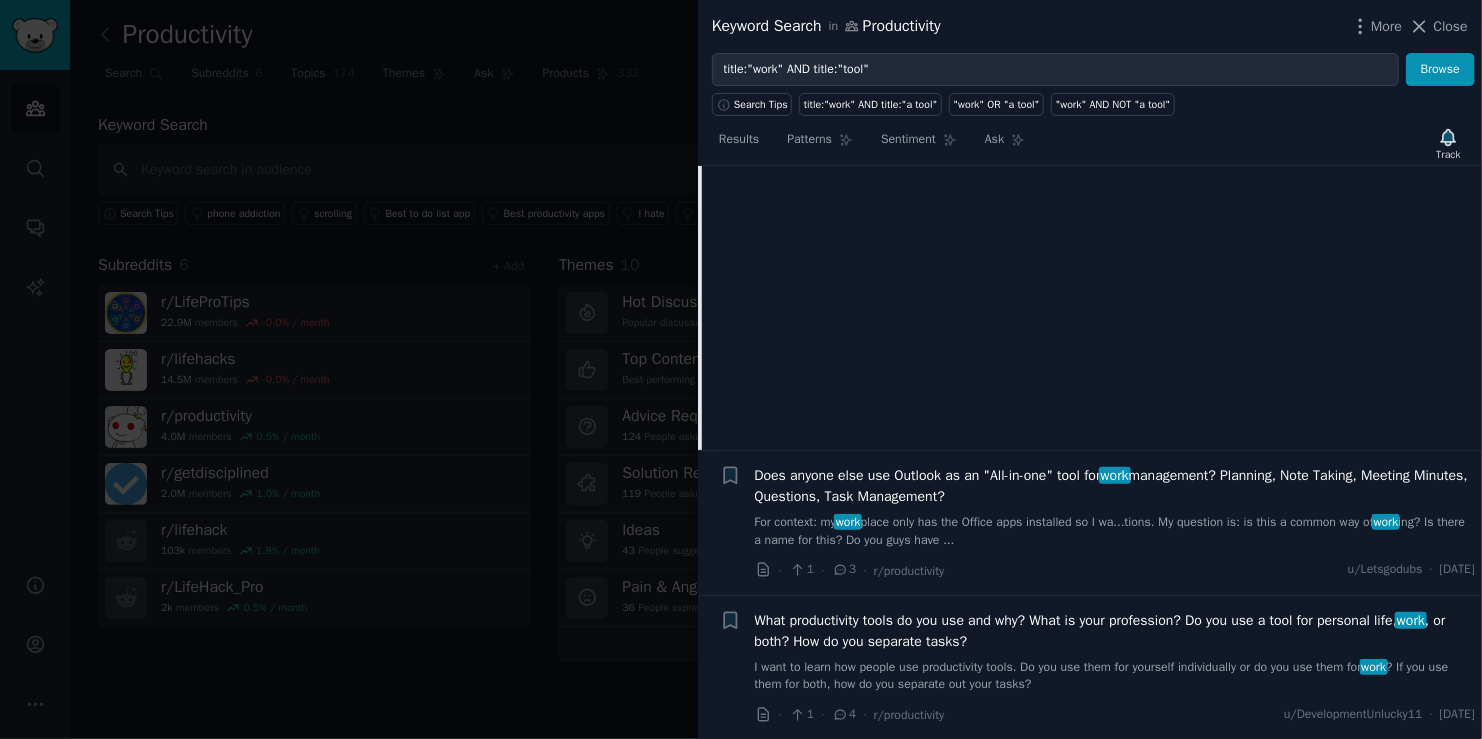 scroll, scrollTop: 701, scrollLeft: 0, axis: vertical 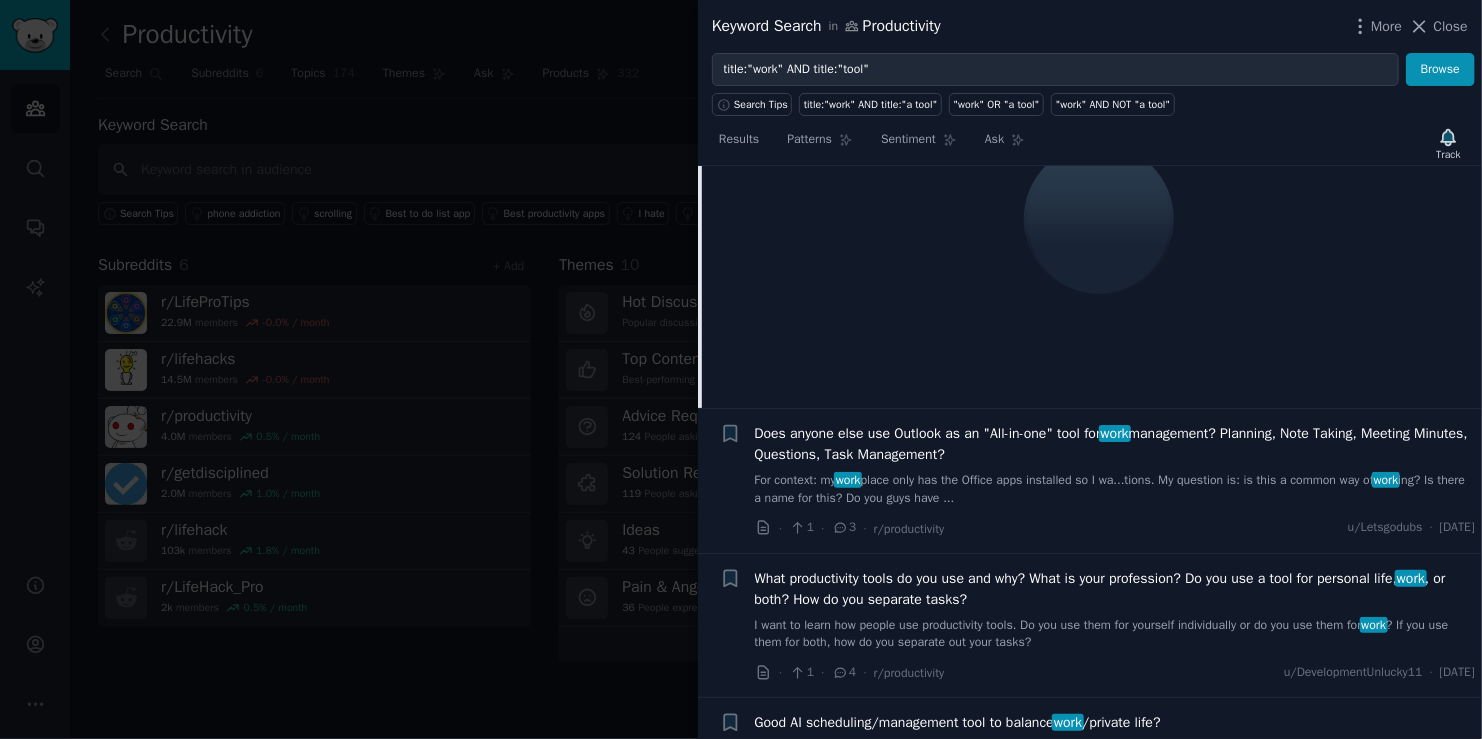 click on "For context: my  work place only has the Office apps installed so I wa...tions.
My question is: is this a common way of  work ing? Is there a name for this? Do you guys have ..." at bounding box center (1115, 489) 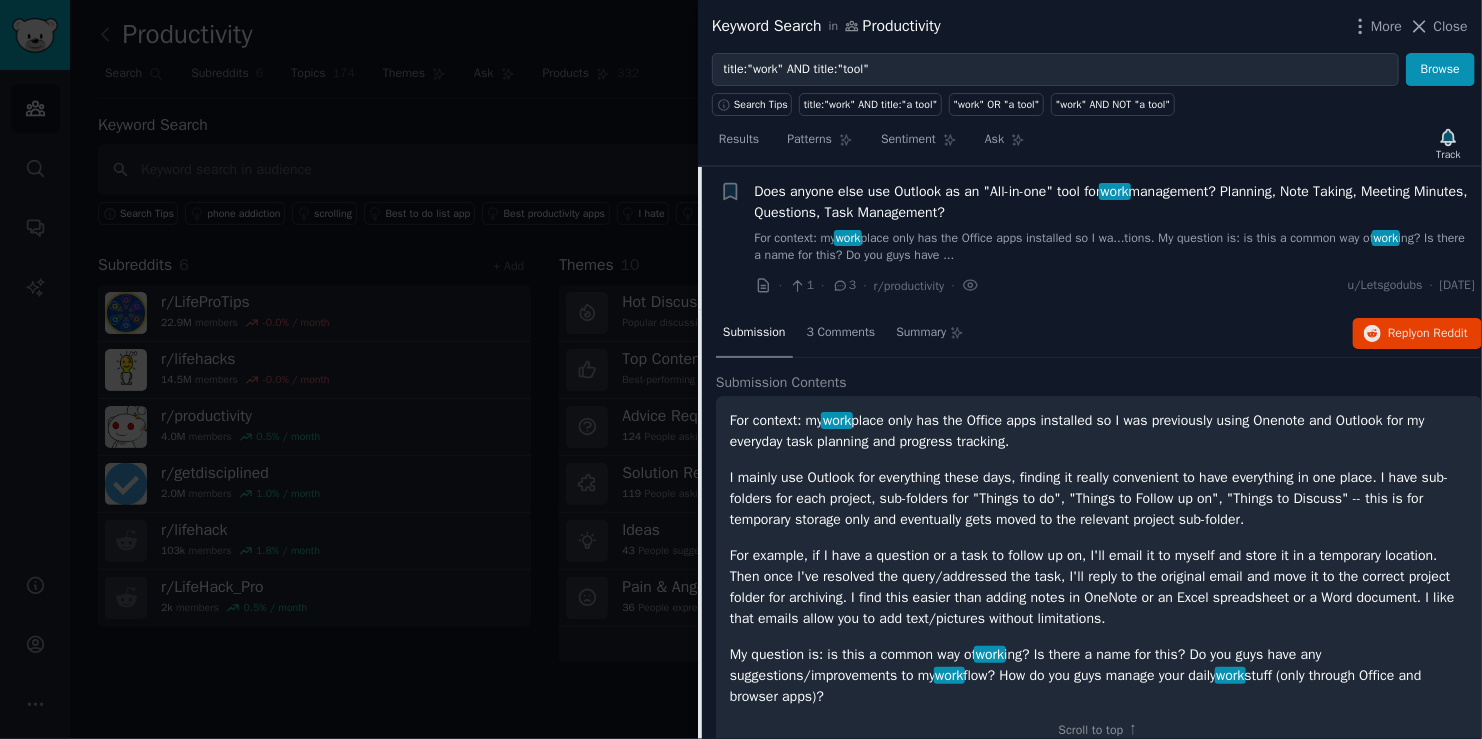 scroll, scrollTop: 524, scrollLeft: 0, axis: vertical 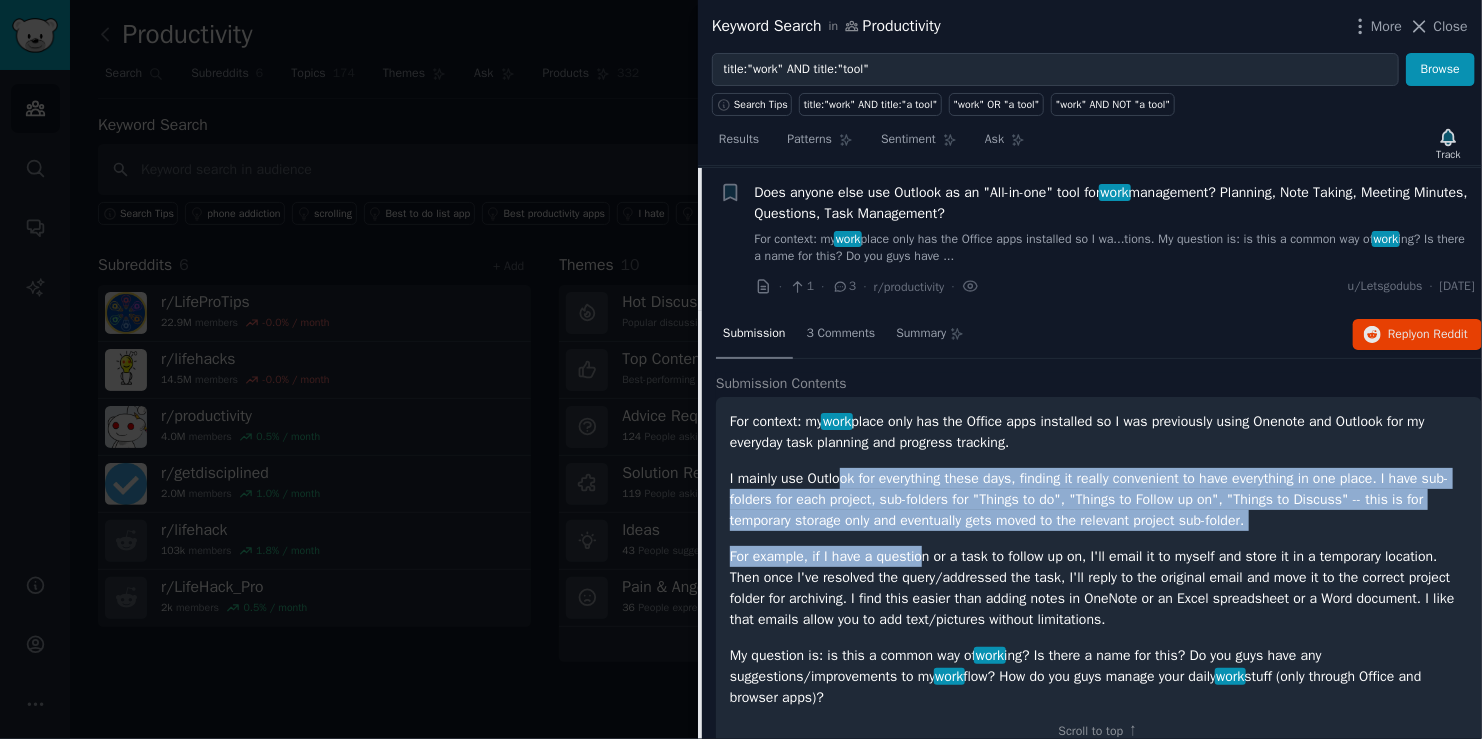drag, startPoint x: 847, startPoint y: 481, endPoint x: 919, endPoint y: 550, distance: 99.724625 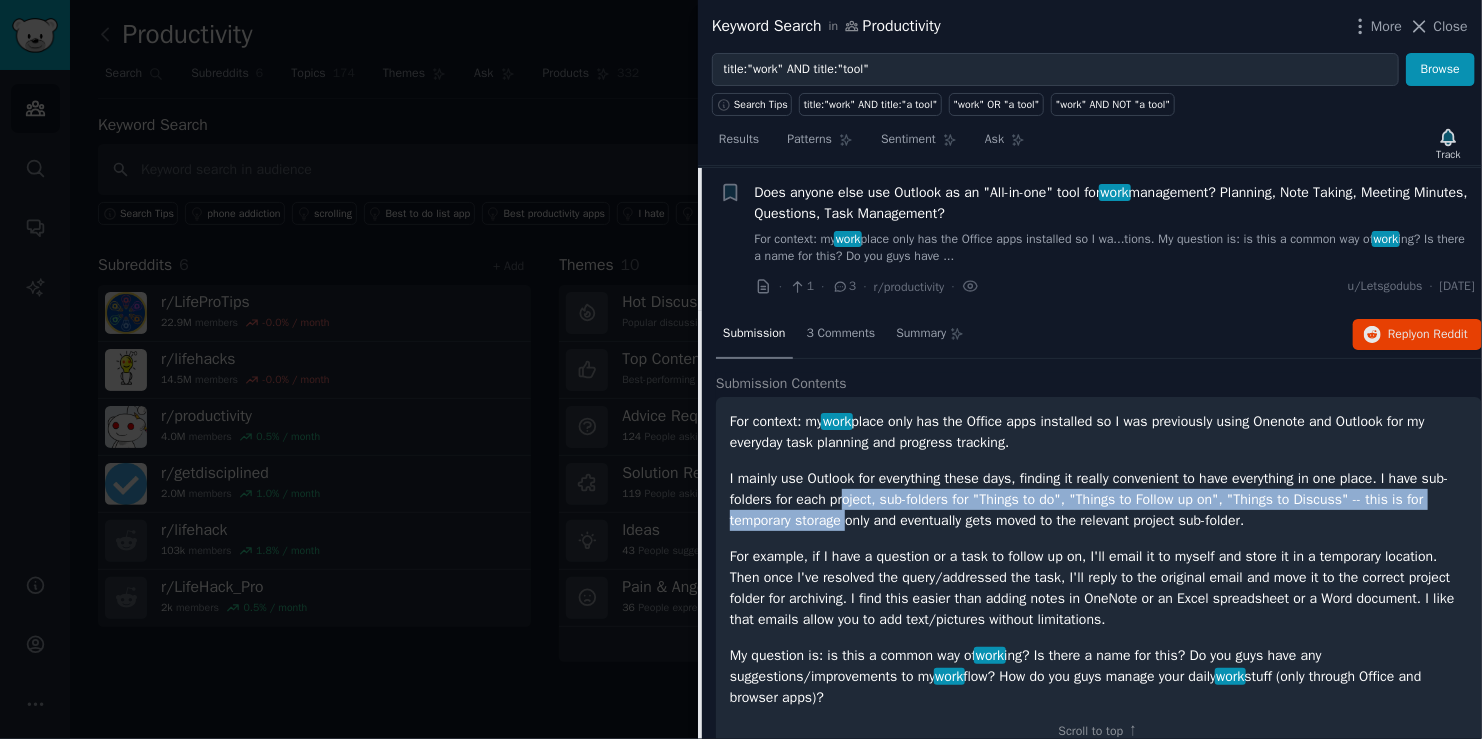 drag, startPoint x: 843, startPoint y: 492, endPoint x: 849, endPoint y: 526, distance: 34.525352 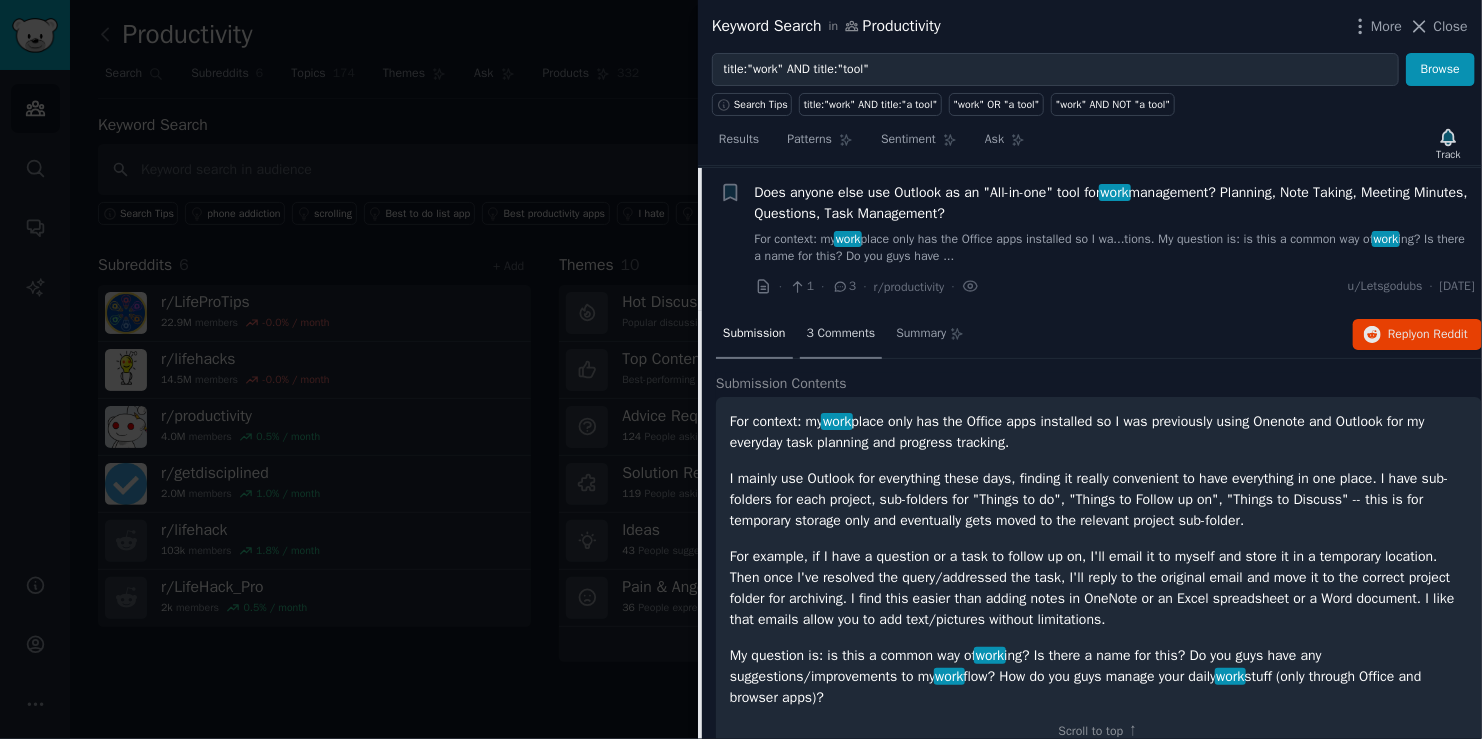 click on "3 Comments" at bounding box center (841, 335) 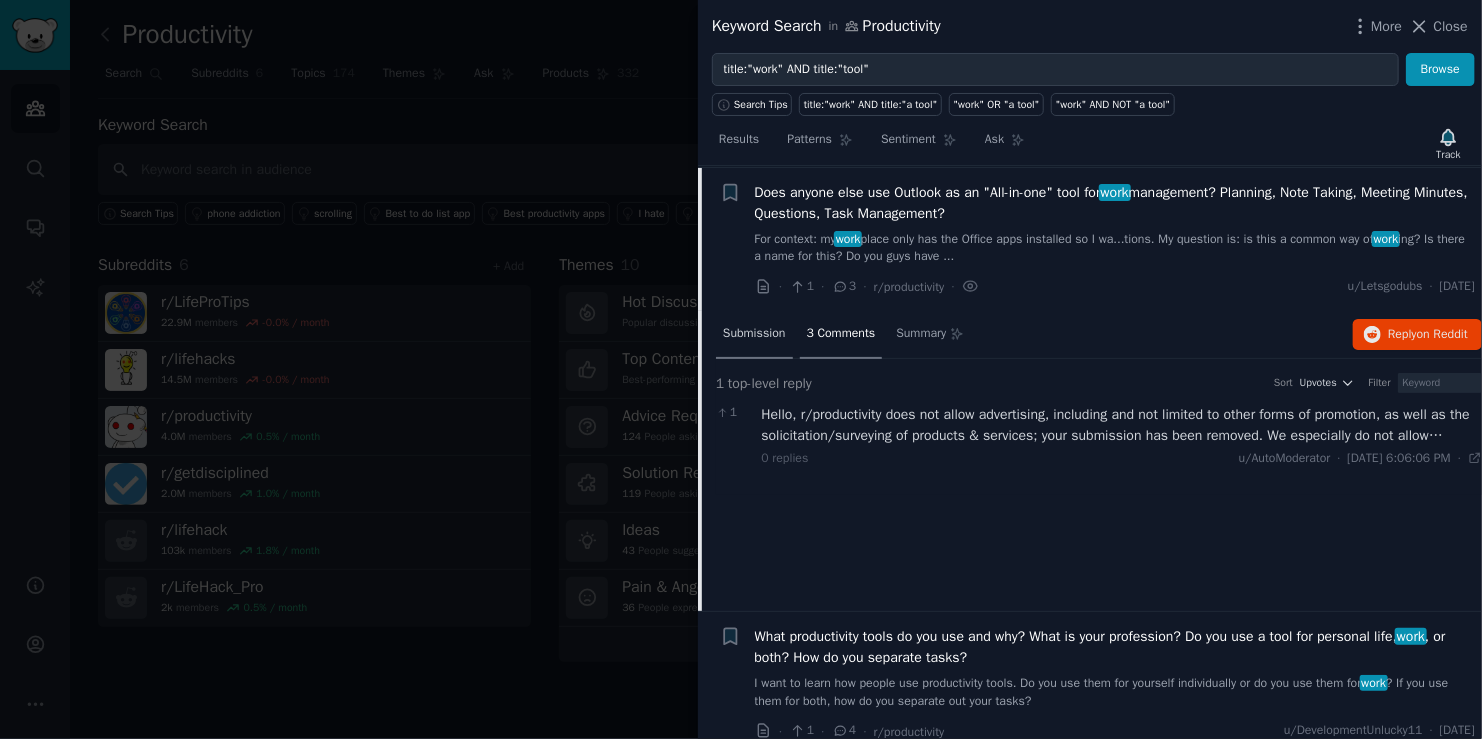 click on "Submission" at bounding box center (754, 335) 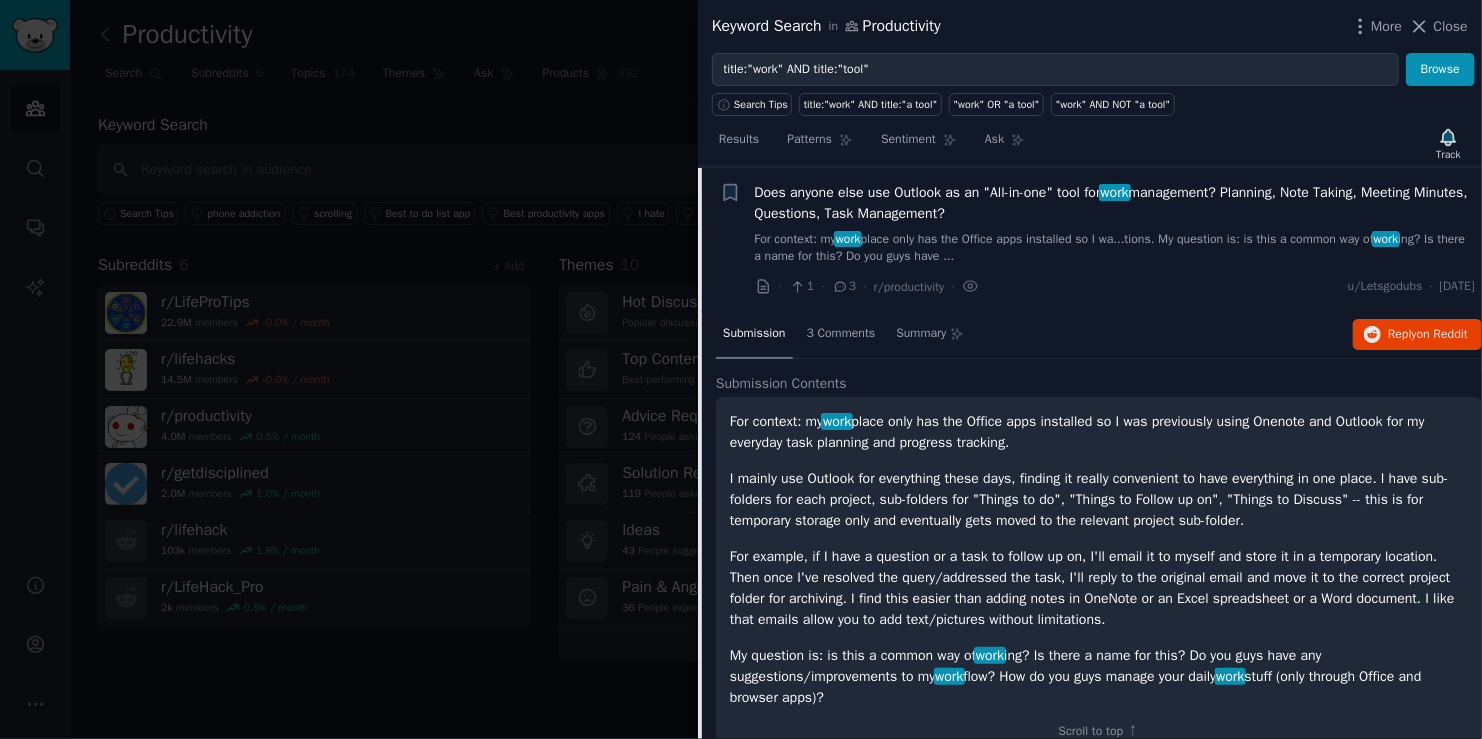 scroll, scrollTop: 624, scrollLeft: 0, axis: vertical 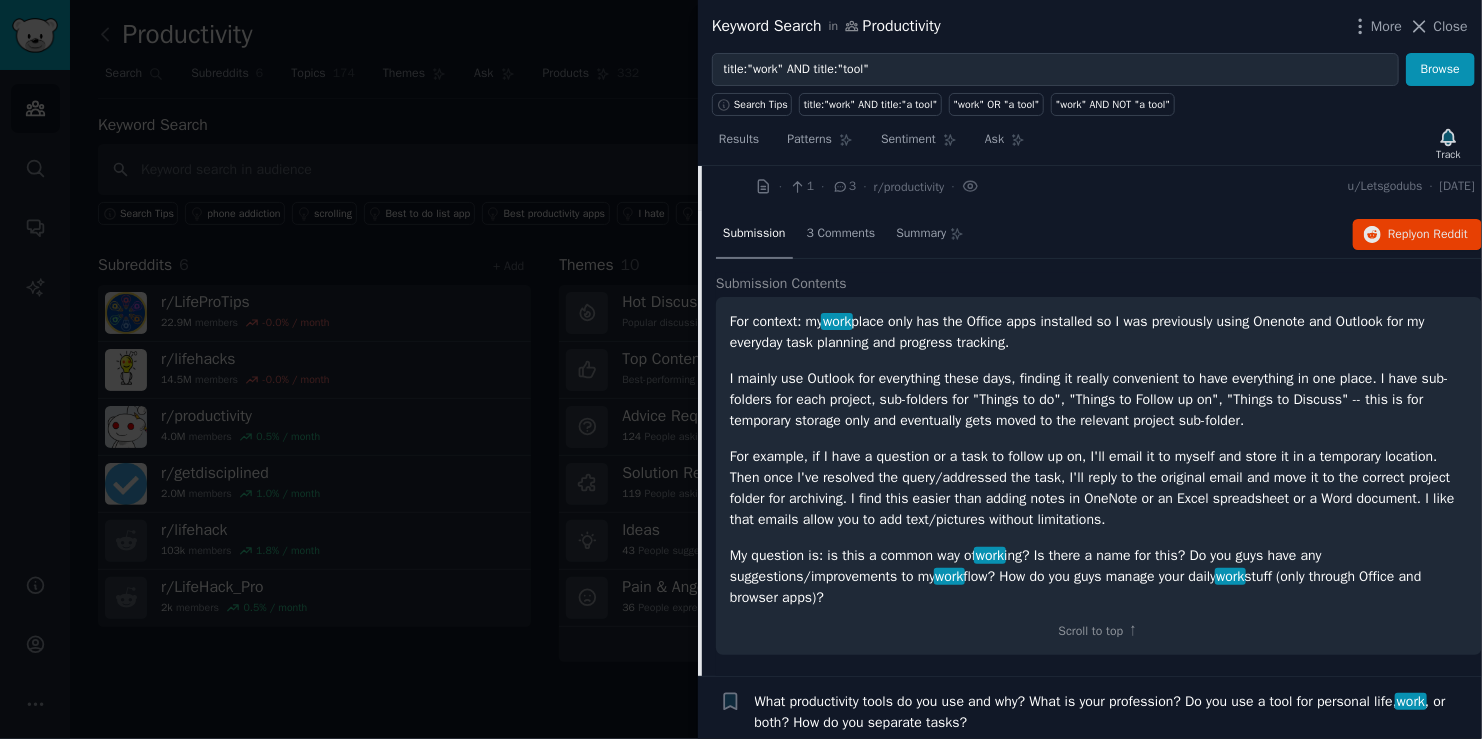 drag, startPoint x: 831, startPoint y: 553, endPoint x: 867, endPoint y: 601, distance: 60 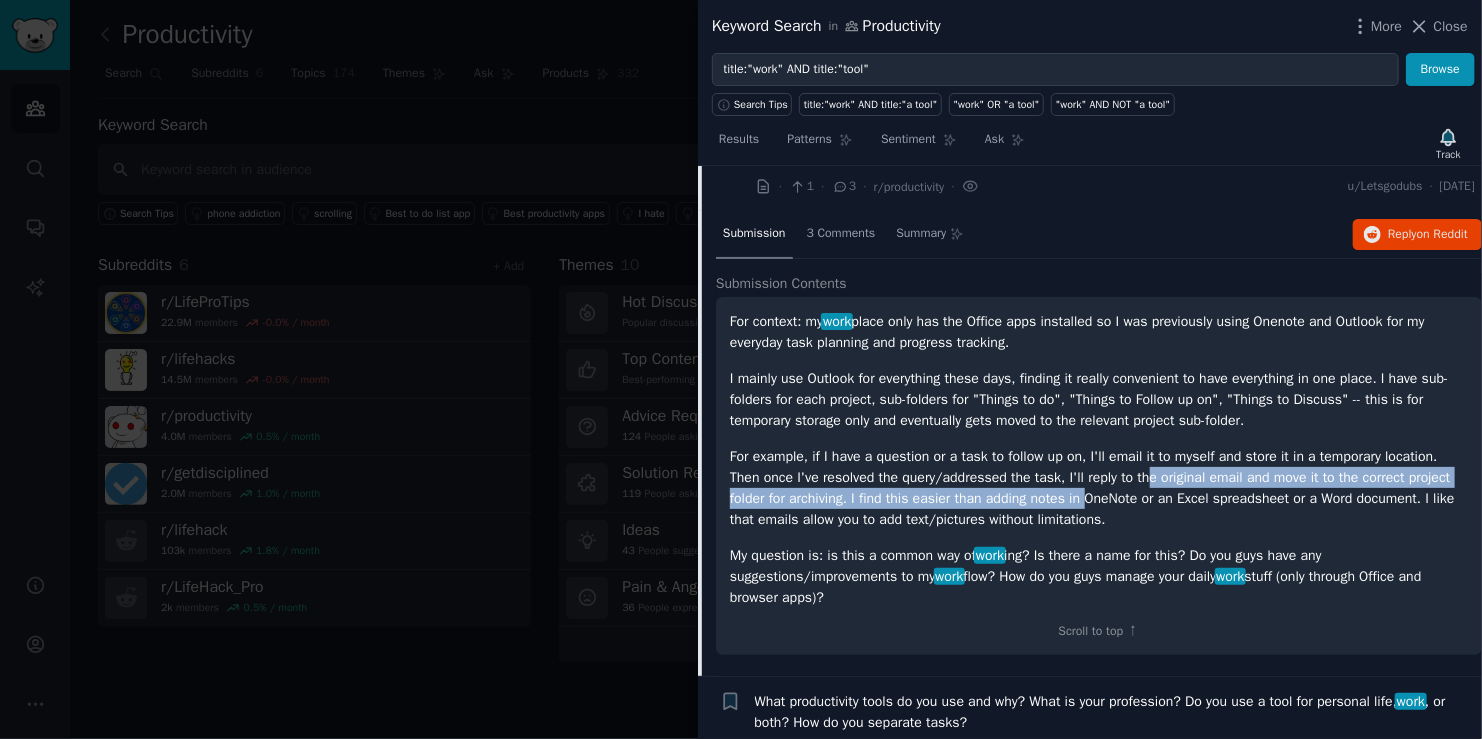 drag, startPoint x: 1141, startPoint y: 484, endPoint x: 1071, endPoint y: 498, distance: 71.38628 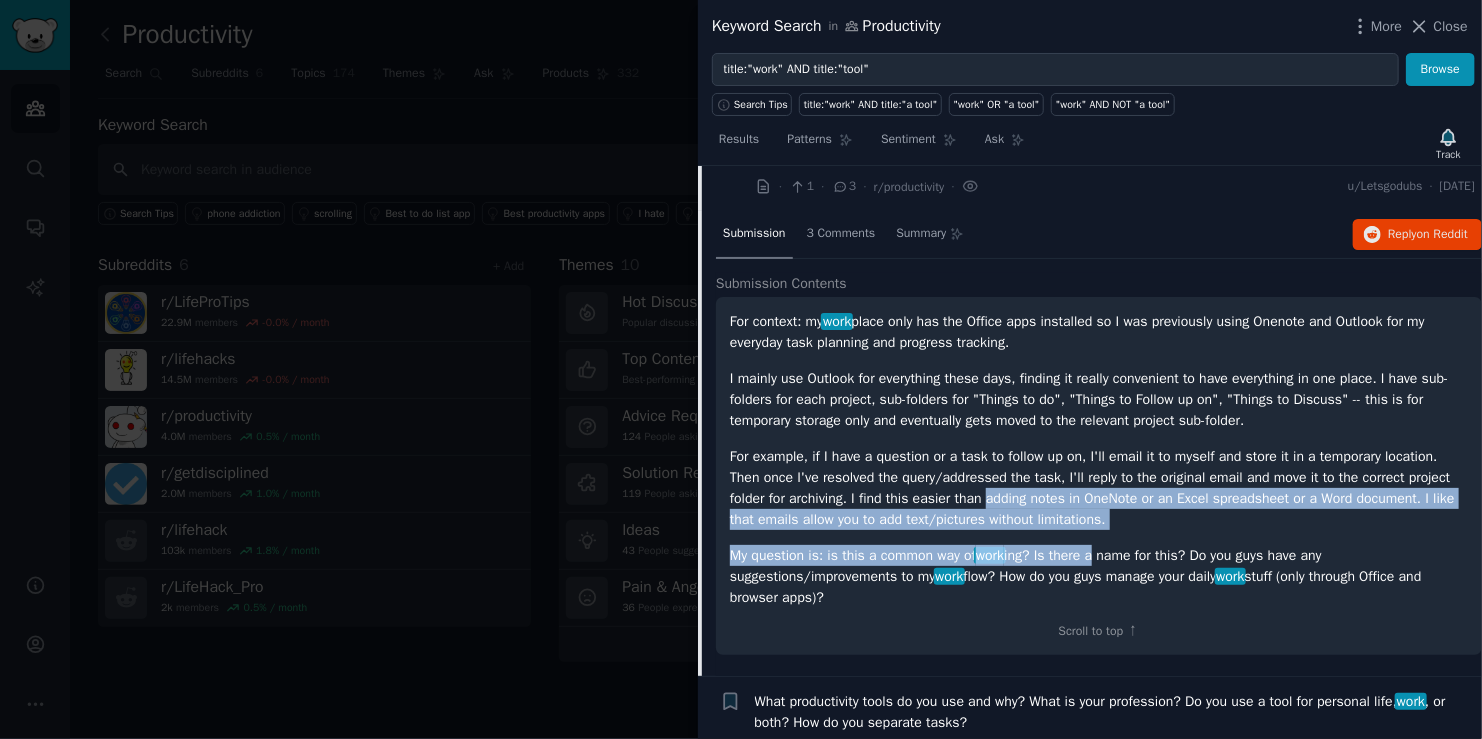 drag, startPoint x: 1019, startPoint y: 497, endPoint x: 1091, endPoint y: 536, distance: 81.88406 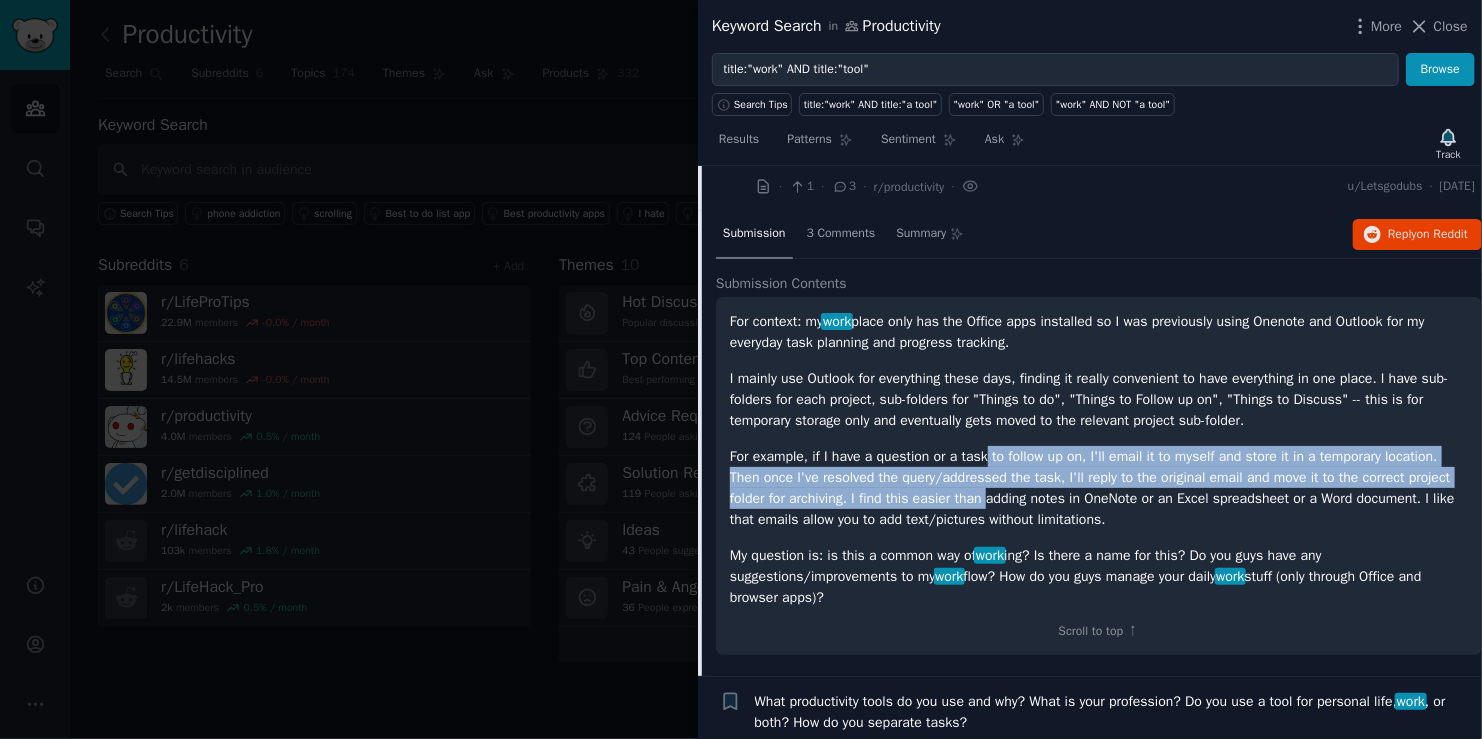 drag, startPoint x: 984, startPoint y: 459, endPoint x: 989, endPoint y: 487, distance: 28.442924 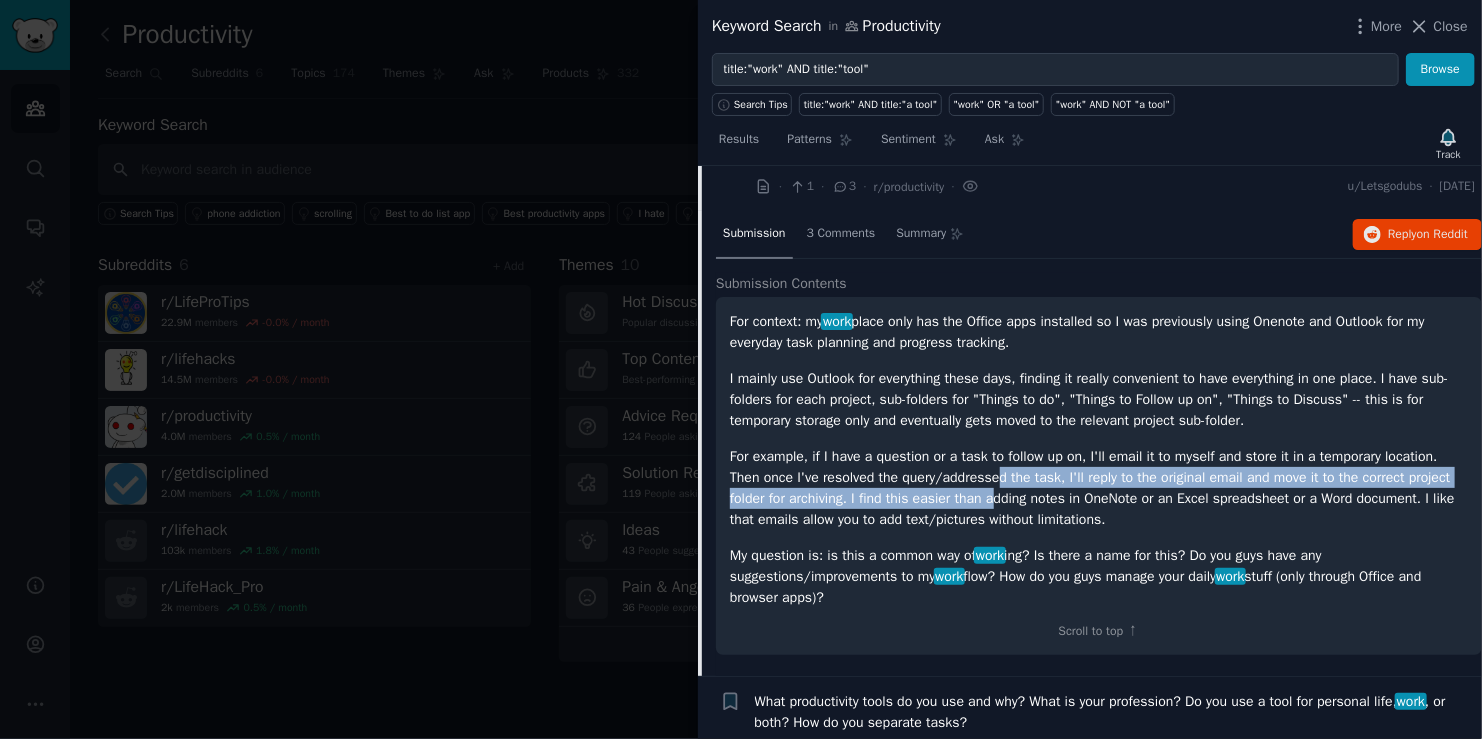 drag, startPoint x: 995, startPoint y: 468, endPoint x: 996, endPoint y: 504, distance: 36.013885 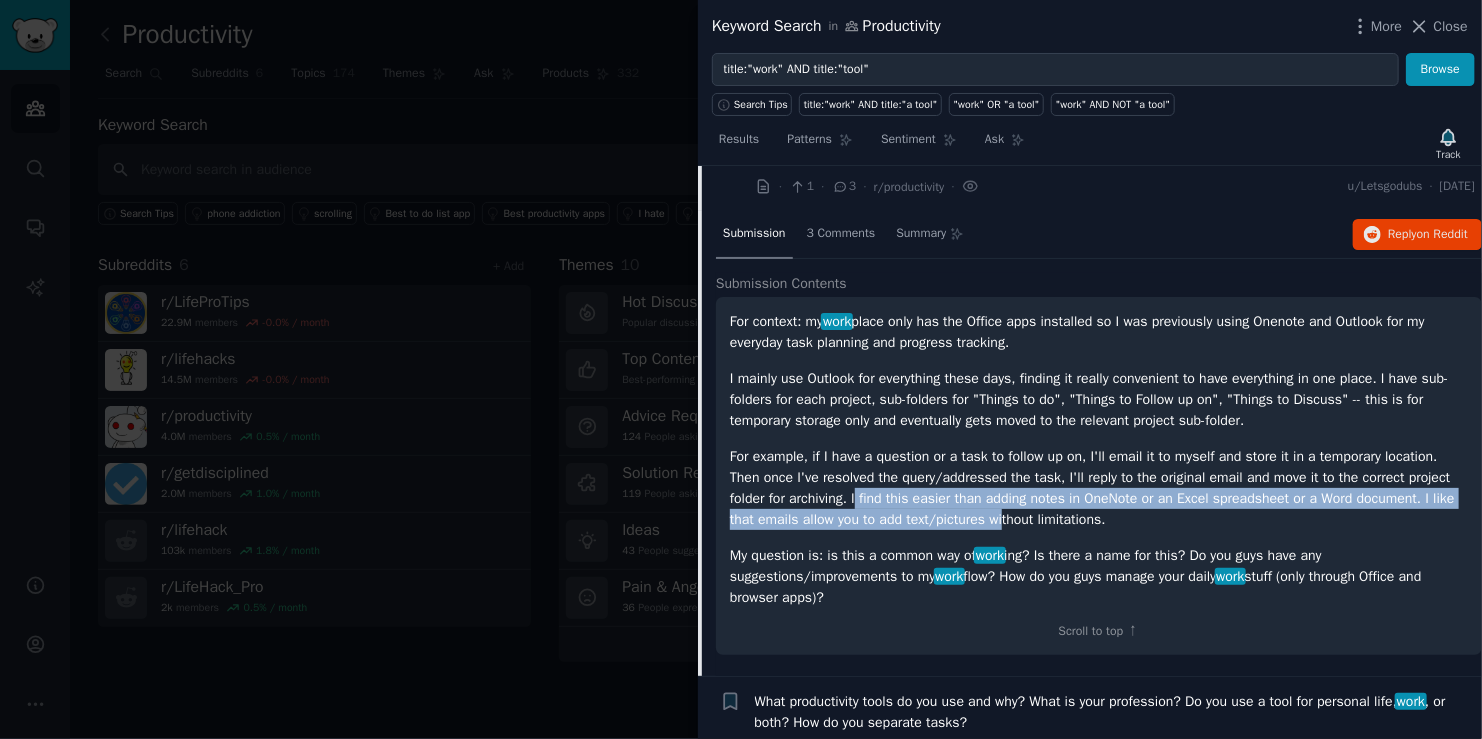 drag, startPoint x: 857, startPoint y: 492, endPoint x: 1005, endPoint y: 526, distance: 151.8552 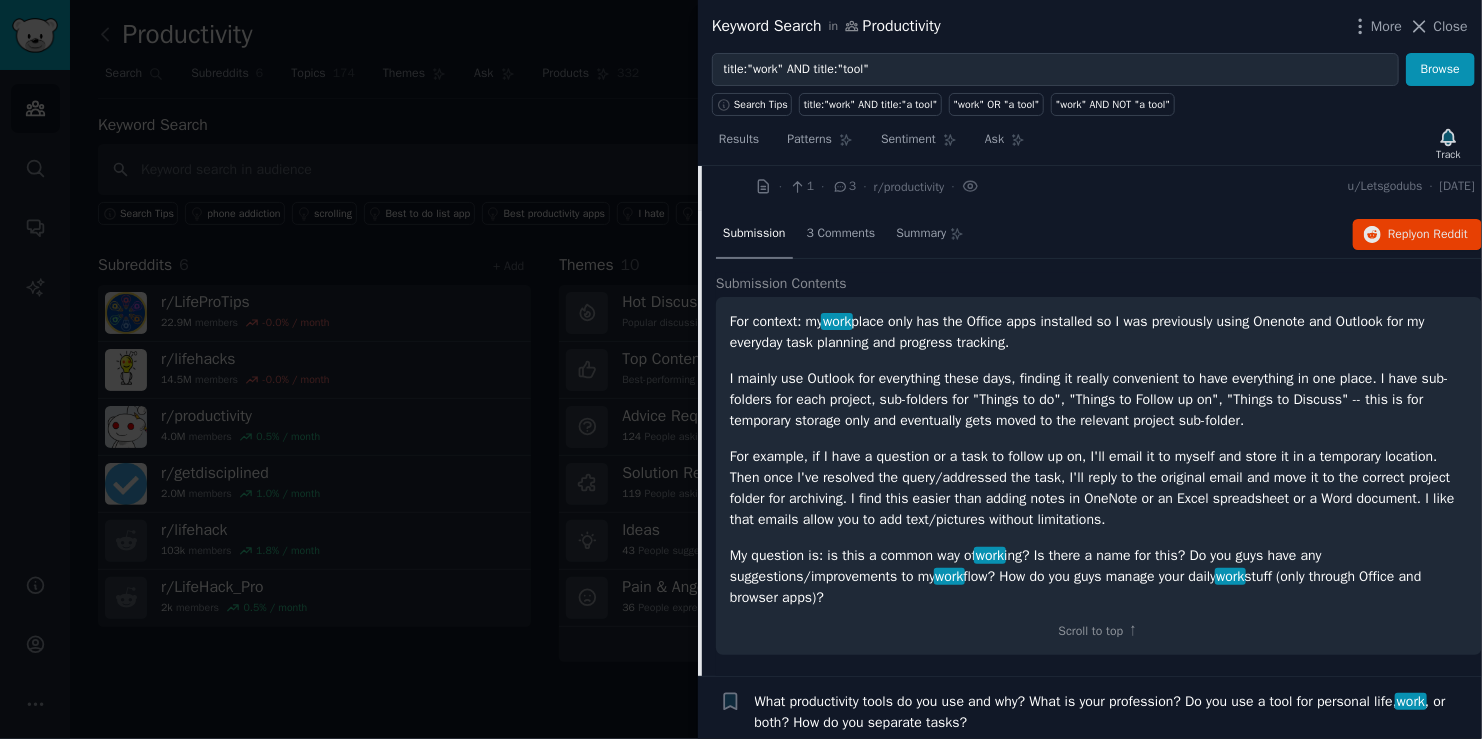 click on "For example, if I have a question or a task to follow up on, I'll email it to myself and store it in a temporary location. Then once I've resolved the query/addressed the task, I'll reply to the original email and move it to the correct project folder for archiving. I find this easier than adding notes in OneNote or an Excel spreadsheet or a Word document. I like that emails allow you to add text/pictures without limitations." at bounding box center [1099, 488] 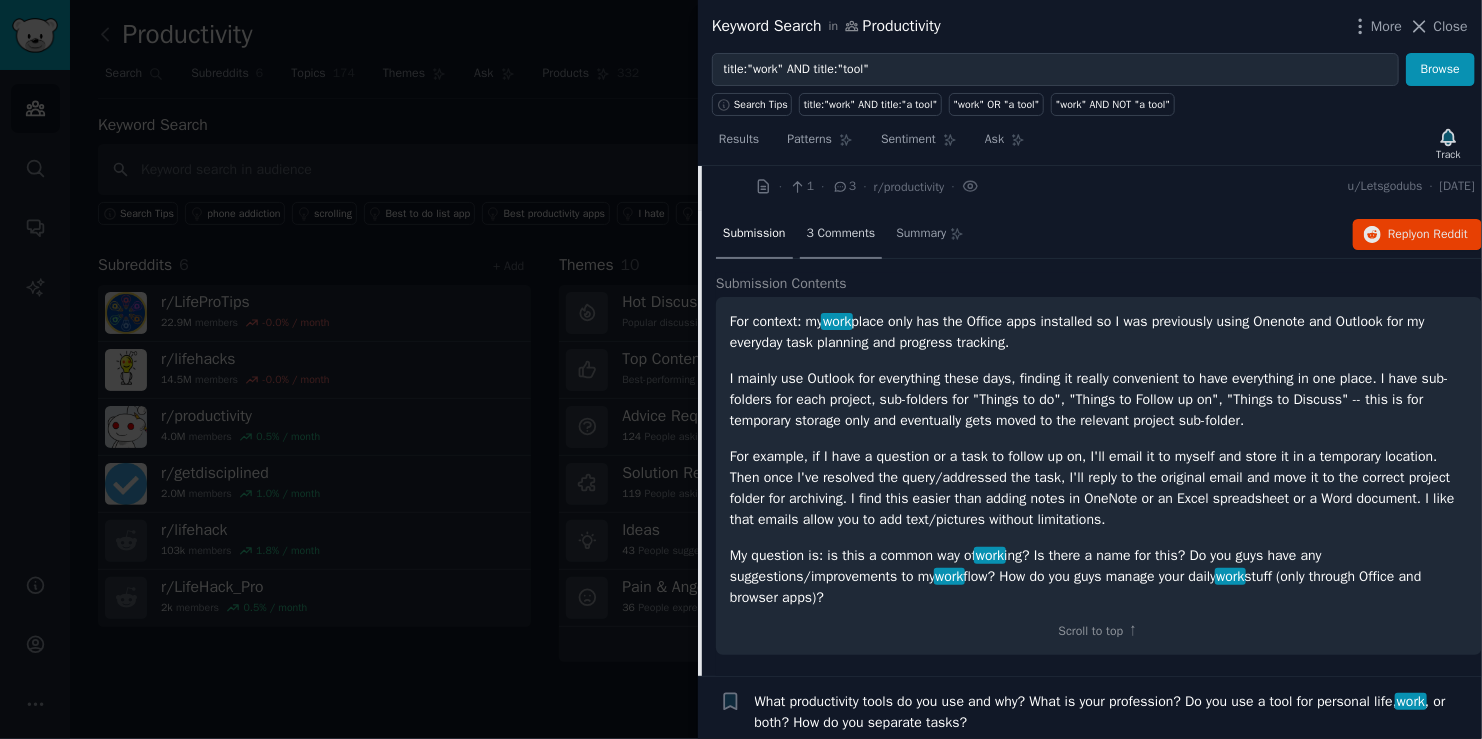 click on "3 Comments" at bounding box center (841, 235) 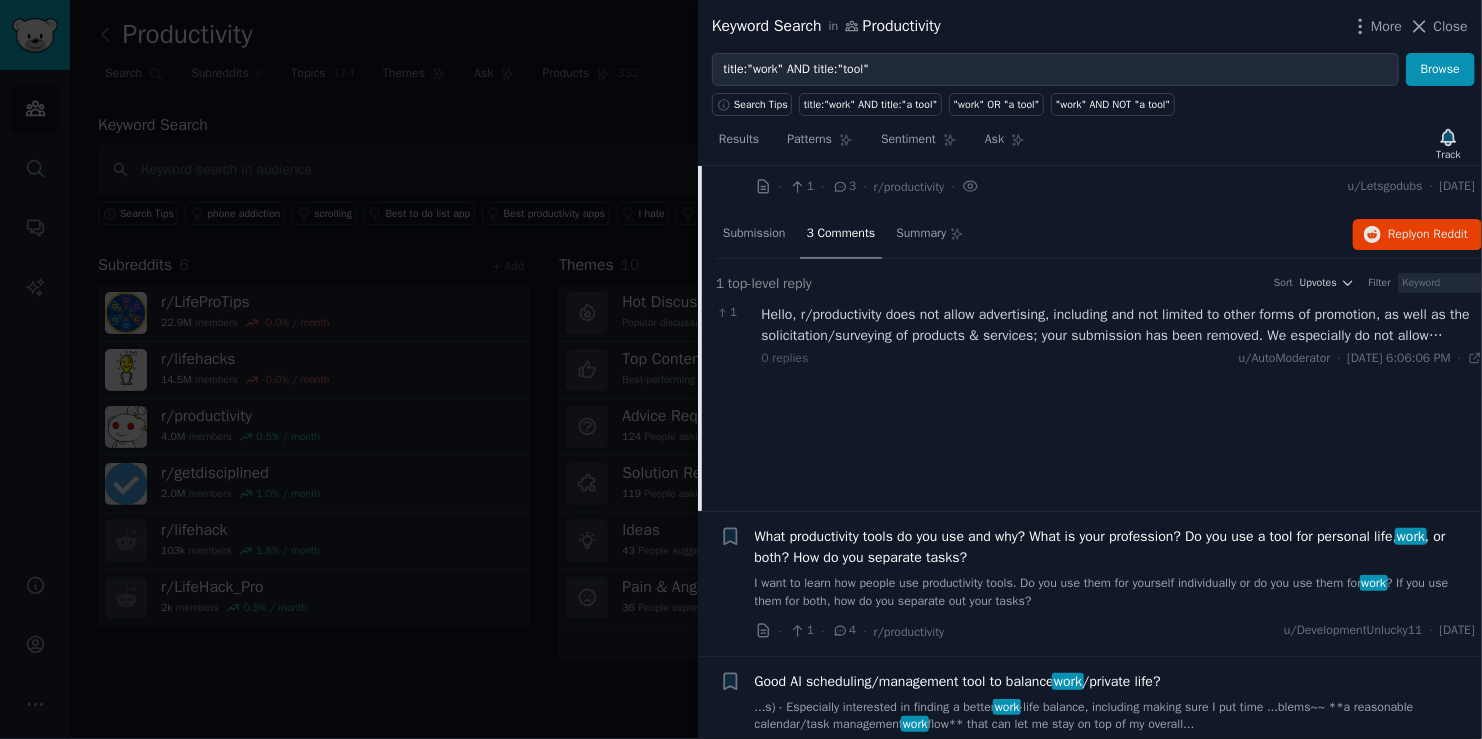 click on "Hello, r/productivity does not allow advertising, including and not limited to other forms of promotion, as well as the solicitation/surveying of products & services; your submission has been removed. We especially do not allow edited/hidden advertisements that shill our users. An automatic report has been sent to the mods for further investigation.
>*If you are not sure or believe this is an error please [send us modmail here]([URL][DOMAIN_NAME]: Advertisement submission removal: possible error). Please be sure to include a link to the submission/comment.*
^(Trying to circumvent this warning may result in a ban if submissions are still related to advertising. *There are no special exceptions.*)
*I am a bot, and this action was performed automatically. Please [contact the moderators of this subreddit](/message/compose/?to=/r/productivity) if you have any questions or concerns.*" at bounding box center (1122, 325) 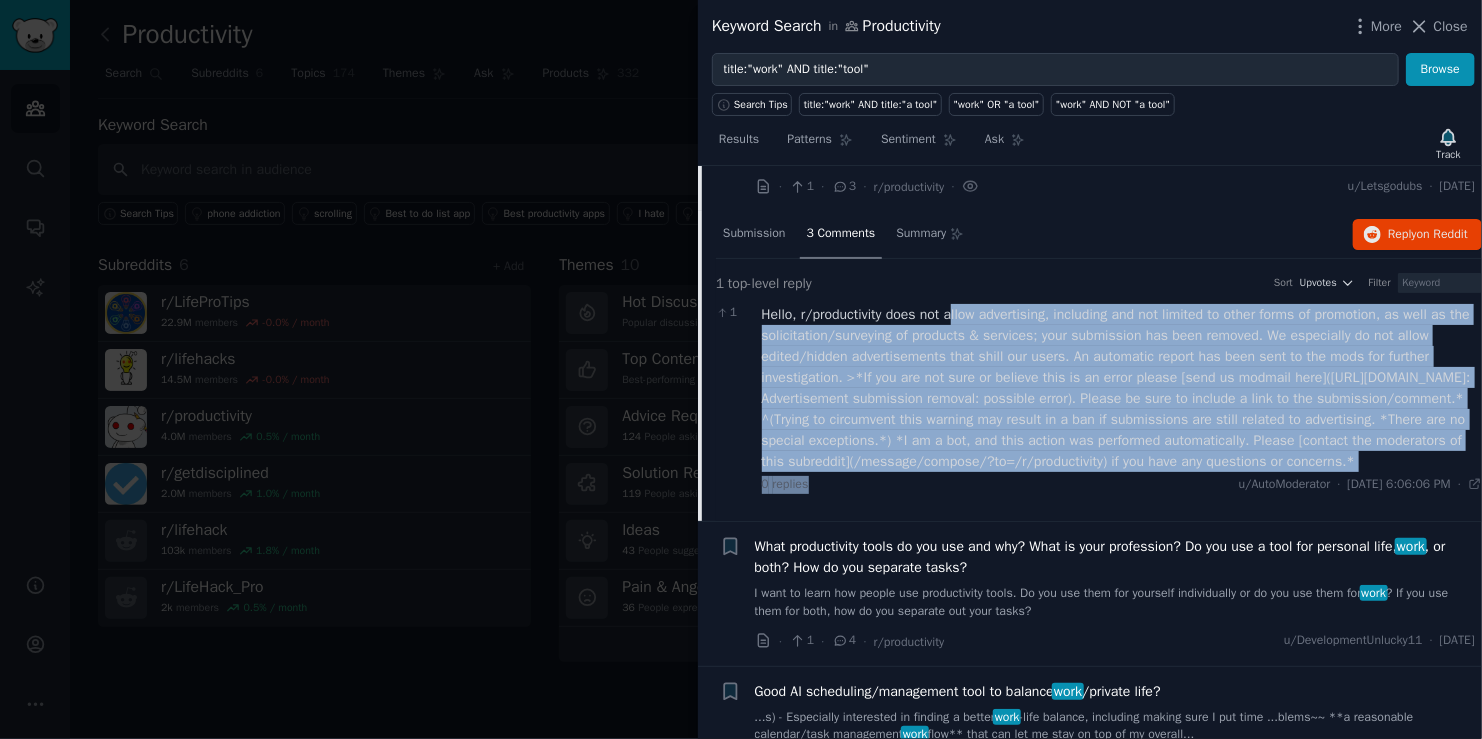 drag, startPoint x: 961, startPoint y: 320, endPoint x: 1022, endPoint y: 494, distance: 184.38275 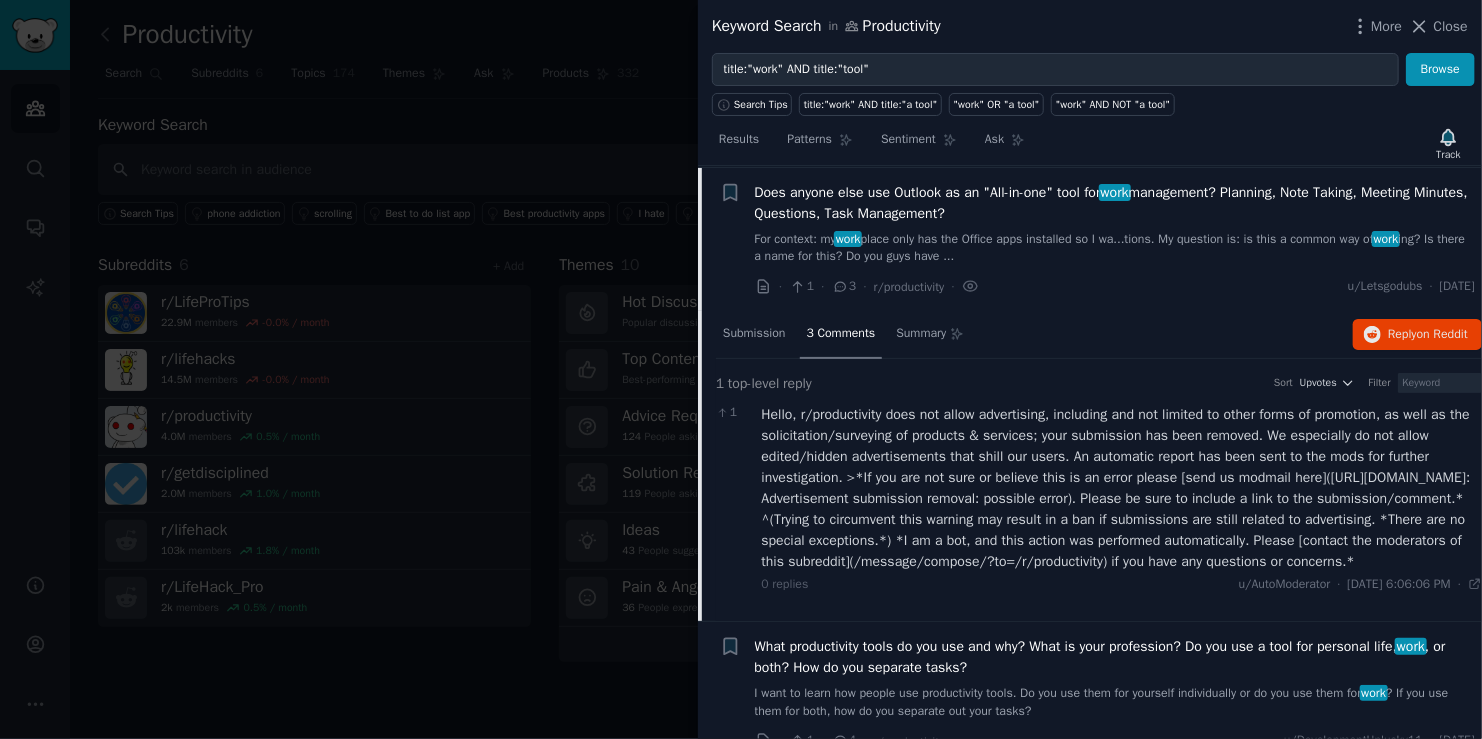 scroll, scrollTop: 424, scrollLeft: 0, axis: vertical 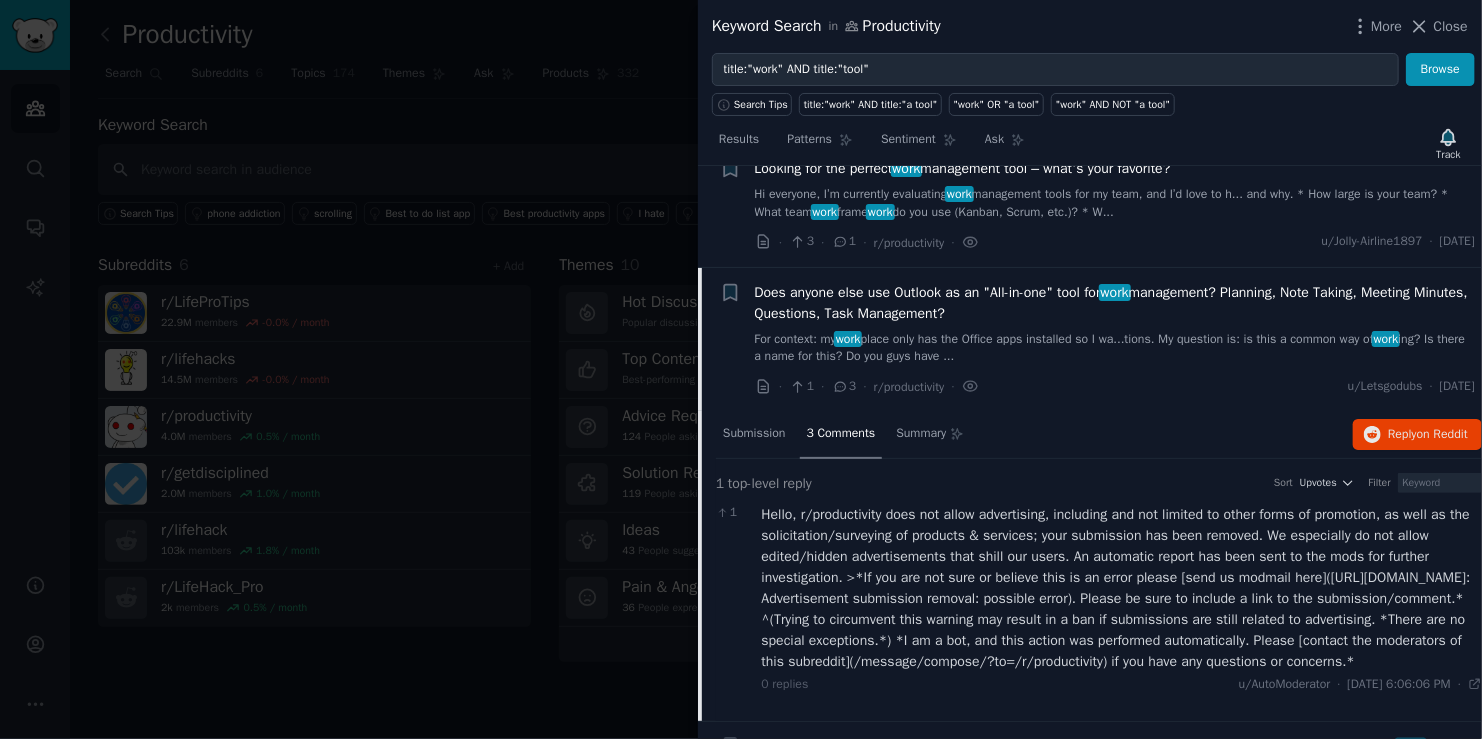 click on "For context: my  work place only has the Office apps installed so I wa...tions.
My question is: is this a common way of  work ing? Is there a name for this? Do you guys have ..." at bounding box center (1115, 348) 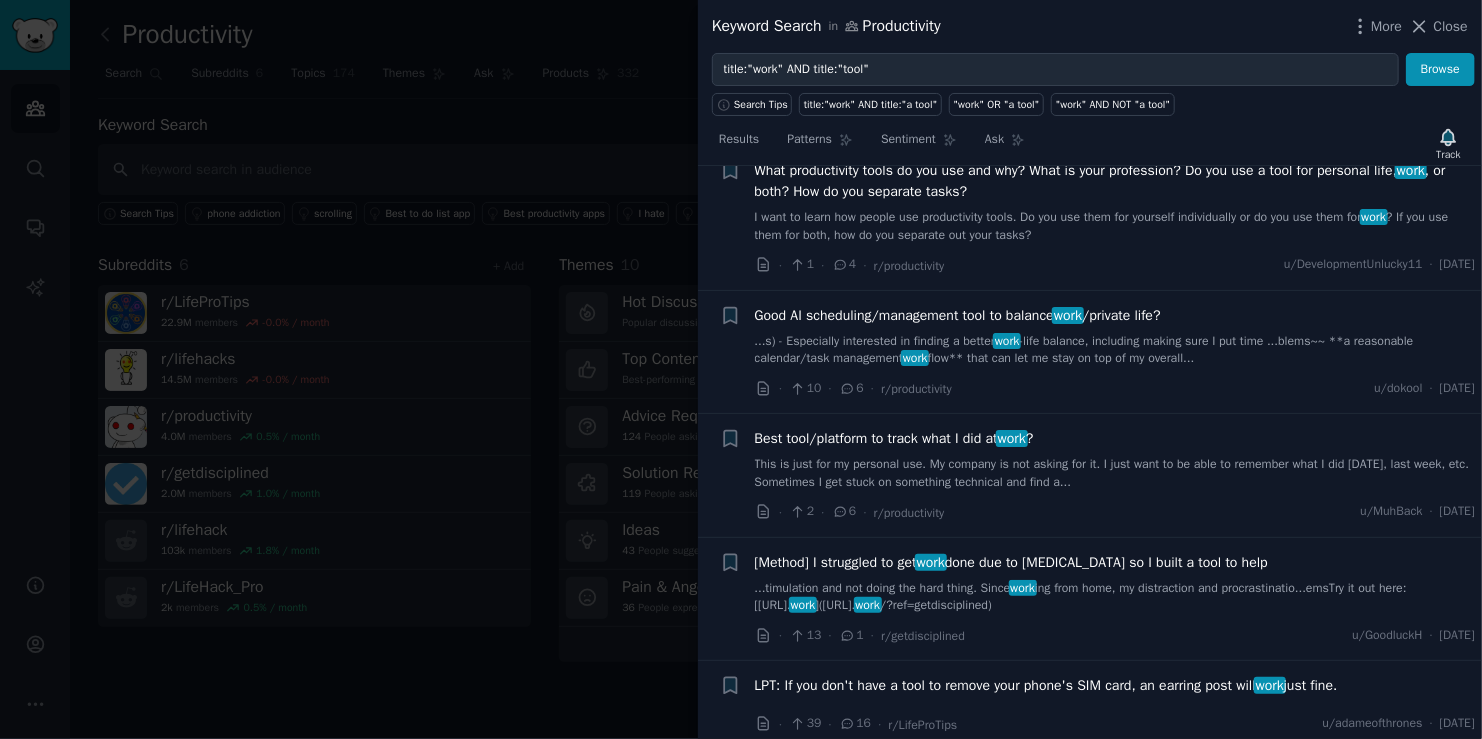 scroll, scrollTop: 724, scrollLeft: 0, axis: vertical 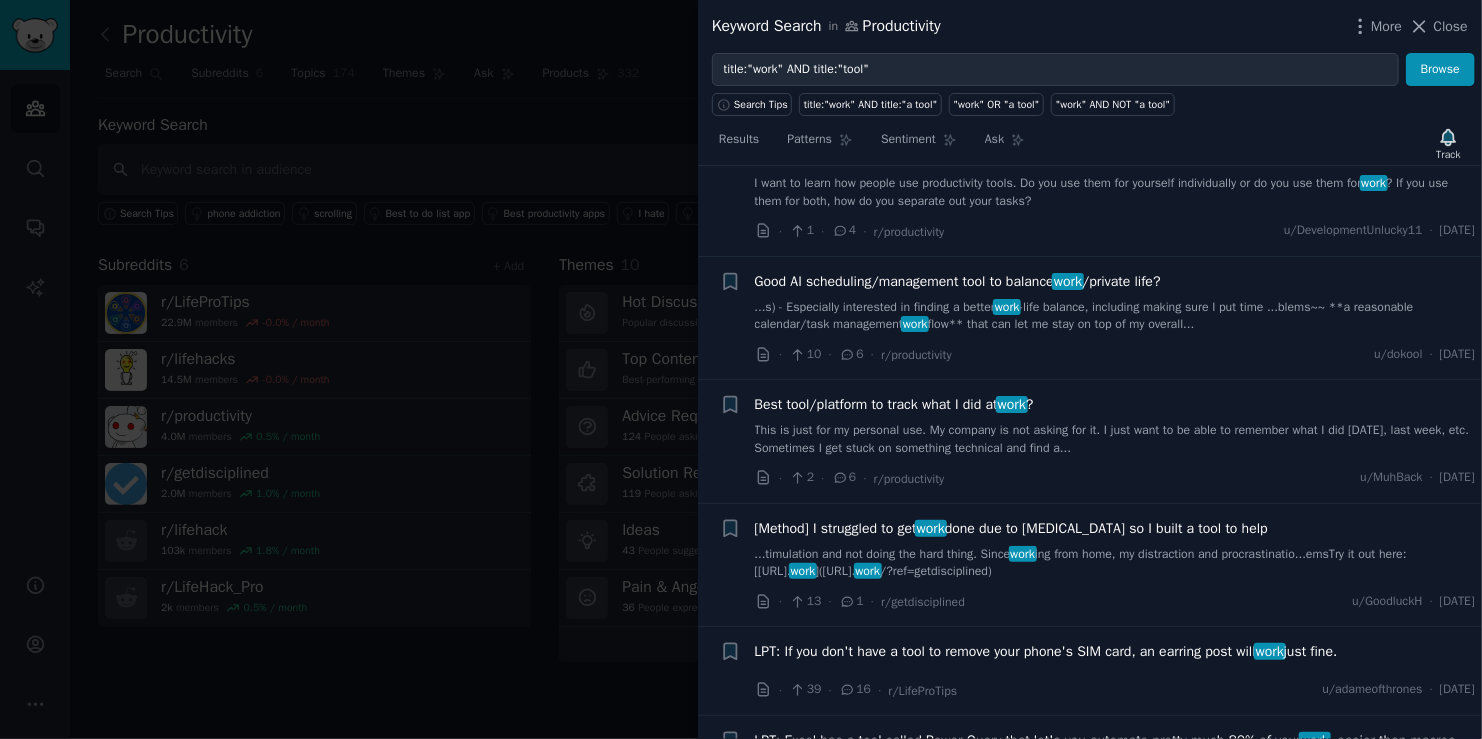 click on "...timulation and not doing the hard thing.
Since  work ing from home, my distraction and procrastinatio...ems
​
Try it out here: [[URL]. work ]([URL]. work /?ref=getdisciplined)" at bounding box center [1115, 563] 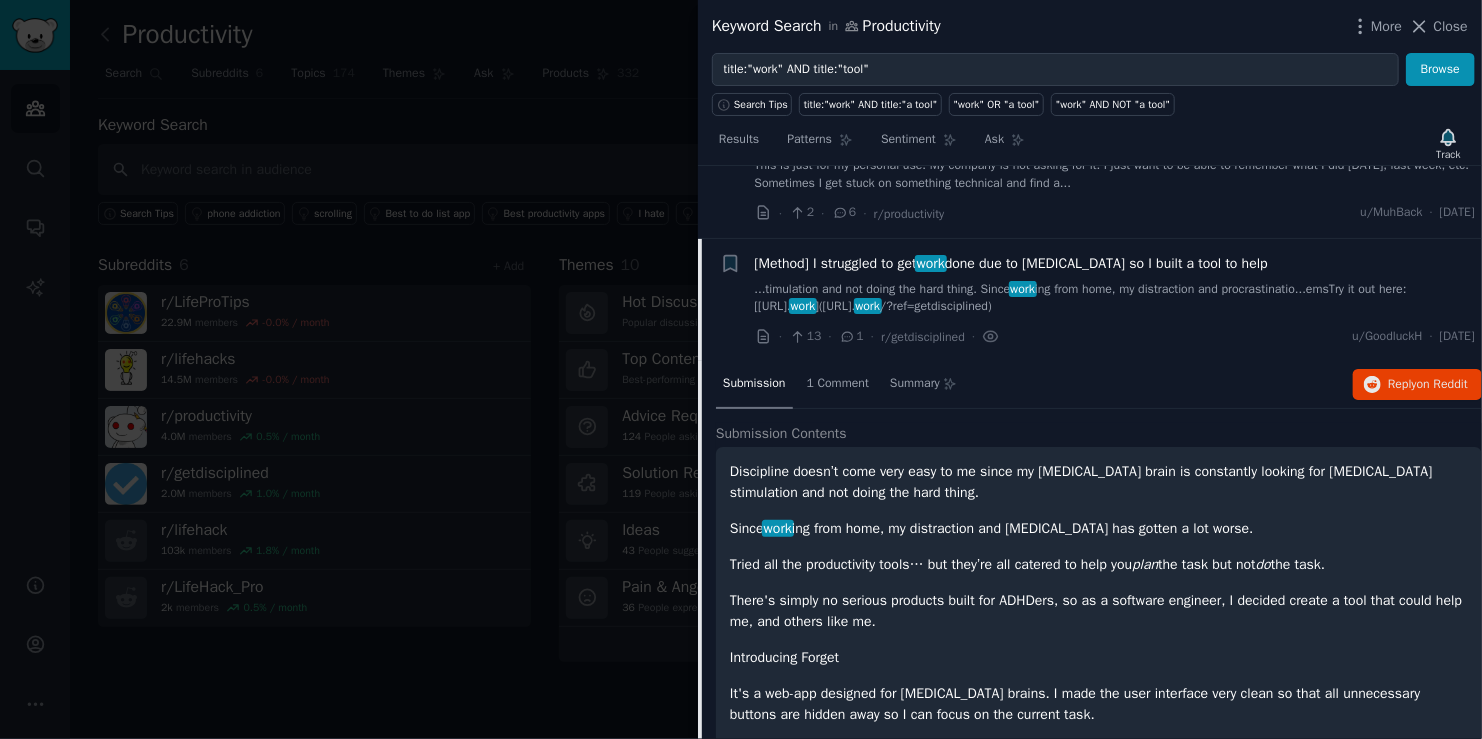 scroll, scrollTop: 1060, scrollLeft: 0, axis: vertical 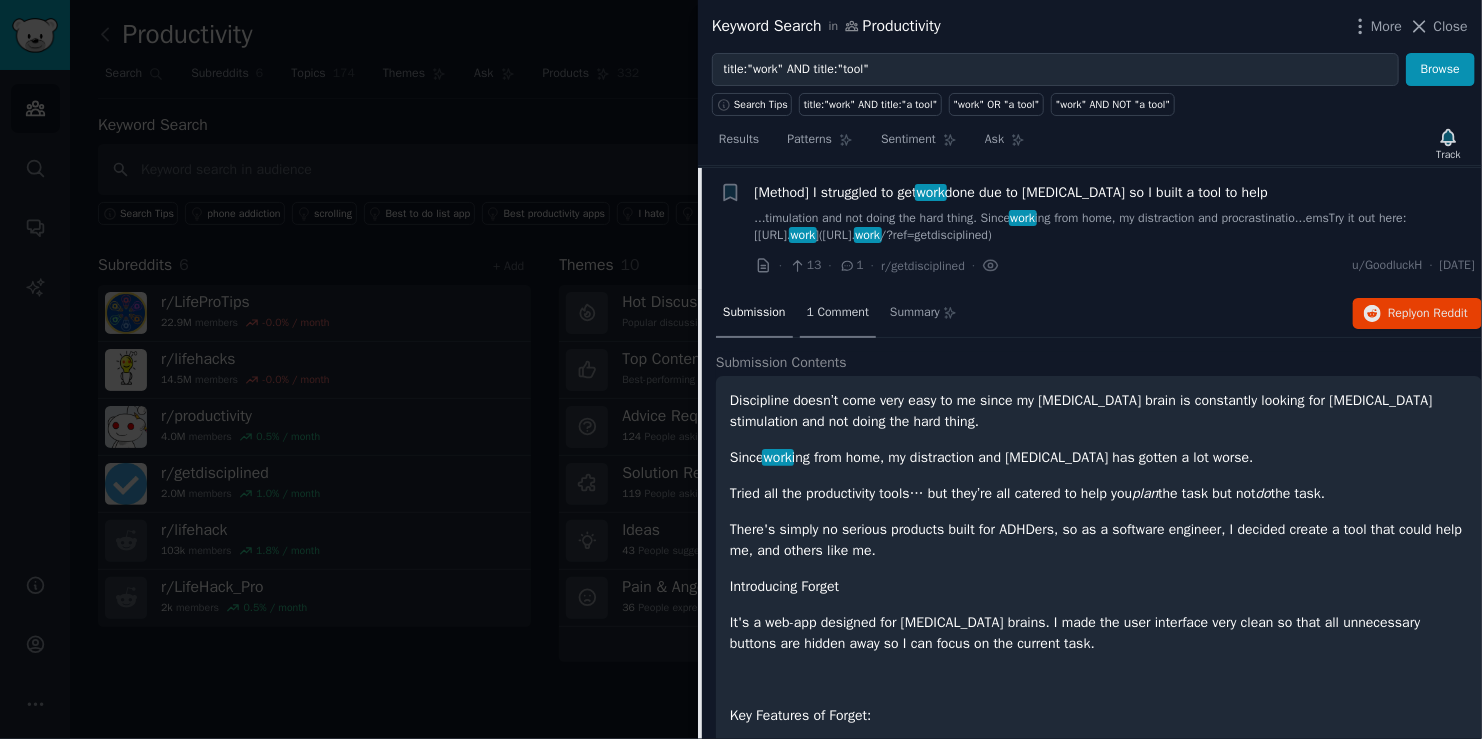 click on "1 Comment" at bounding box center (838, 313) 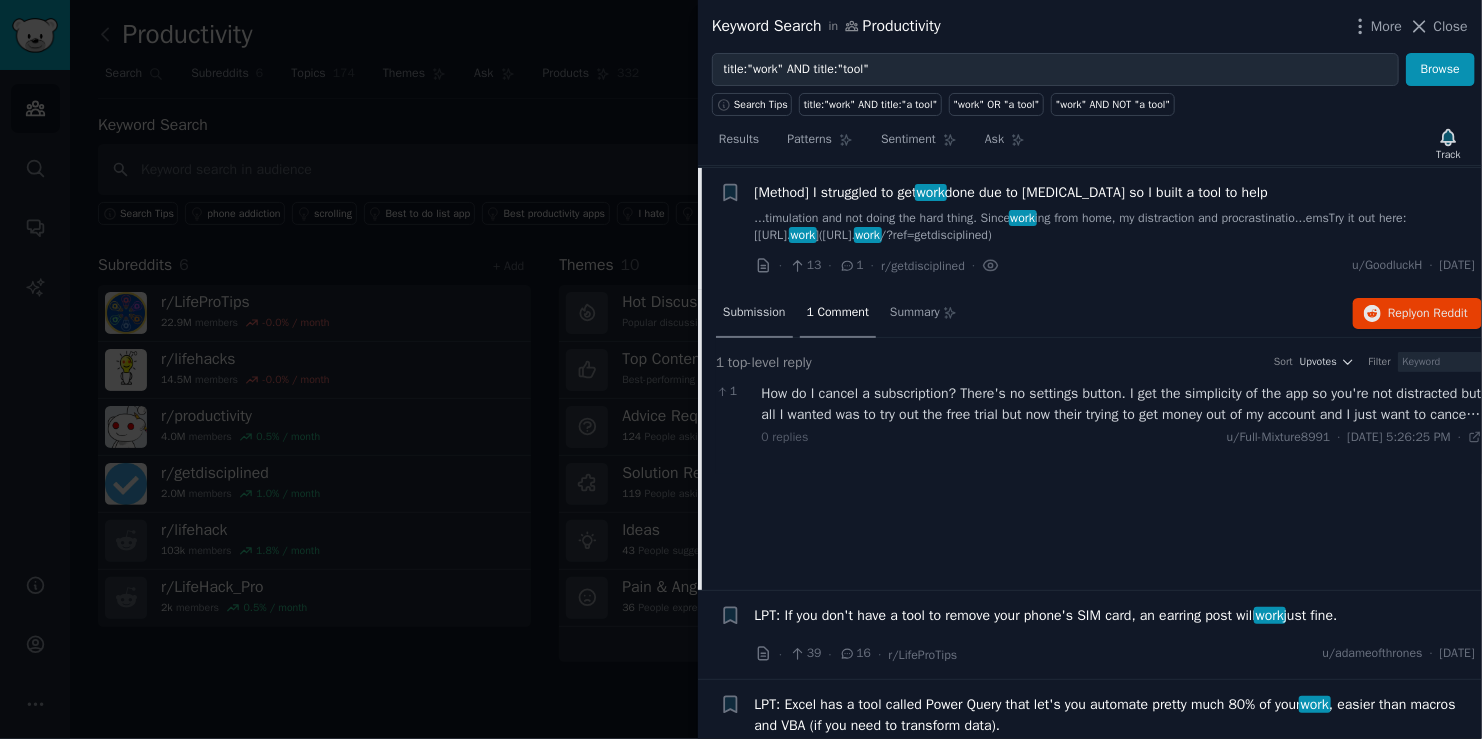 click on "Submission" at bounding box center [754, 313] 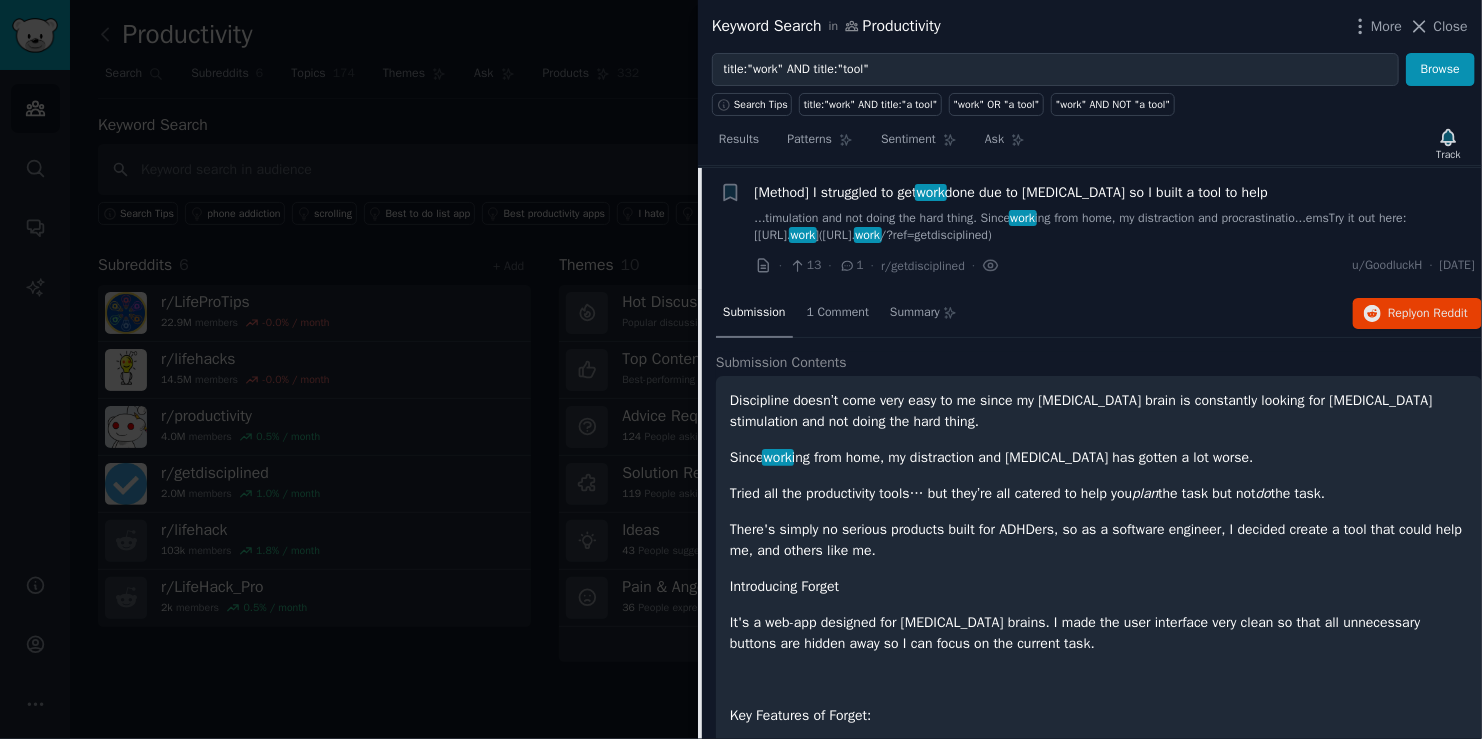click on "work" at bounding box center (803, 235) 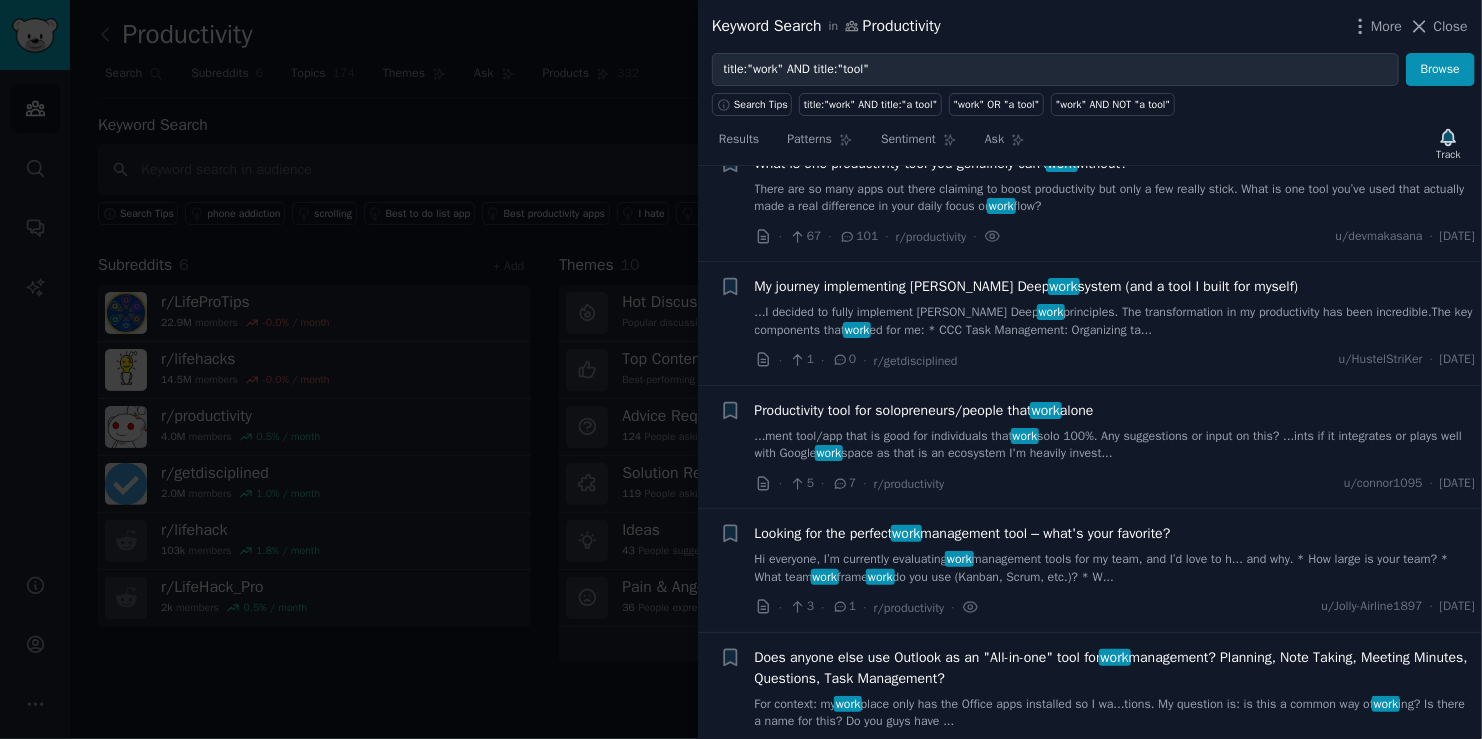 scroll, scrollTop: 0, scrollLeft: 0, axis: both 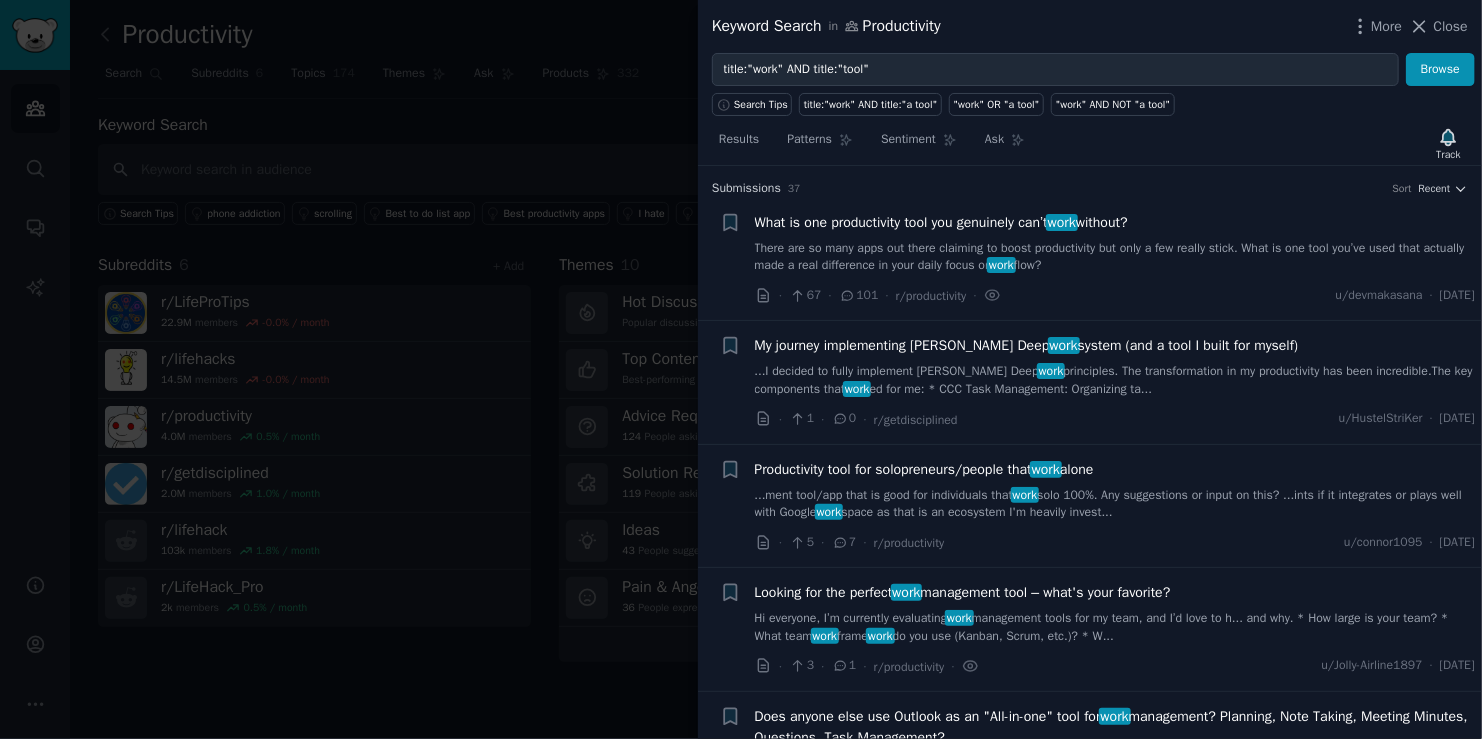 click on "There are so many apps out there claiming to boost productivity but only a few really stick.
What is one tool you’ve used that actually made a real difference in your daily focus or  work flow?" at bounding box center (1115, 257) 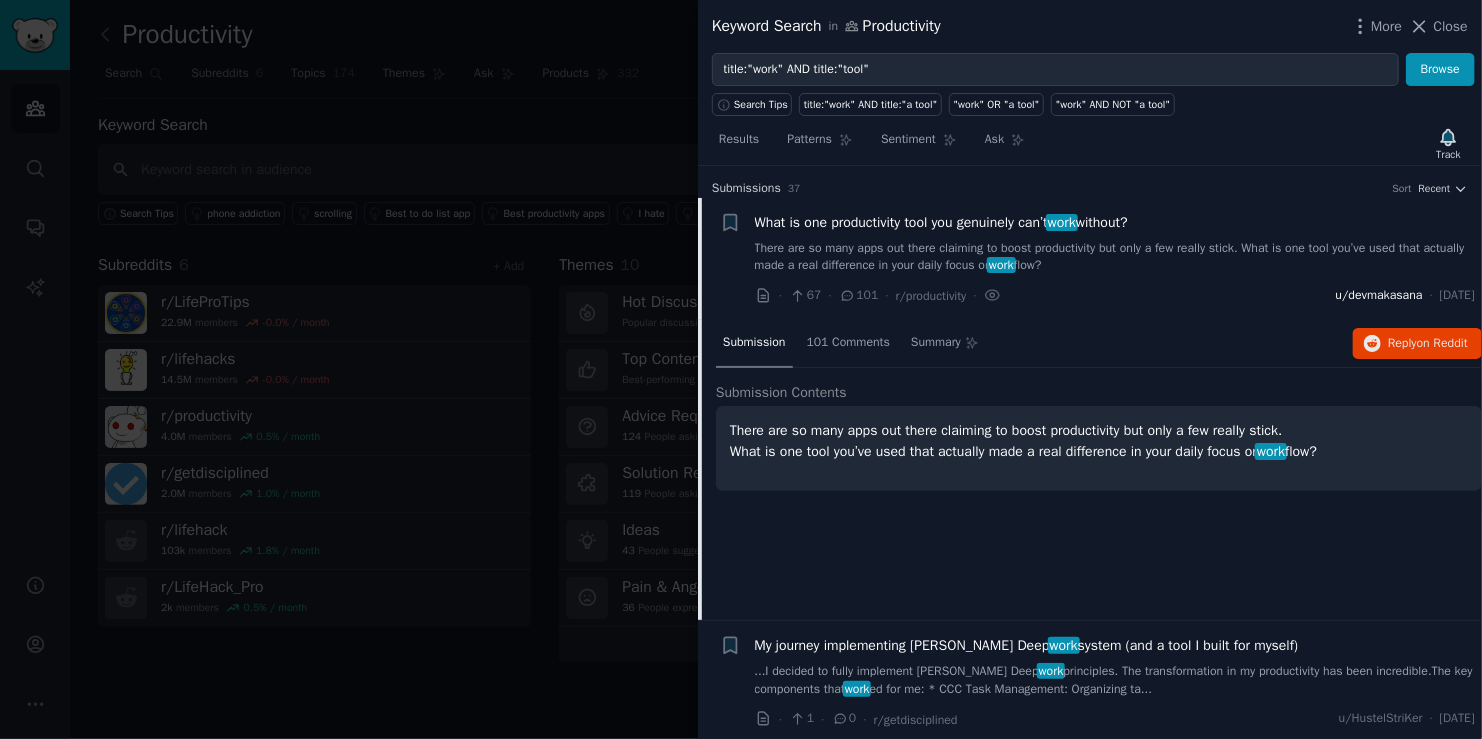 scroll, scrollTop: 31, scrollLeft: 0, axis: vertical 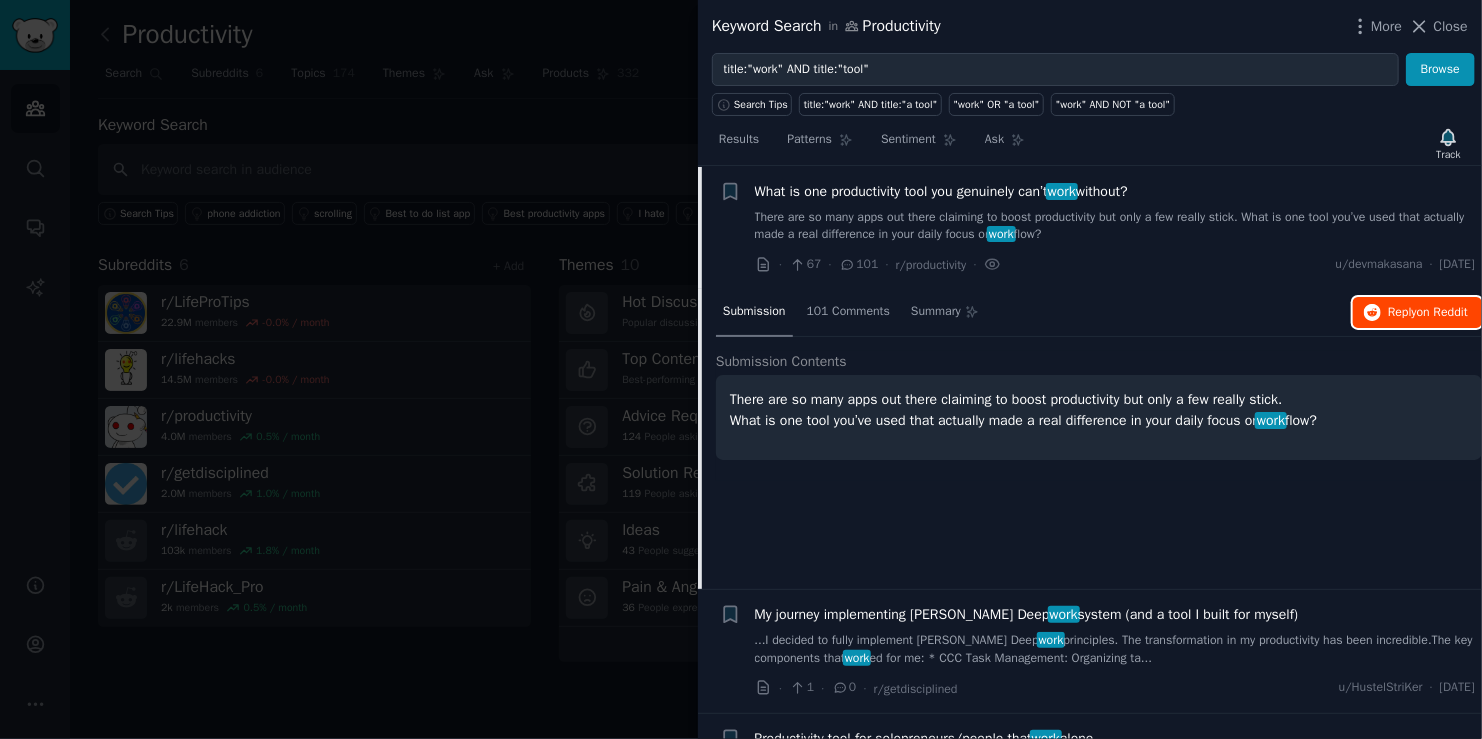 click on "on Reddit" at bounding box center (1442, 312) 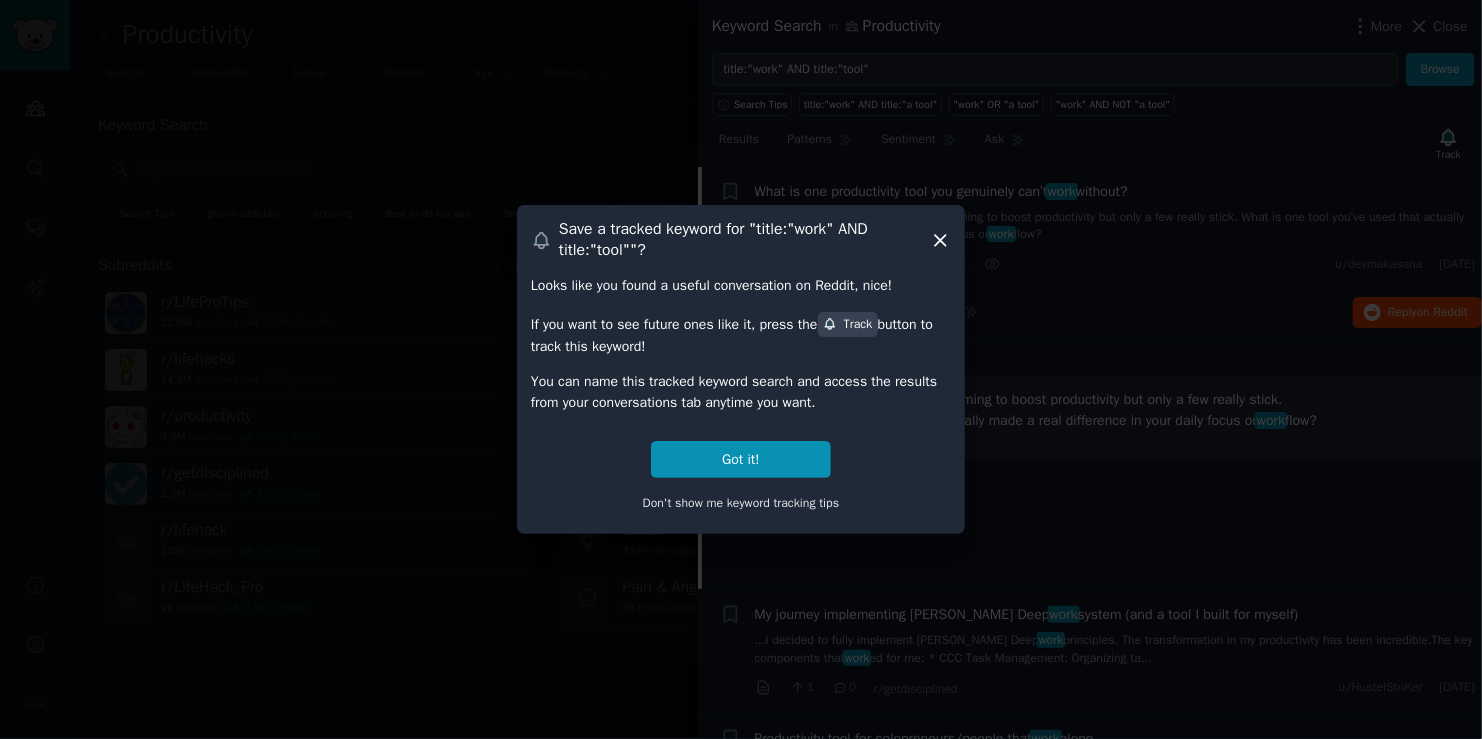click 